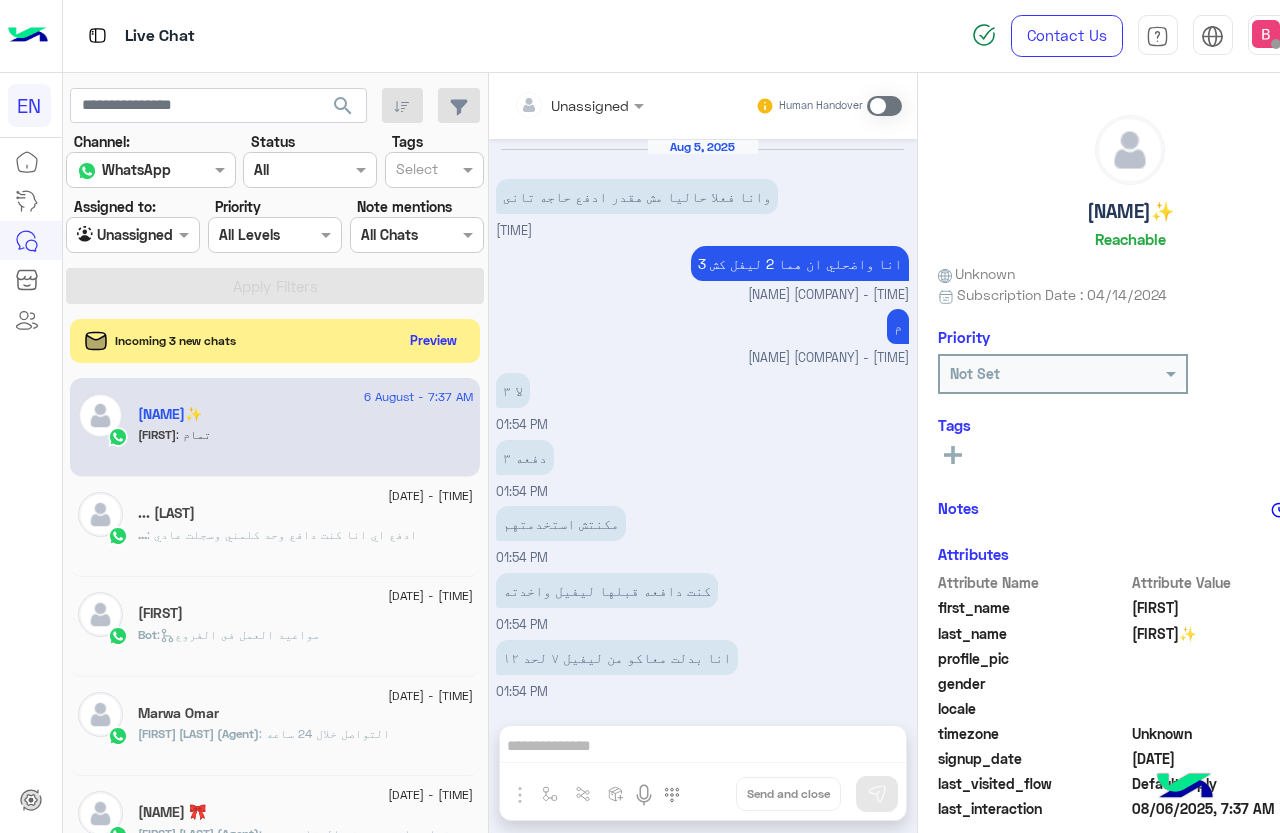 scroll, scrollTop: 0, scrollLeft: 0, axis: both 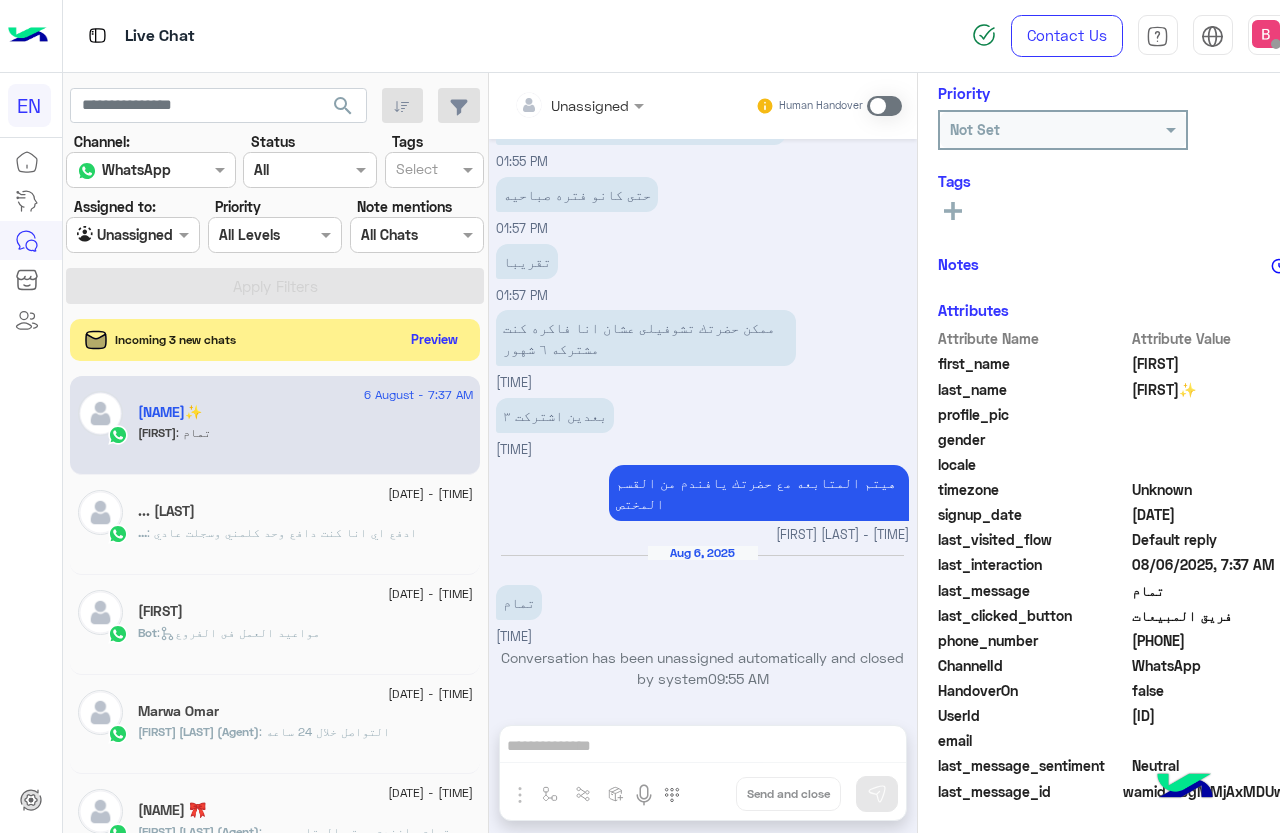 click on "Preview" 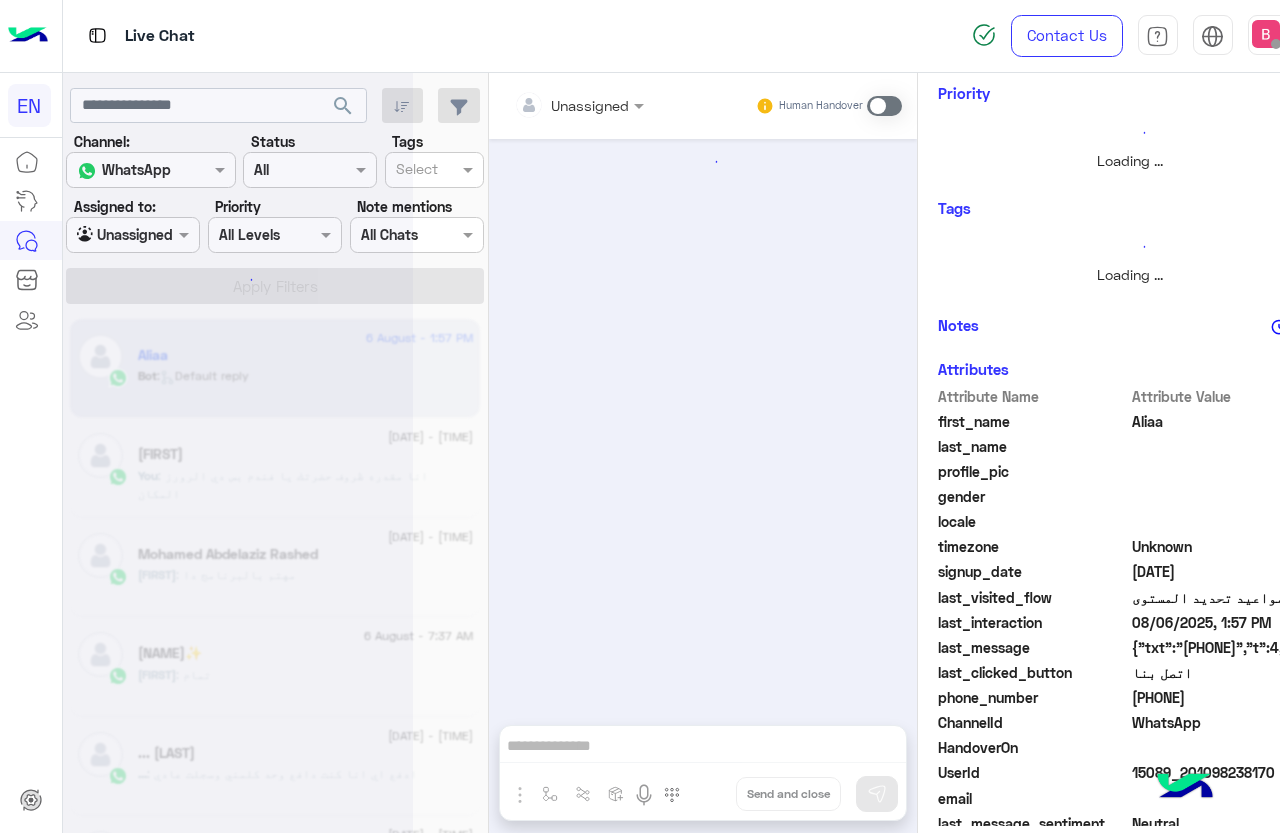 scroll, scrollTop: 301, scrollLeft: 0, axis: vertical 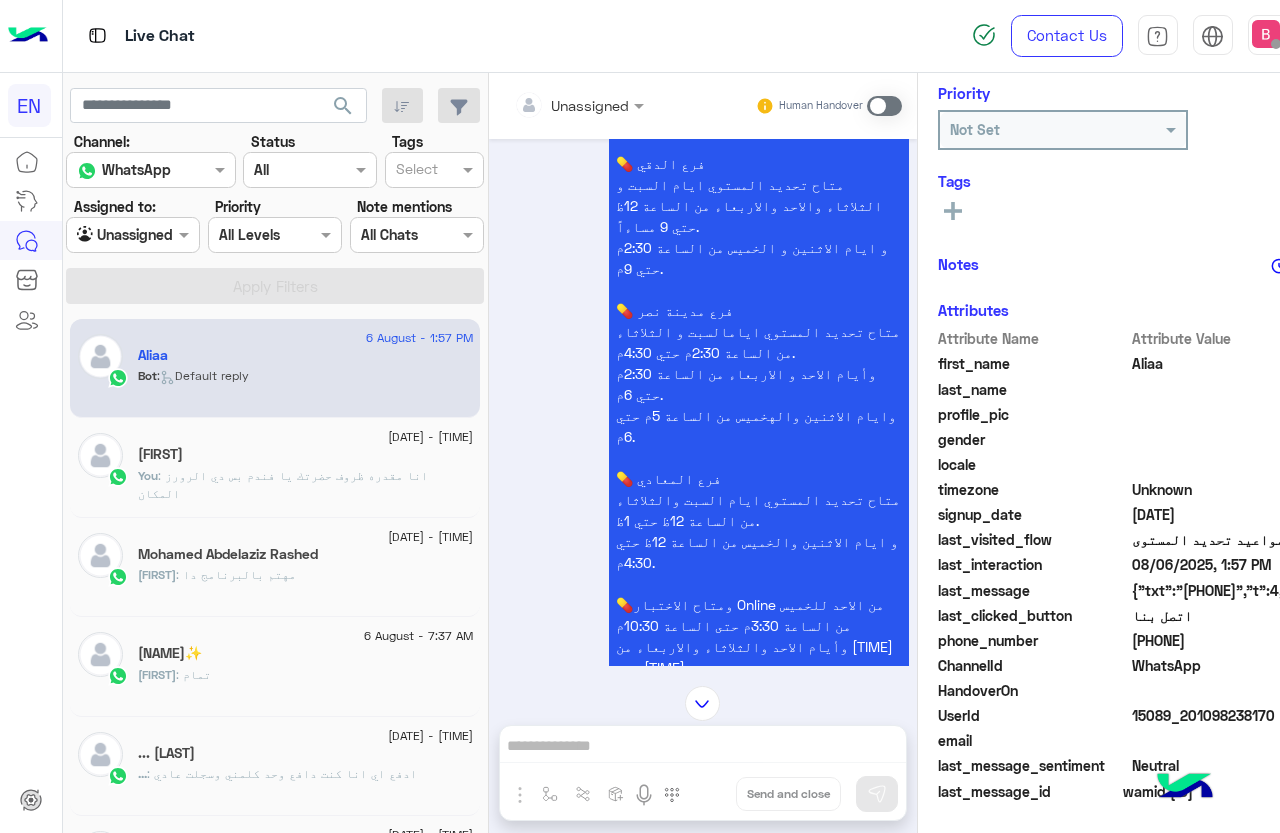 click at bounding box center (884, 106) 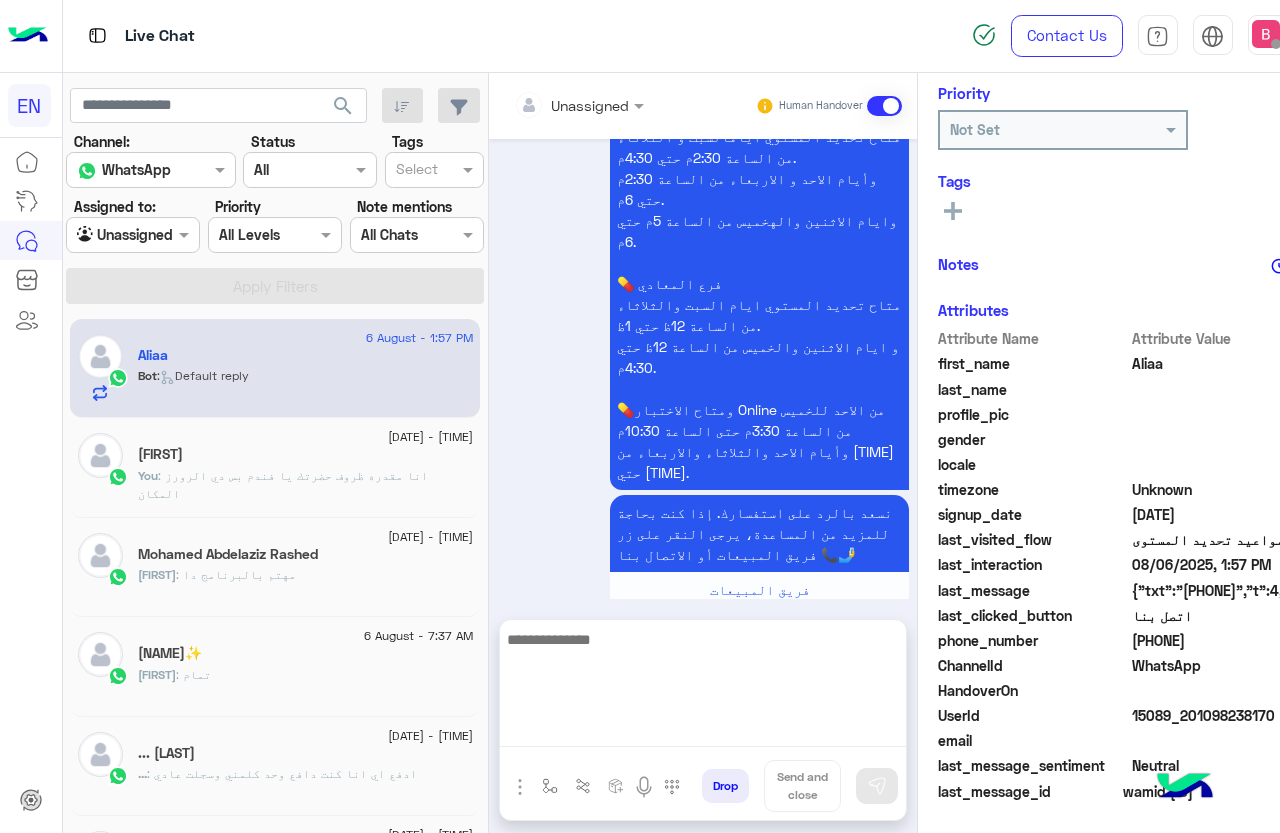 click at bounding box center (703, 687) 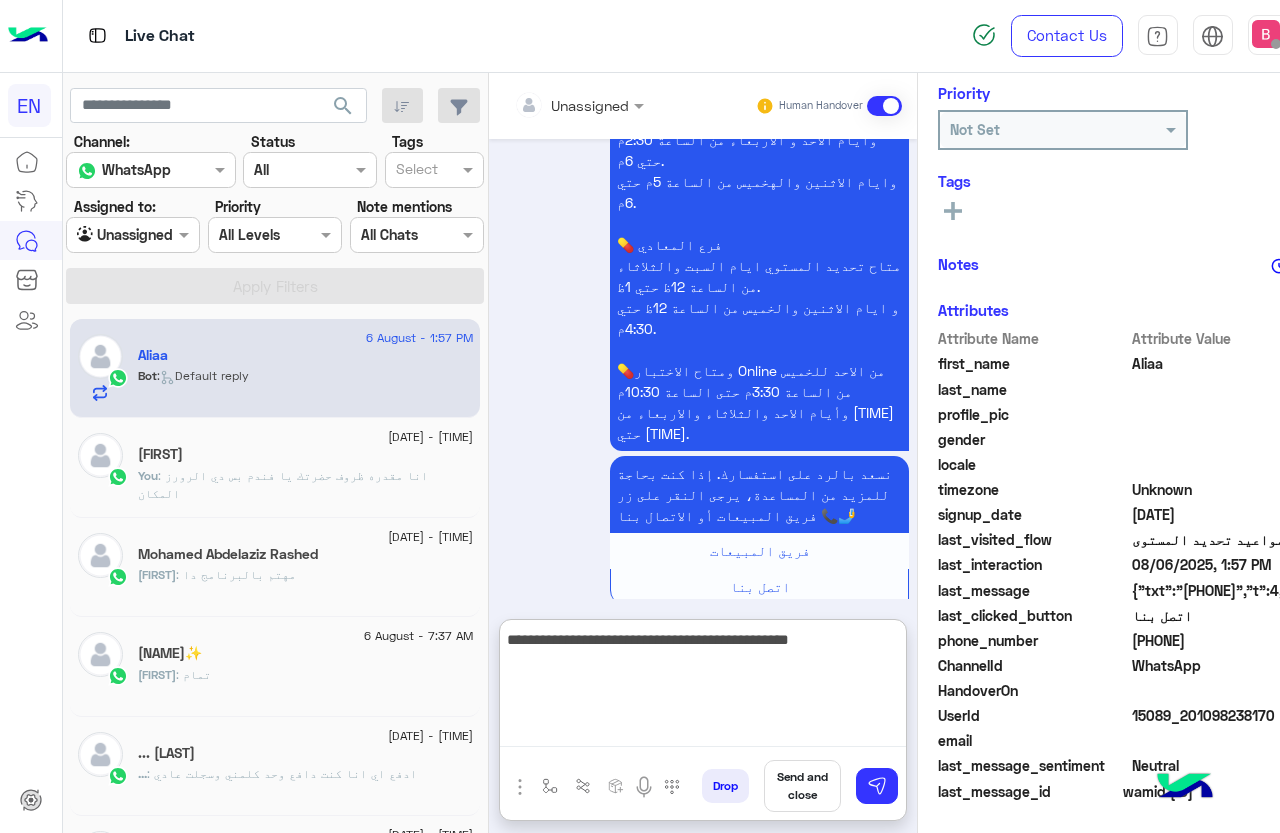 type on "**********" 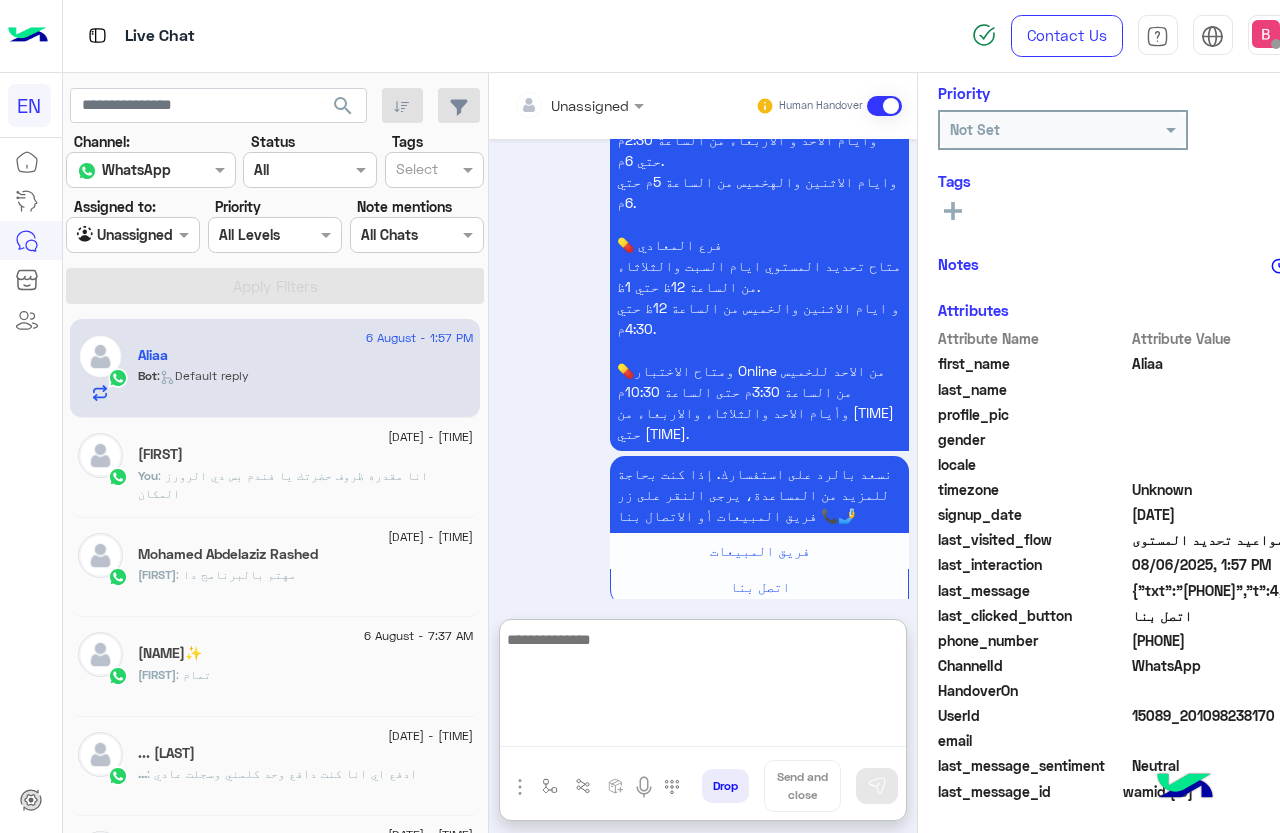 scroll, scrollTop: 2994, scrollLeft: 0, axis: vertical 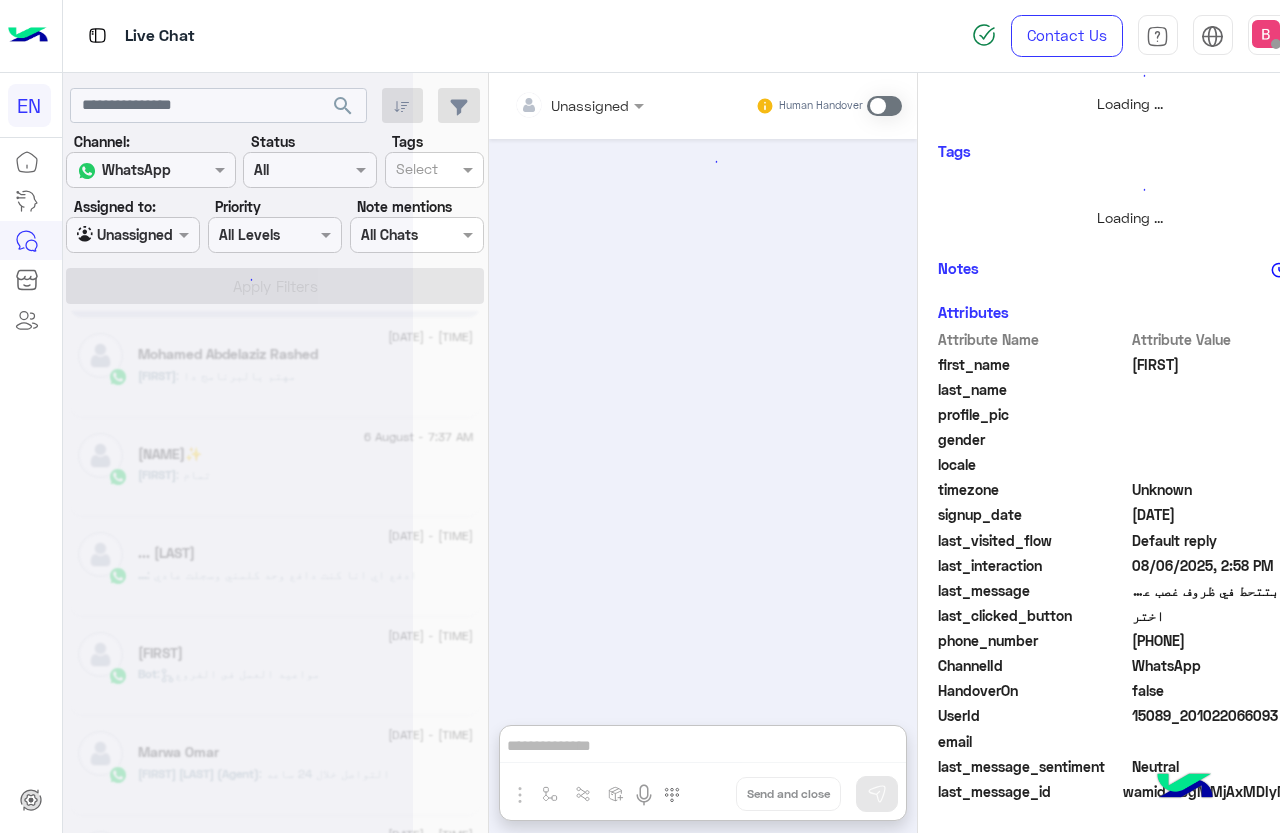 click 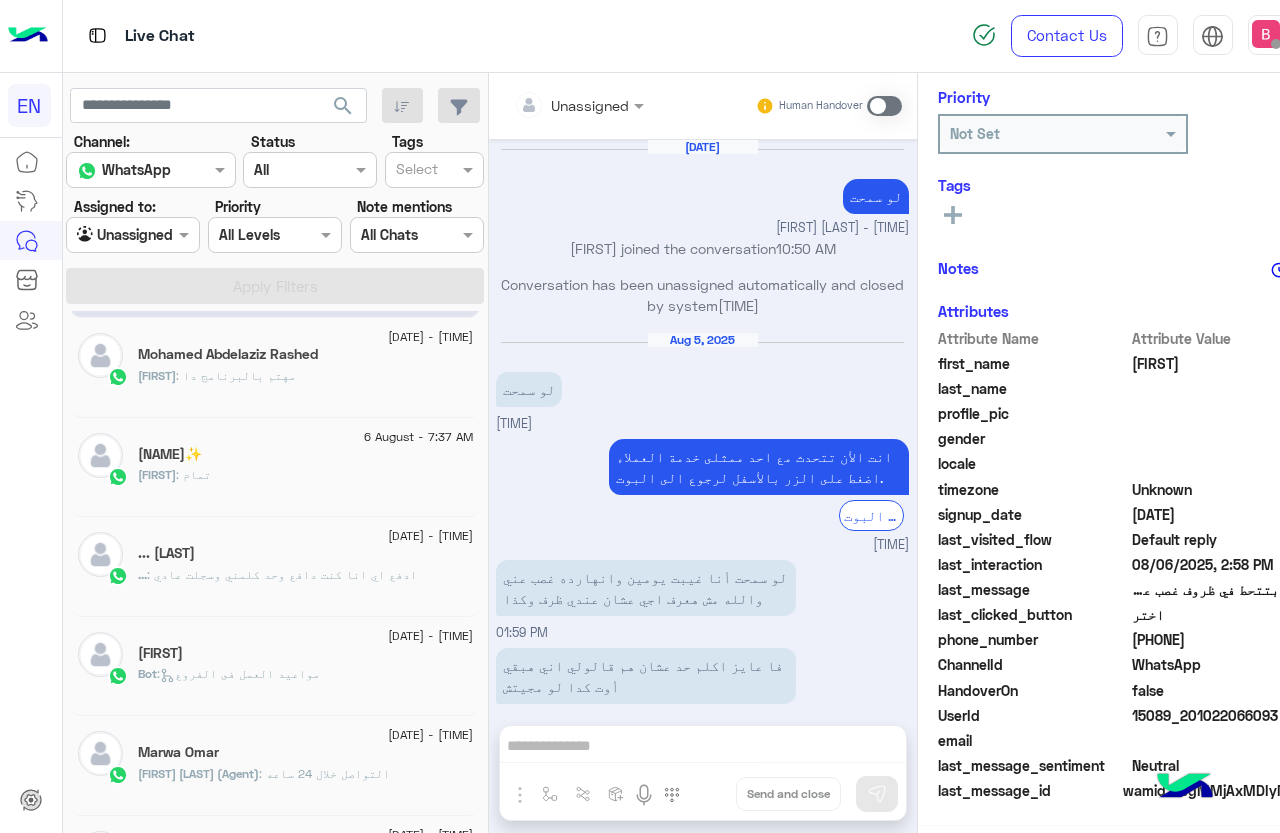 scroll, scrollTop: 240, scrollLeft: 0, axis: vertical 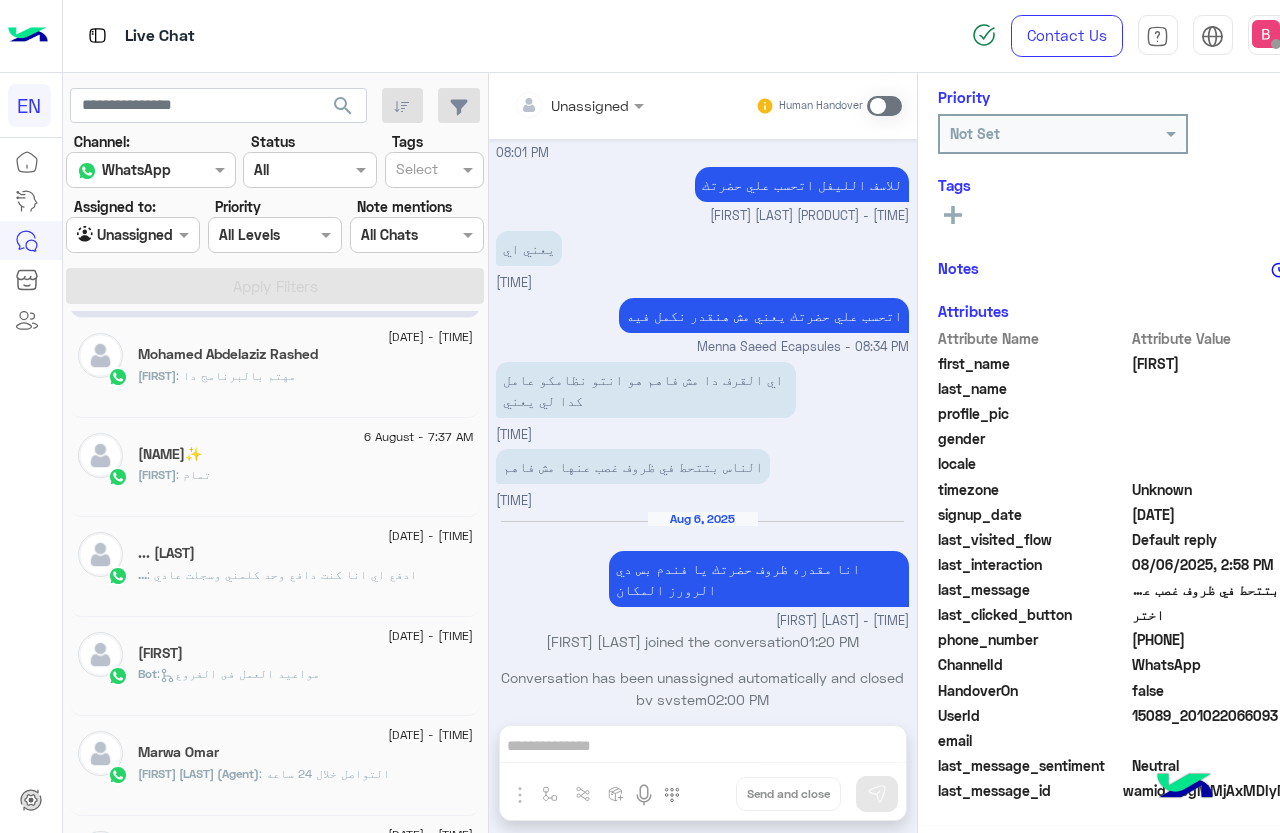 click at bounding box center [133, 234] 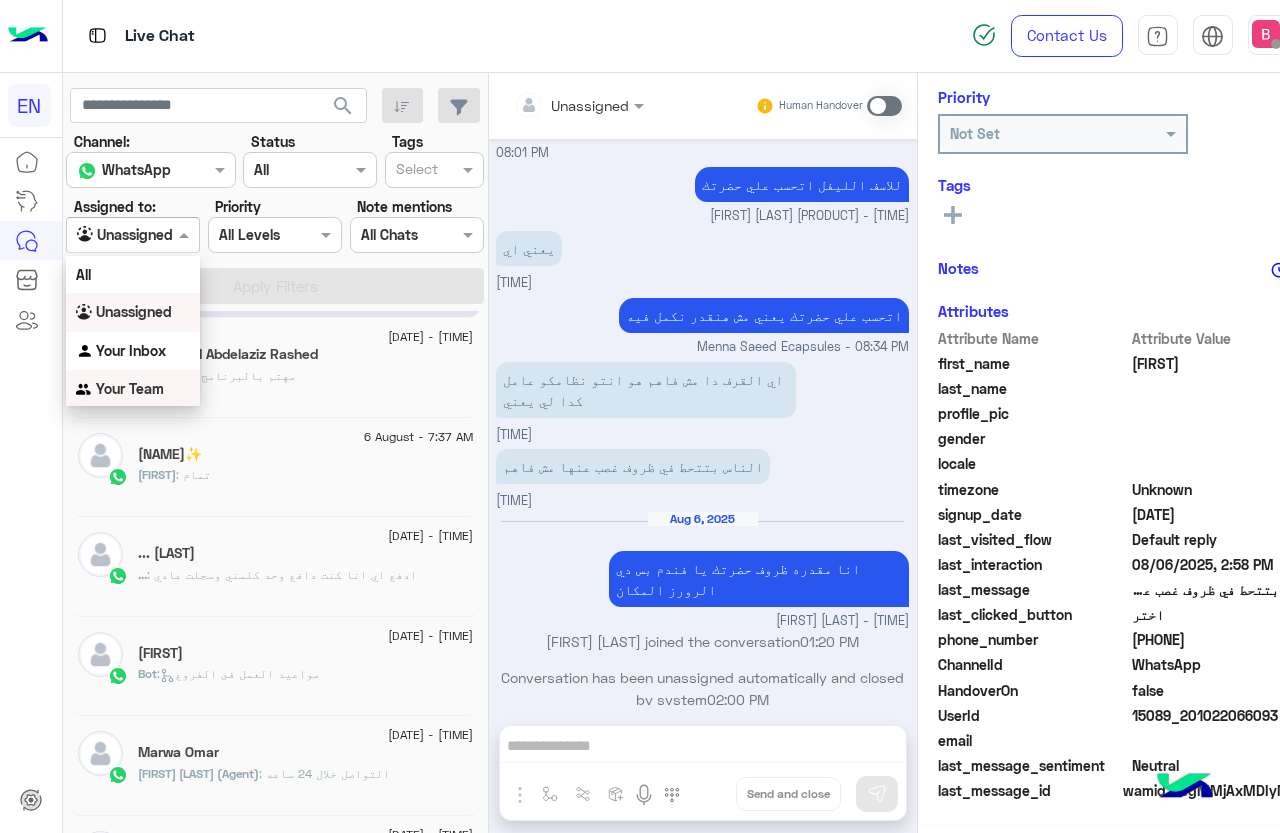 drag, startPoint x: 148, startPoint y: 392, endPoint x: 154, endPoint y: 378, distance: 15.231546 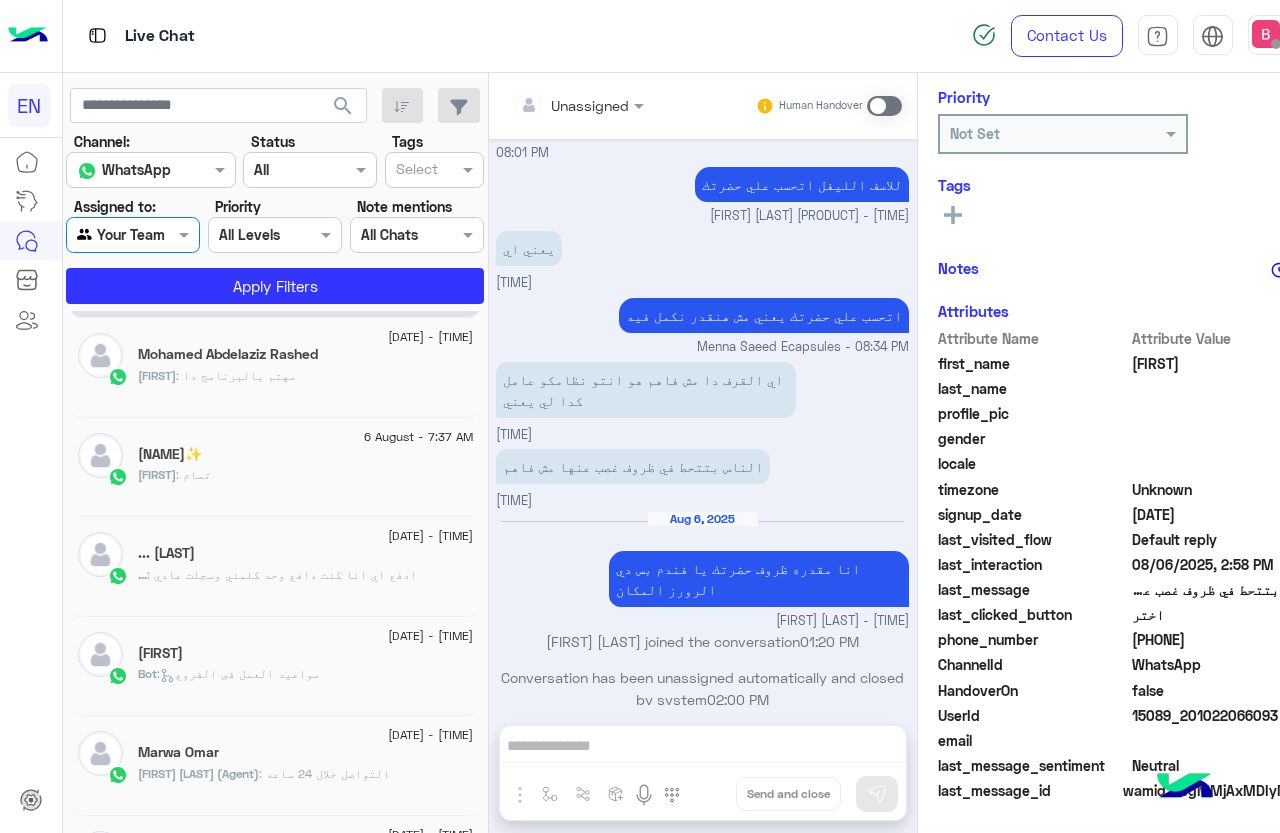 scroll, scrollTop: 244, scrollLeft: 0, axis: vertical 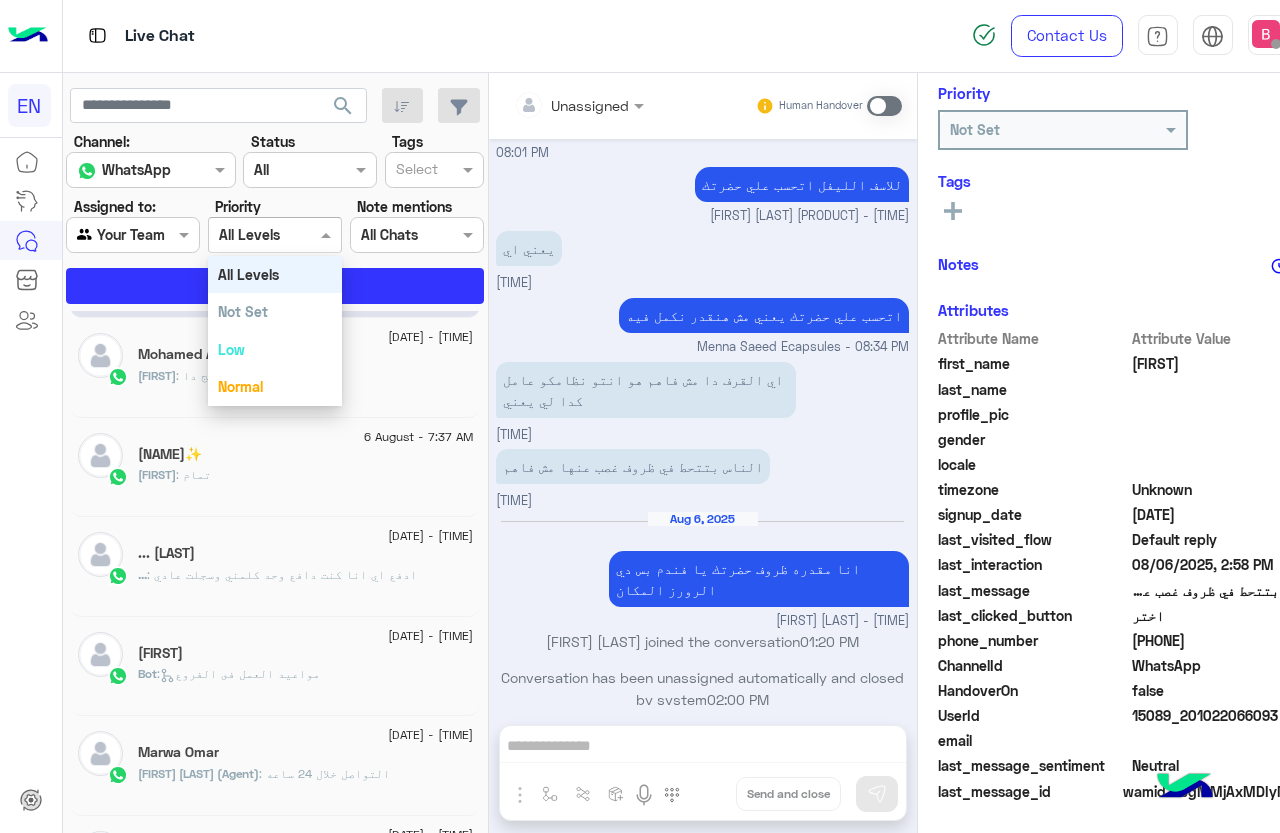 drag, startPoint x: 236, startPoint y: 243, endPoint x: 214, endPoint y: 264, distance: 30.413813 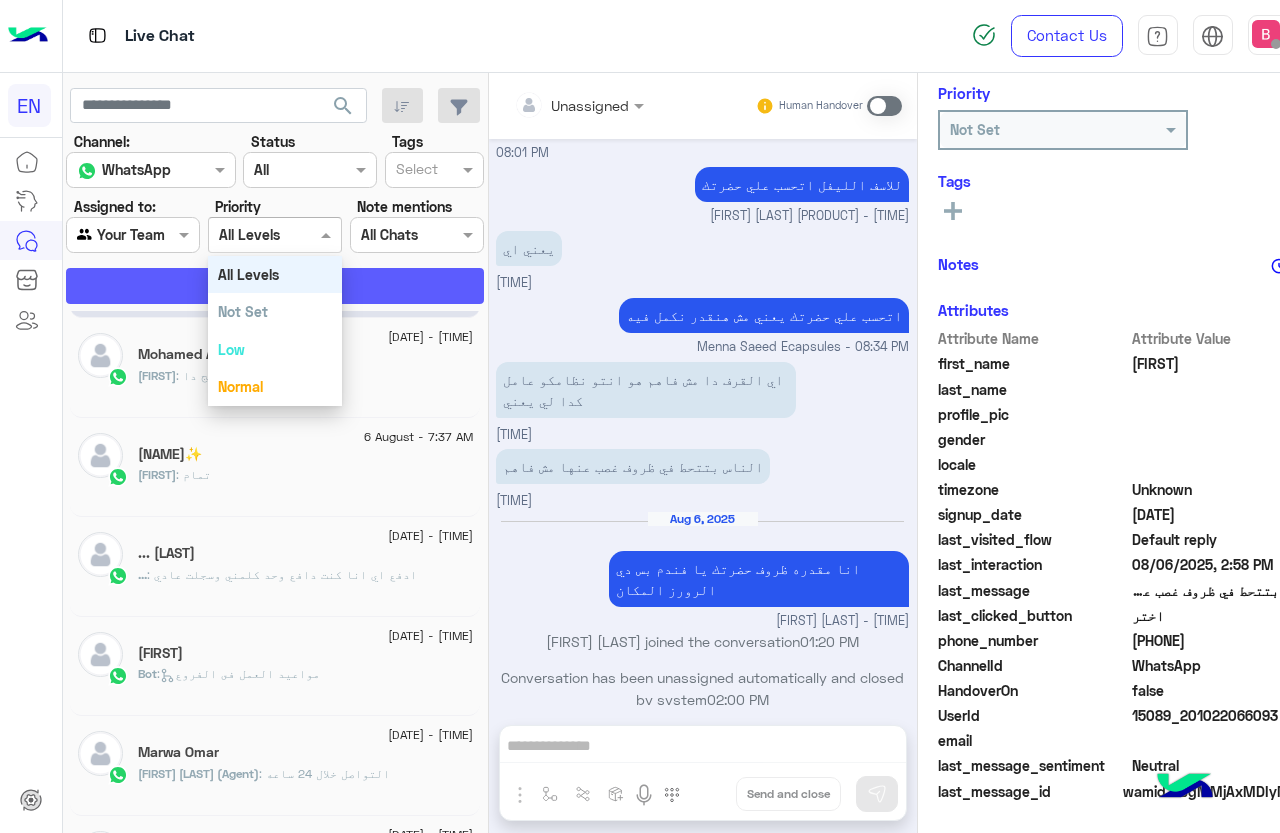 click on "Apply Filters" 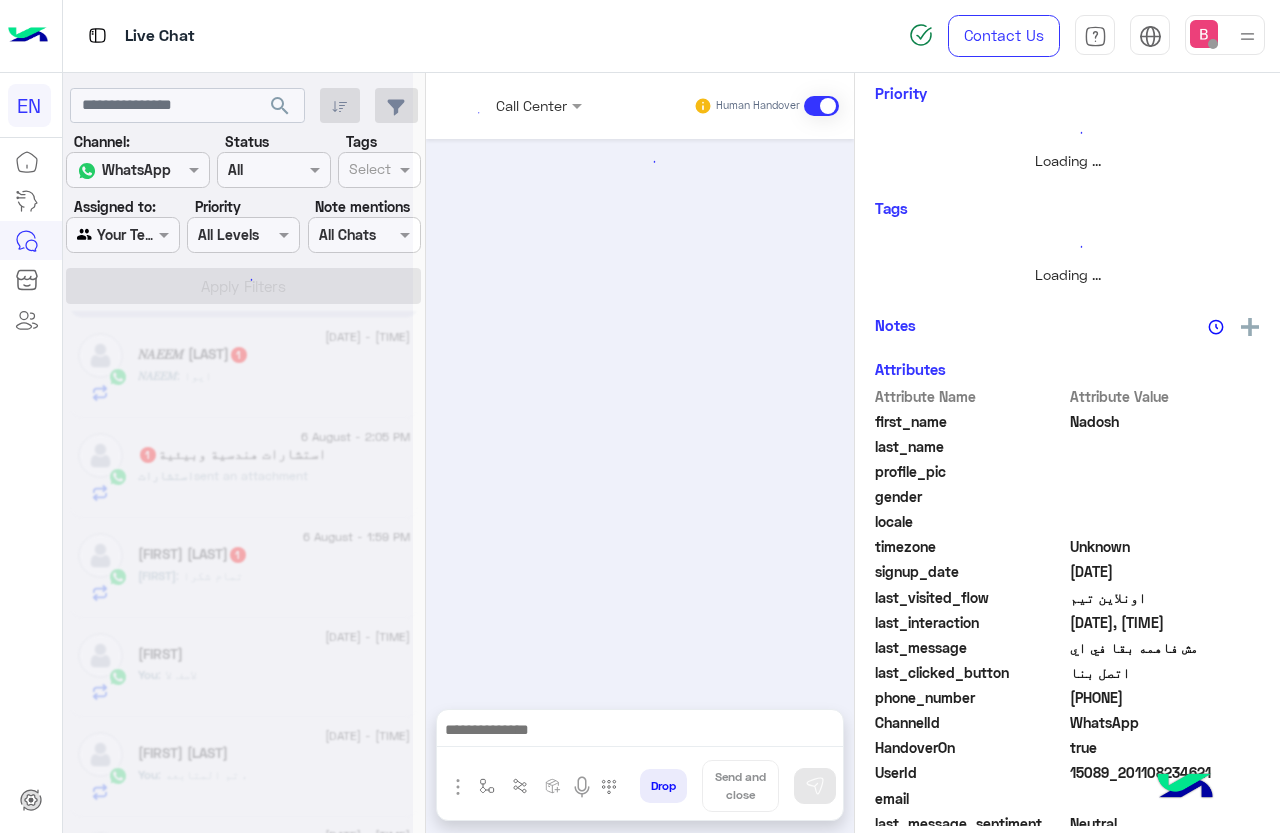 scroll, scrollTop: 301, scrollLeft: 0, axis: vertical 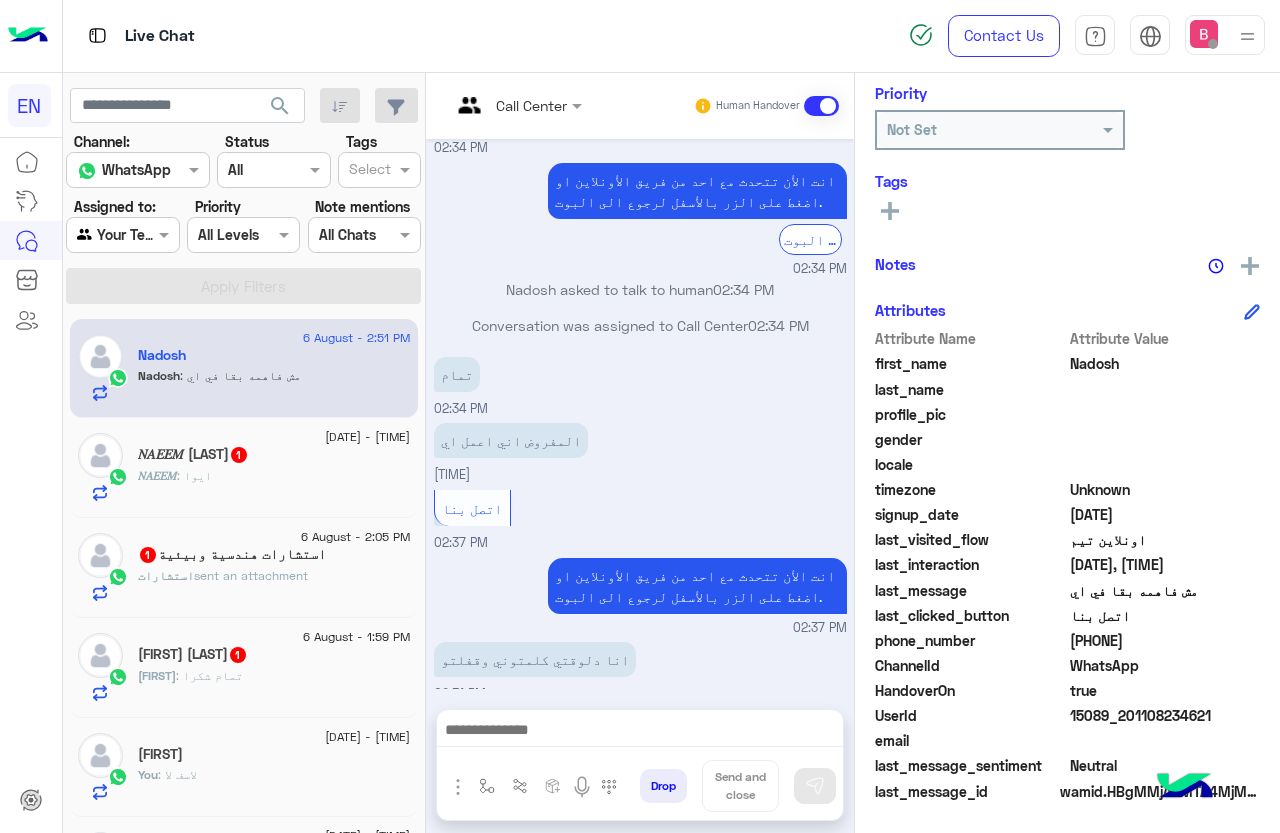 drag, startPoint x: 1070, startPoint y: 641, endPoint x: 1167, endPoint y: 665, distance: 99.92497 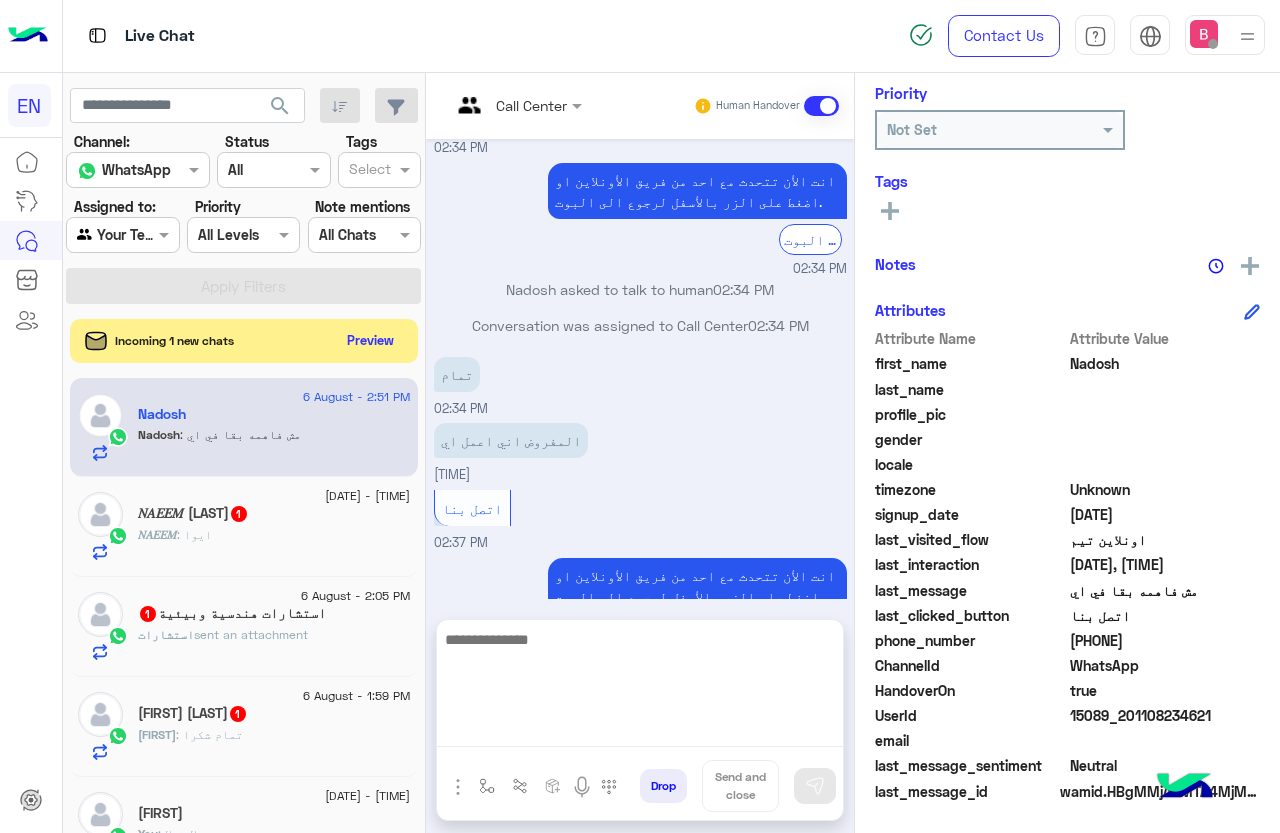 click at bounding box center [640, 687] 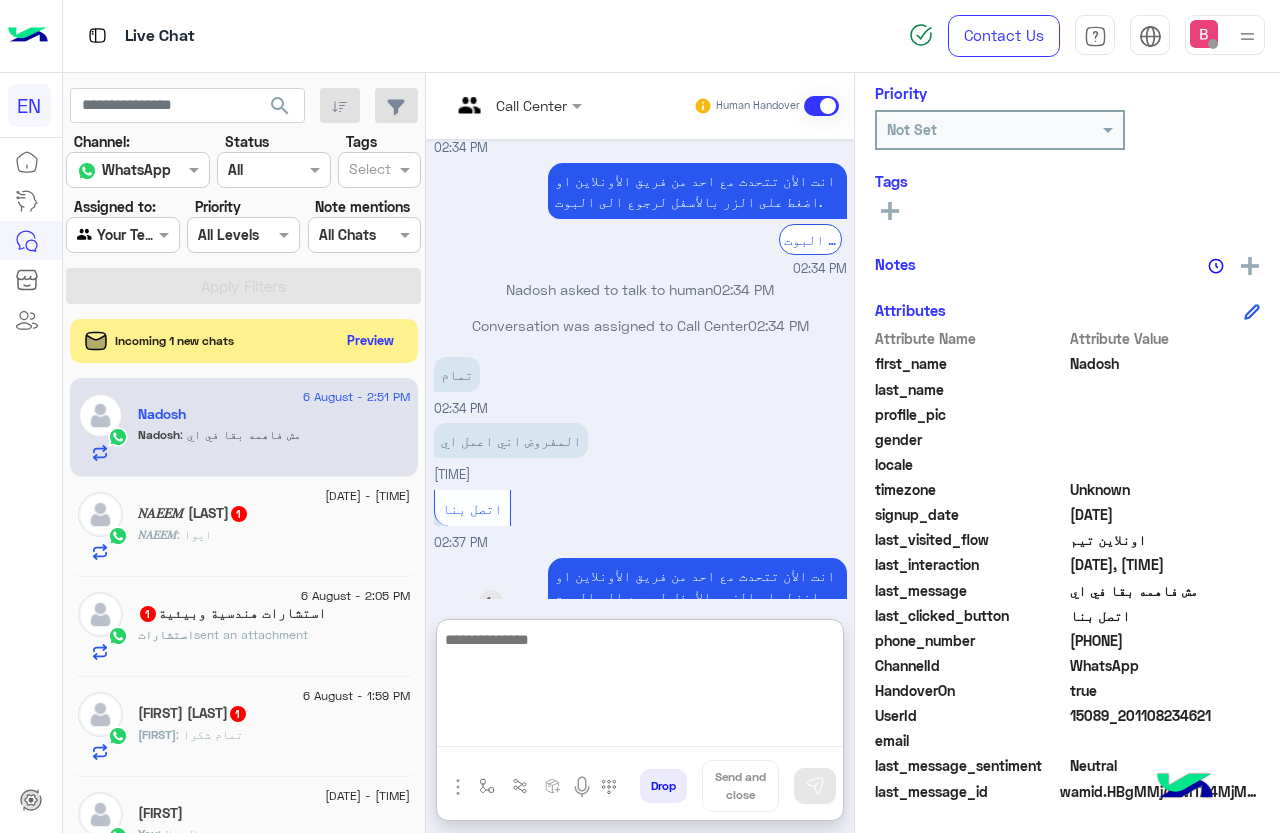 scroll, scrollTop: 1544, scrollLeft: 0, axis: vertical 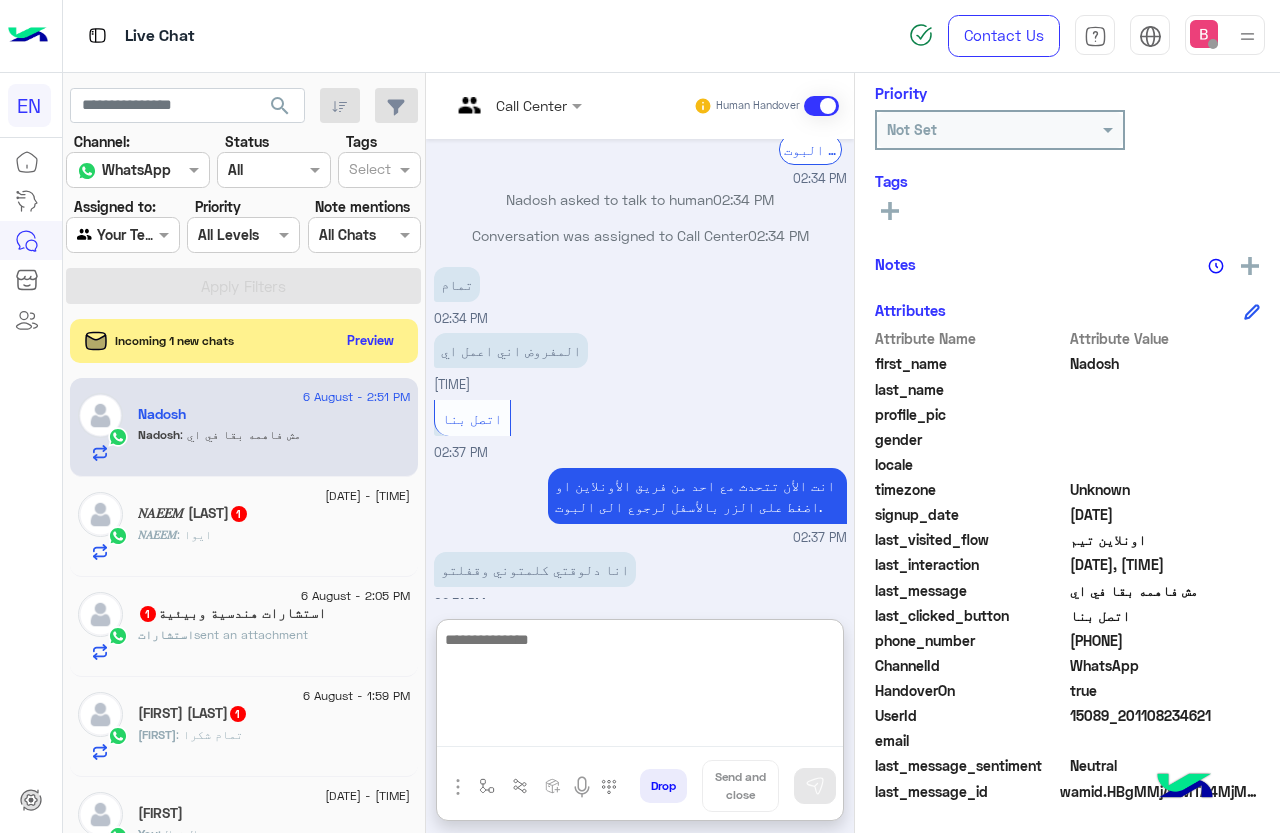 click at bounding box center [640, 687] 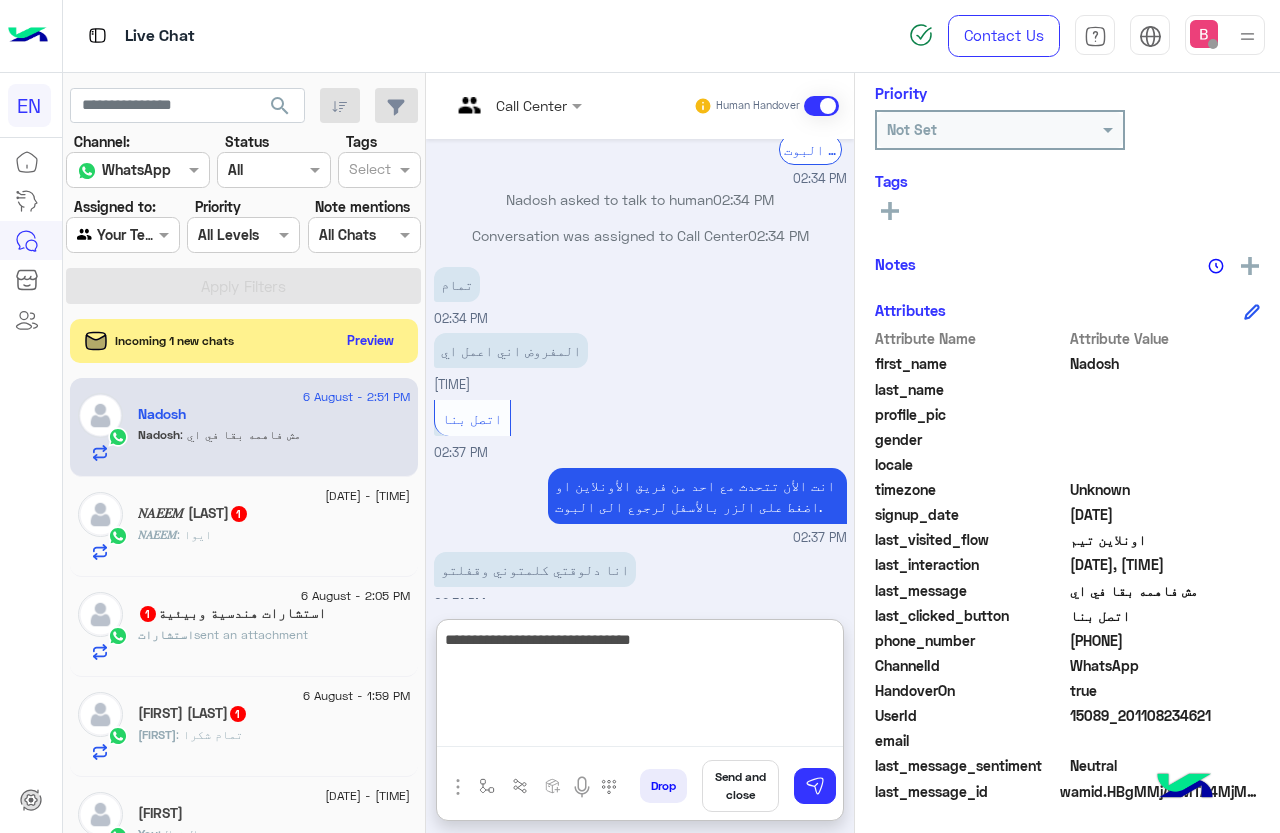 type on "**********" 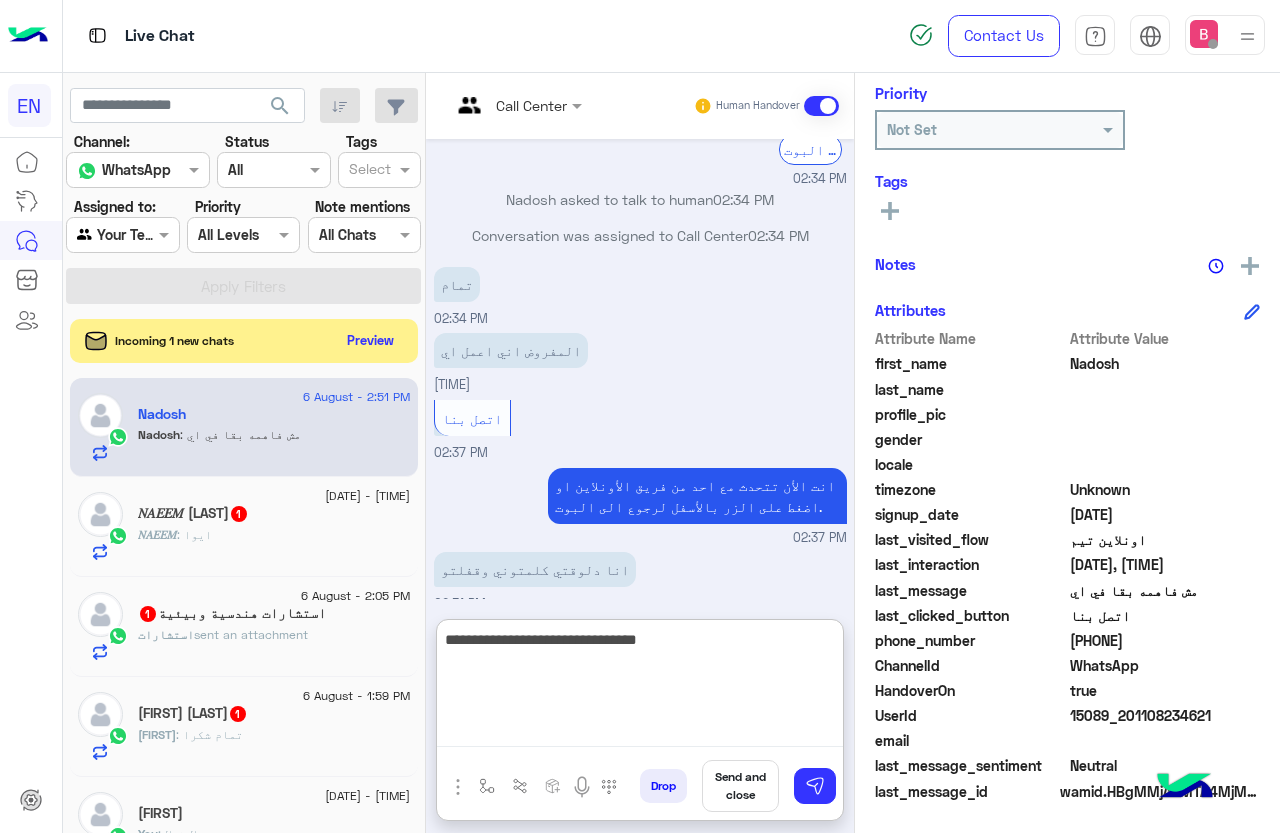 drag, startPoint x: 614, startPoint y: 642, endPoint x: 889, endPoint y: 651, distance: 275.14725 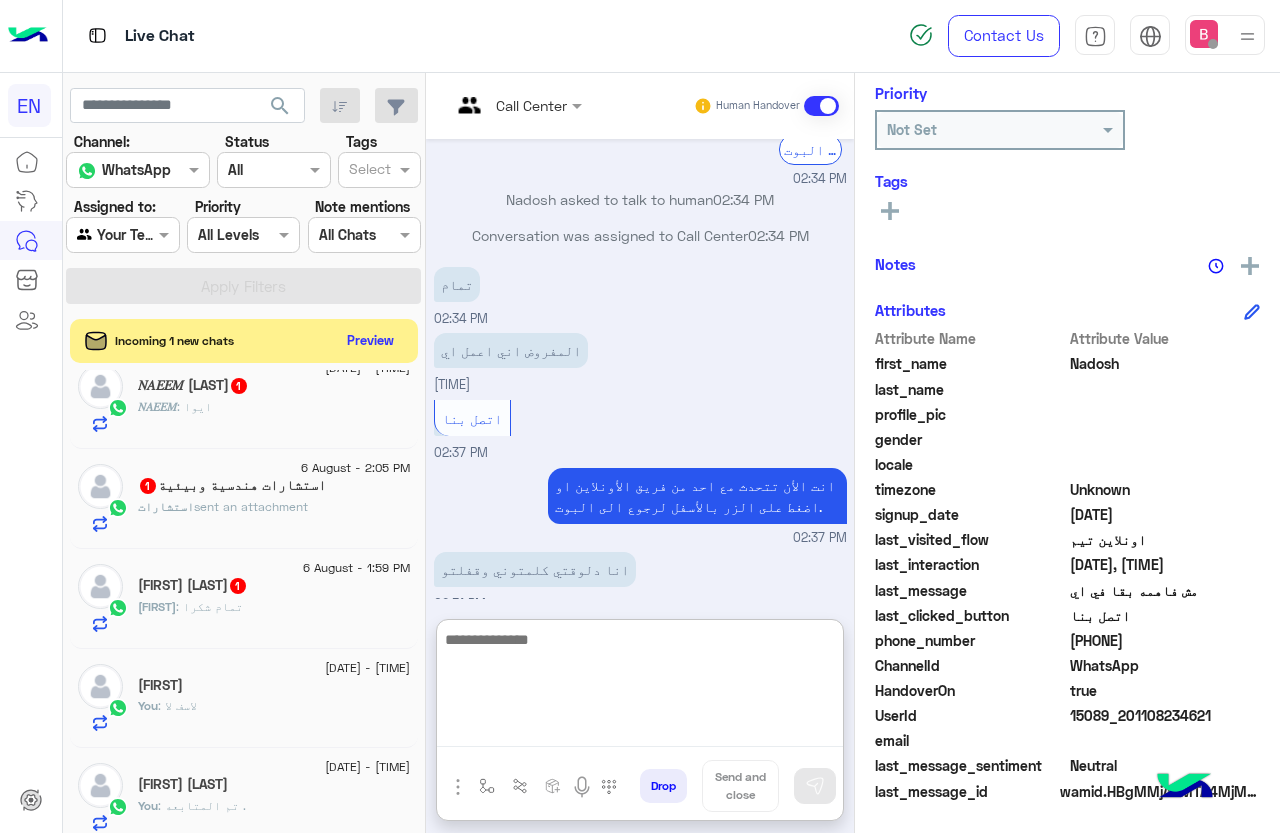 scroll, scrollTop: 0, scrollLeft: 0, axis: both 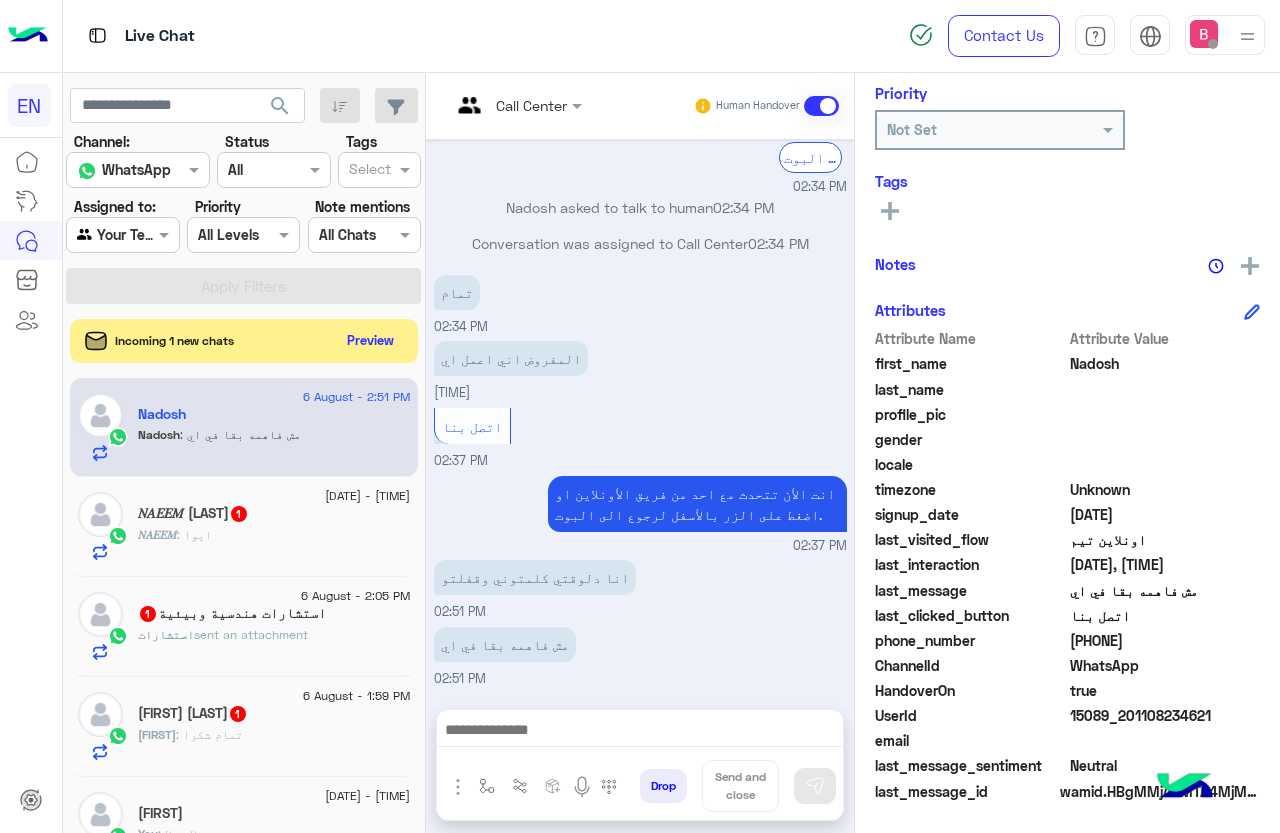 click on "𝑁𝐴𝐸𝐸𝑀 : ايوا" 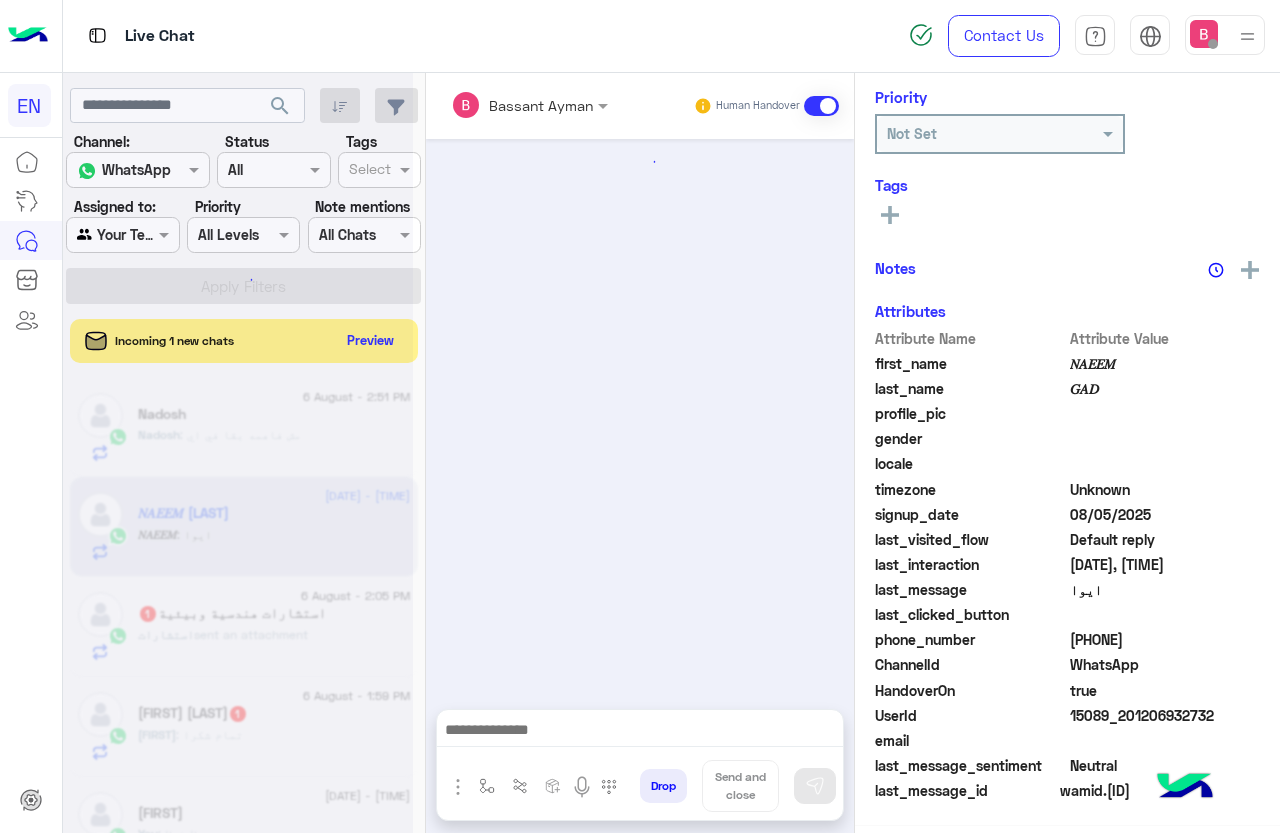 scroll, scrollTop: 240, scrollLeft: 0, axis: vertical 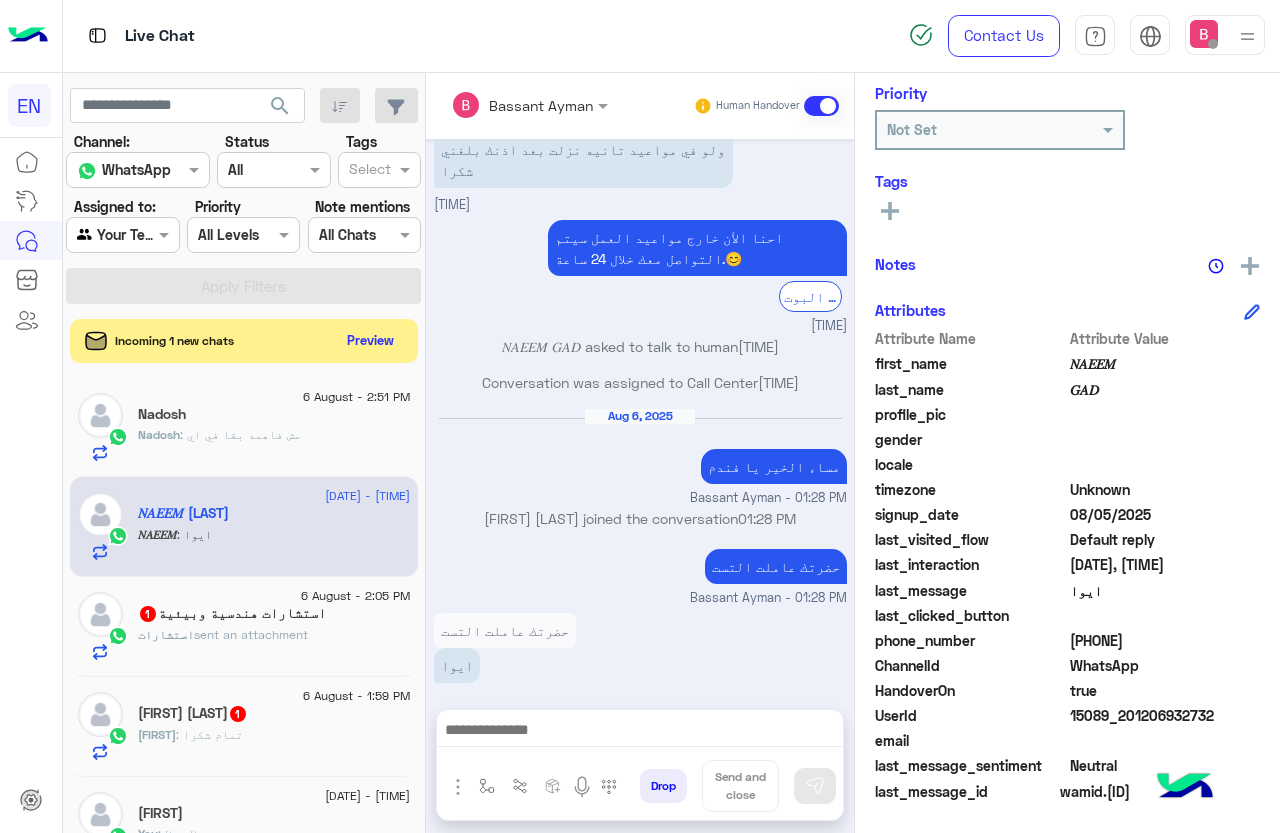 drag, startPoint x: 1072, startPoint y: 641, endPoint x: 1154, endPoint y: 647, distance: 82.219215 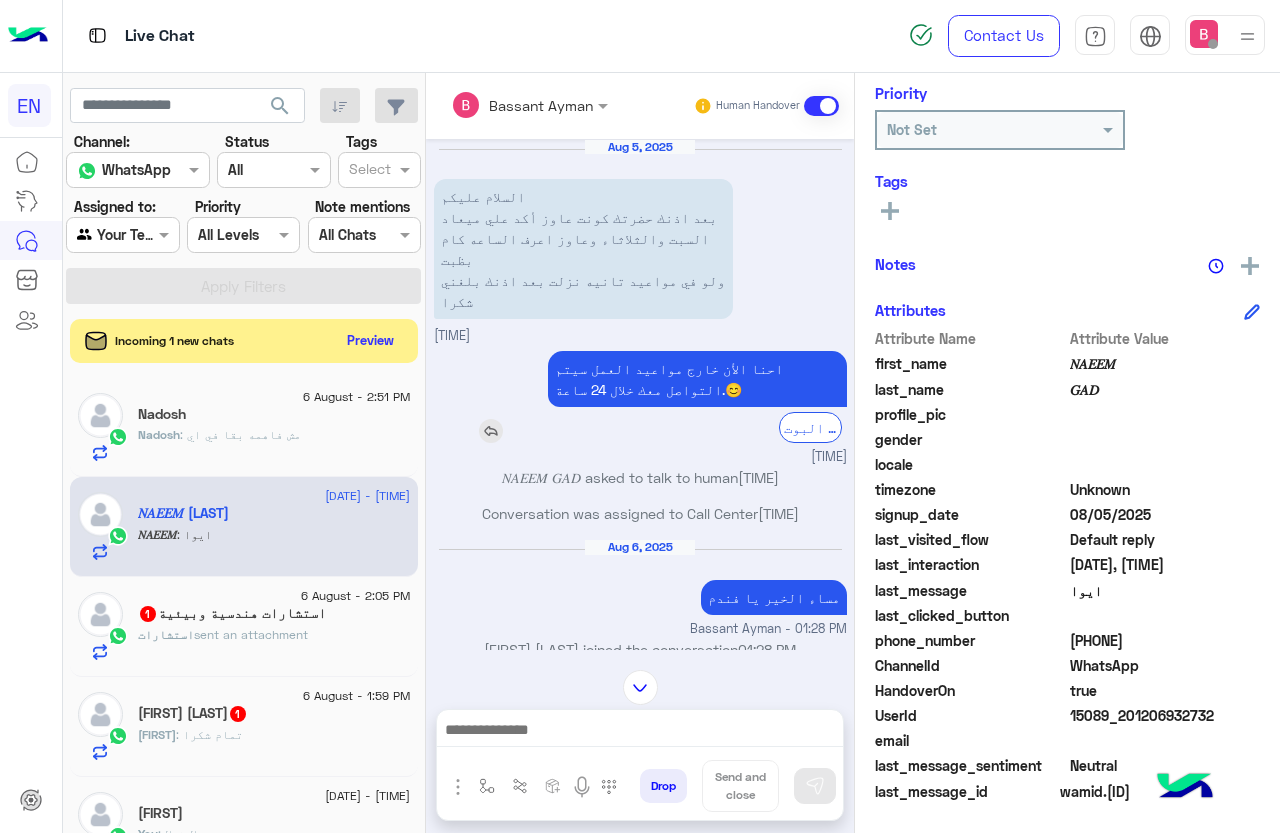 scroll, scrollTop: 130, scrollLeft: 0, axis: vertical 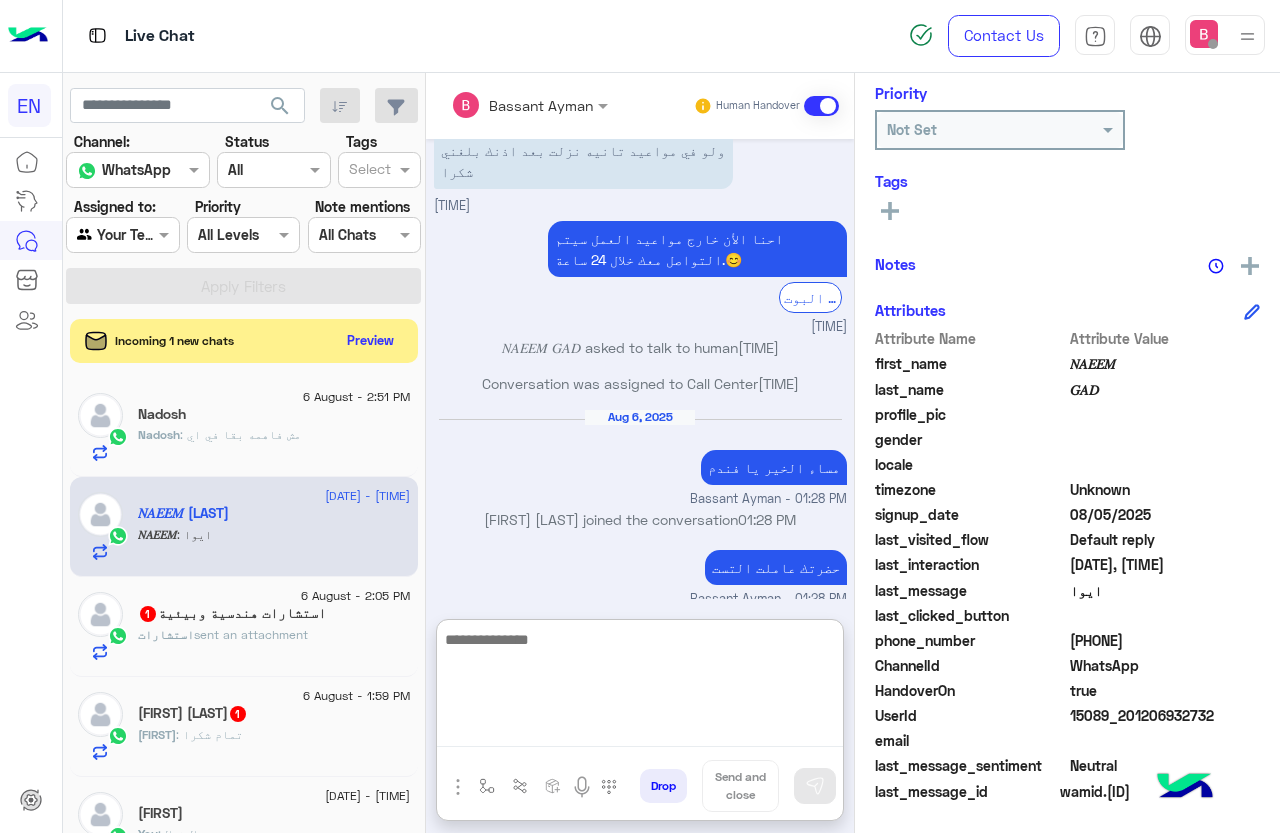 click at bounding box center [640, 687] 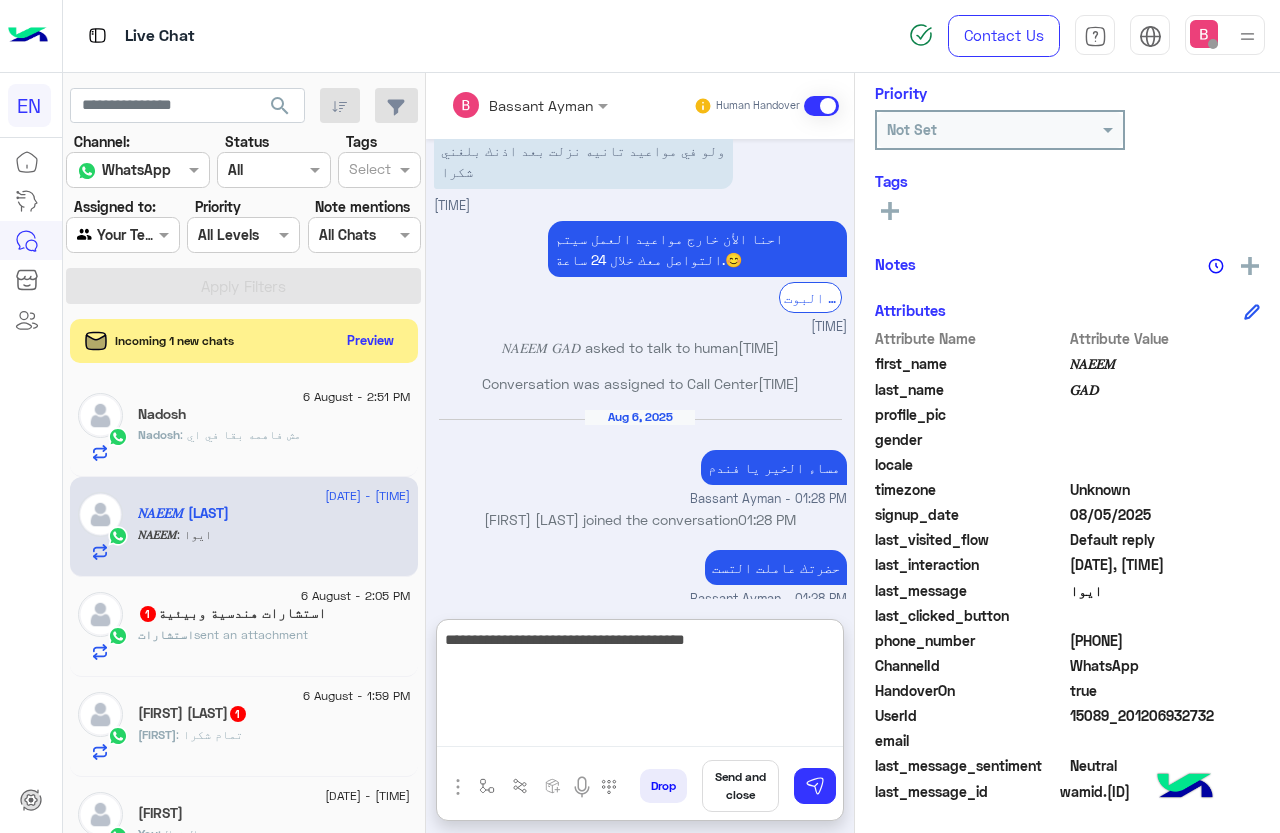 type on "**********" 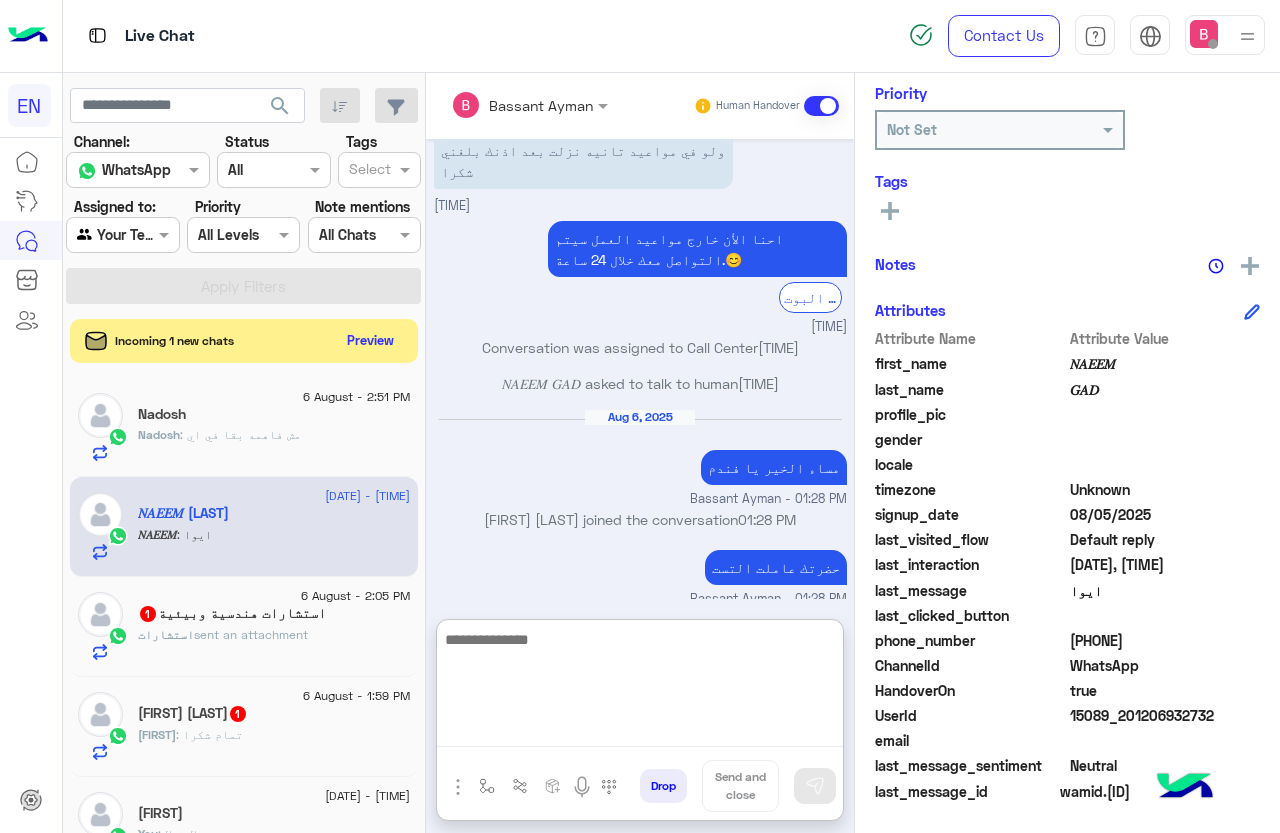 scroll, scrollTop: 285, scrollLeft: 0, axis: vertical 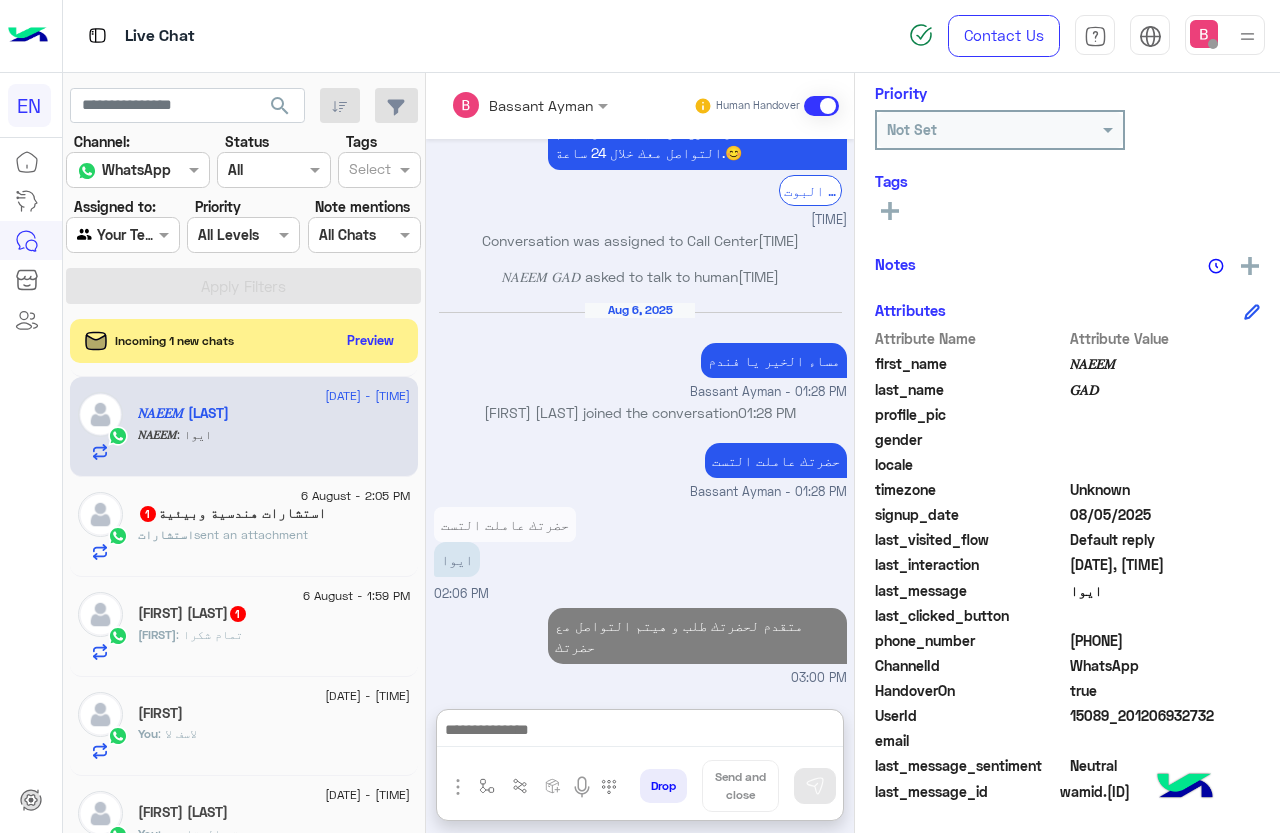 click on "Mariem Youssef  1" 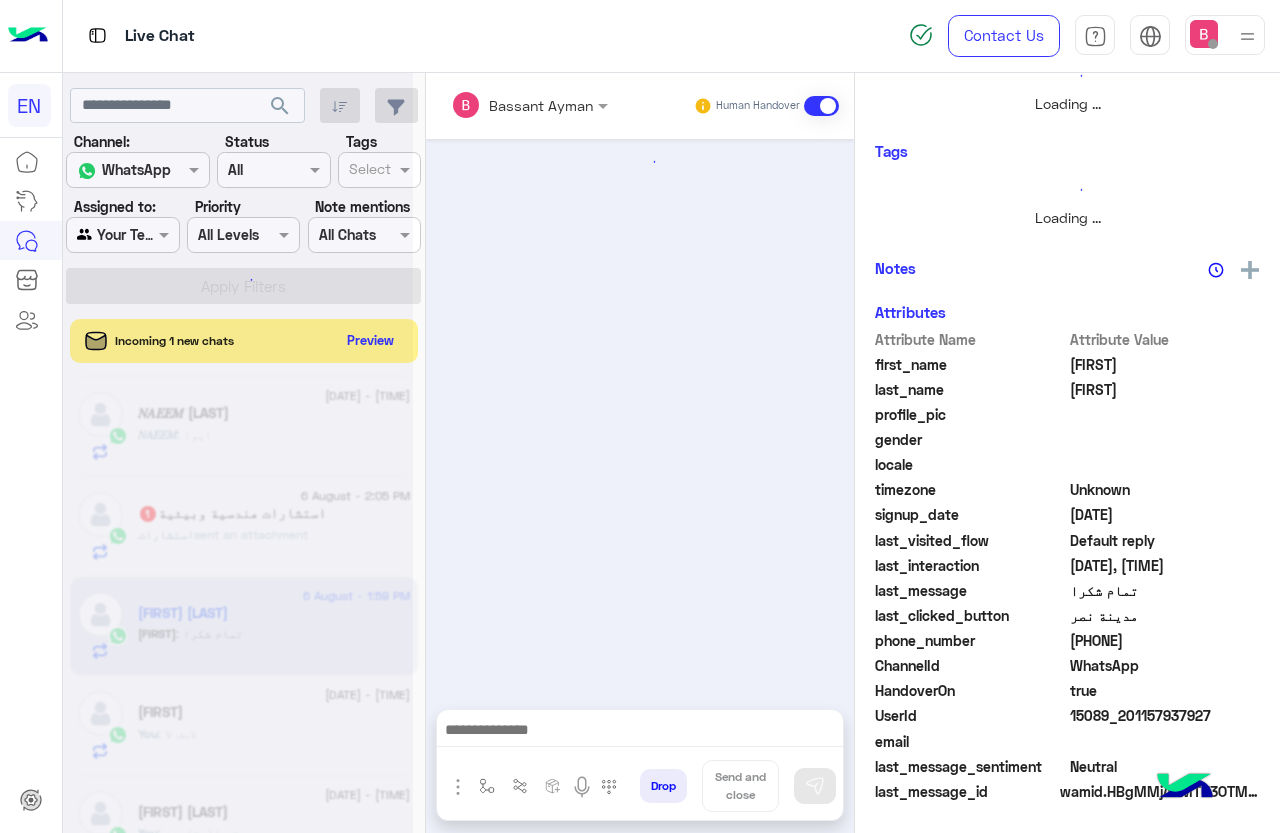 scroll, scrollTop: 240, scrollLeft: 0, axis: vertical 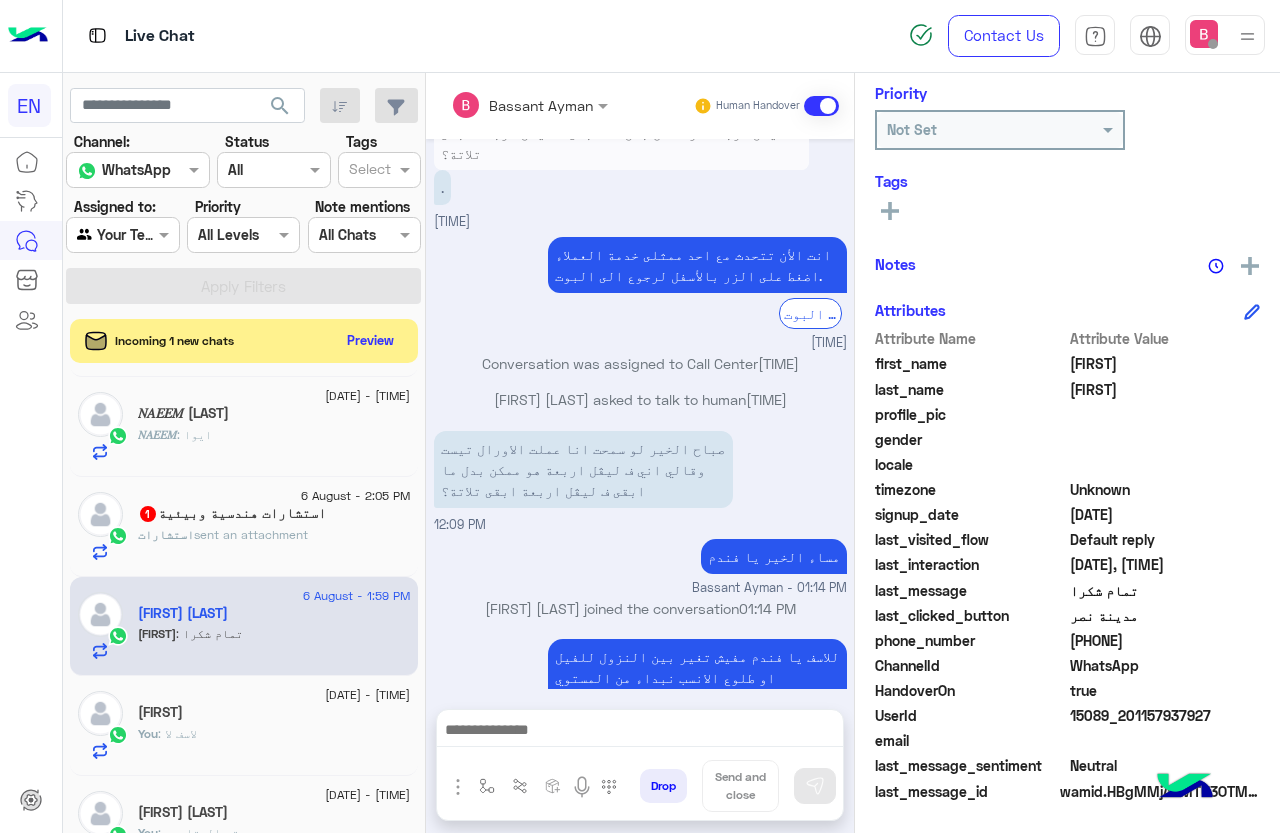 click on "استشارات هندسية وبيئية  1" 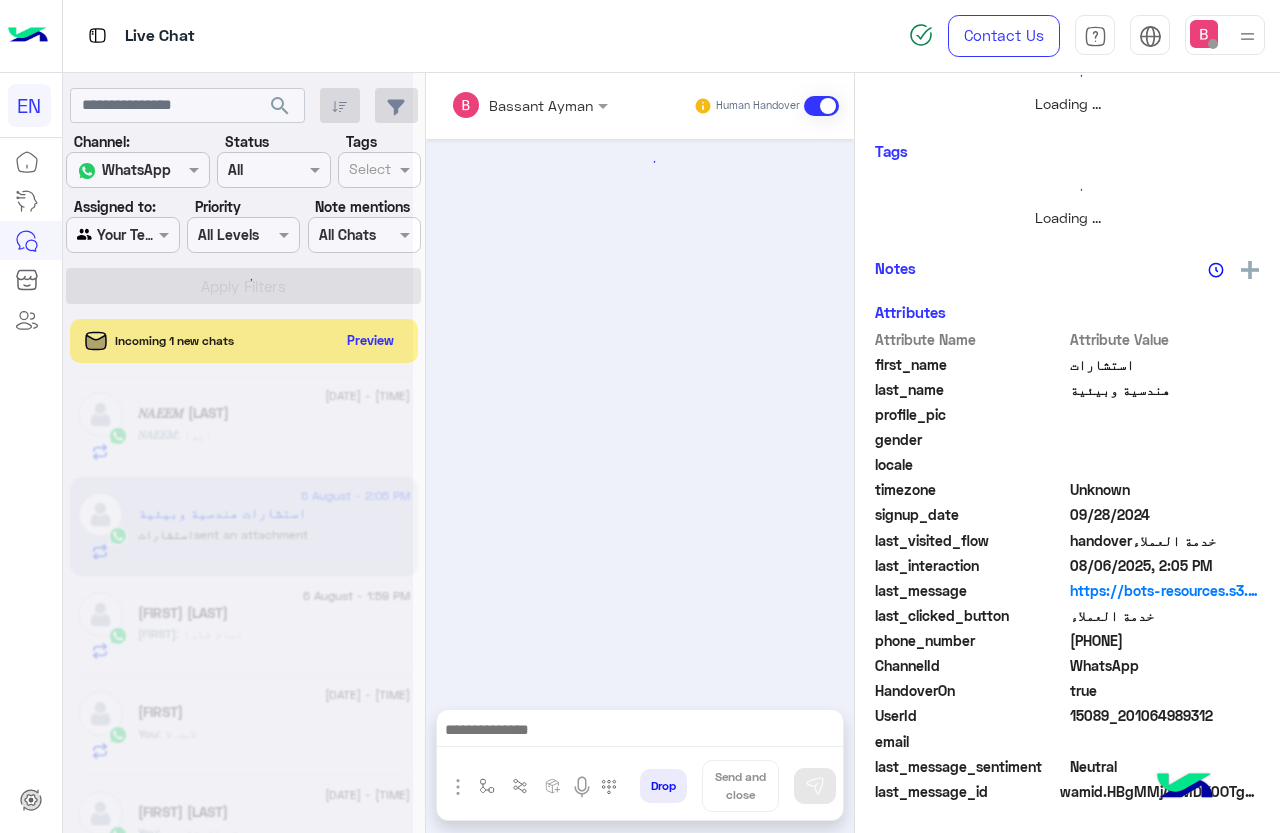 scroll, scrollTop: 240, scrollLeft: 0, axis: vertical 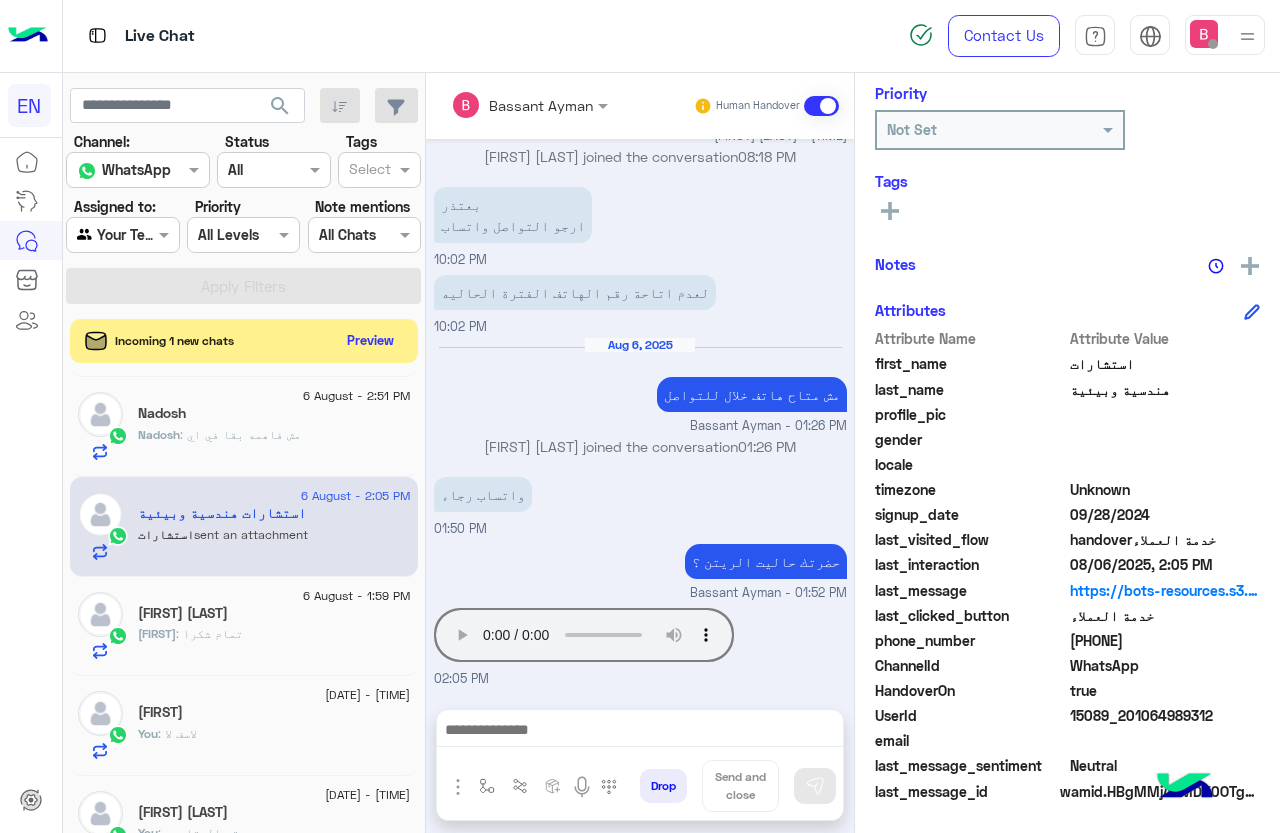 drag, startPoint x: 1075, startPoint y: 635, endPoint x: 1193, endPoint y: 637, distance: 118.016945 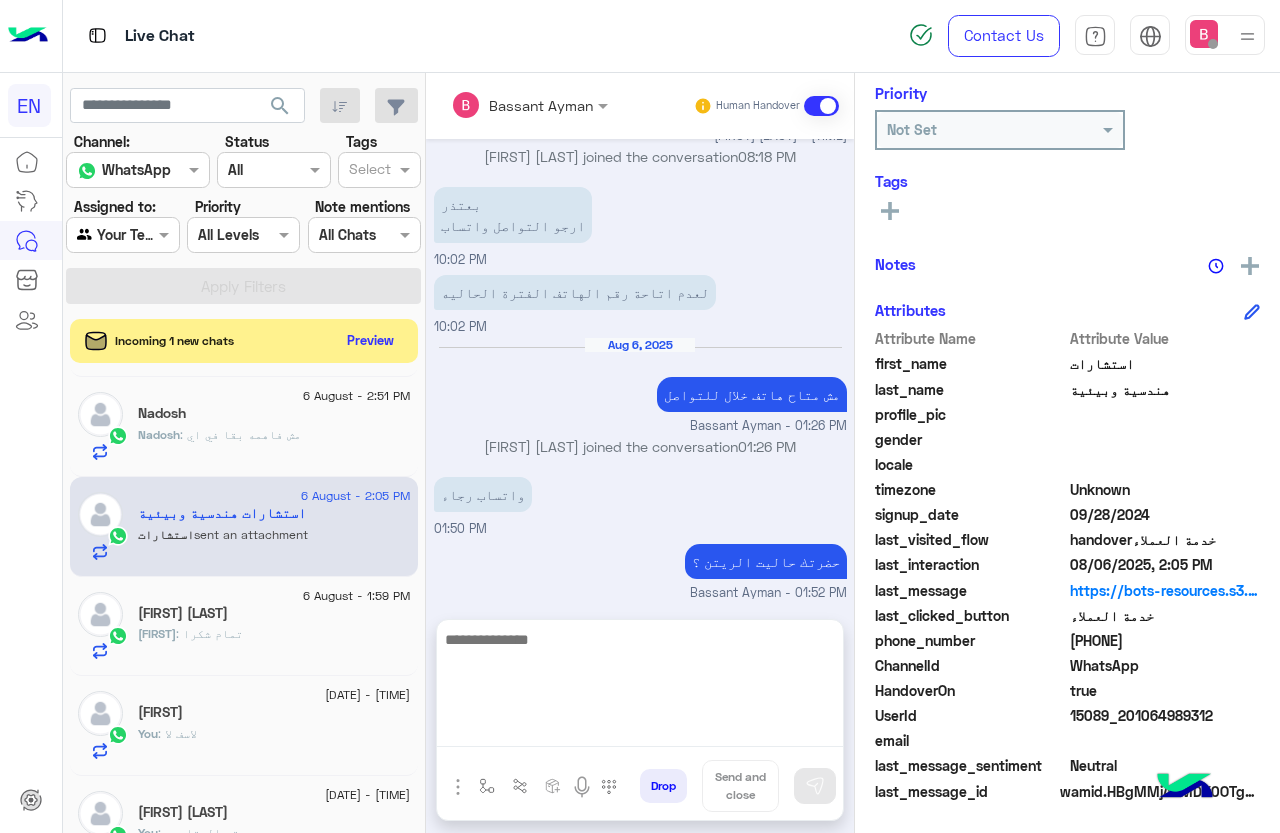 click at bounding box center [640, 687] 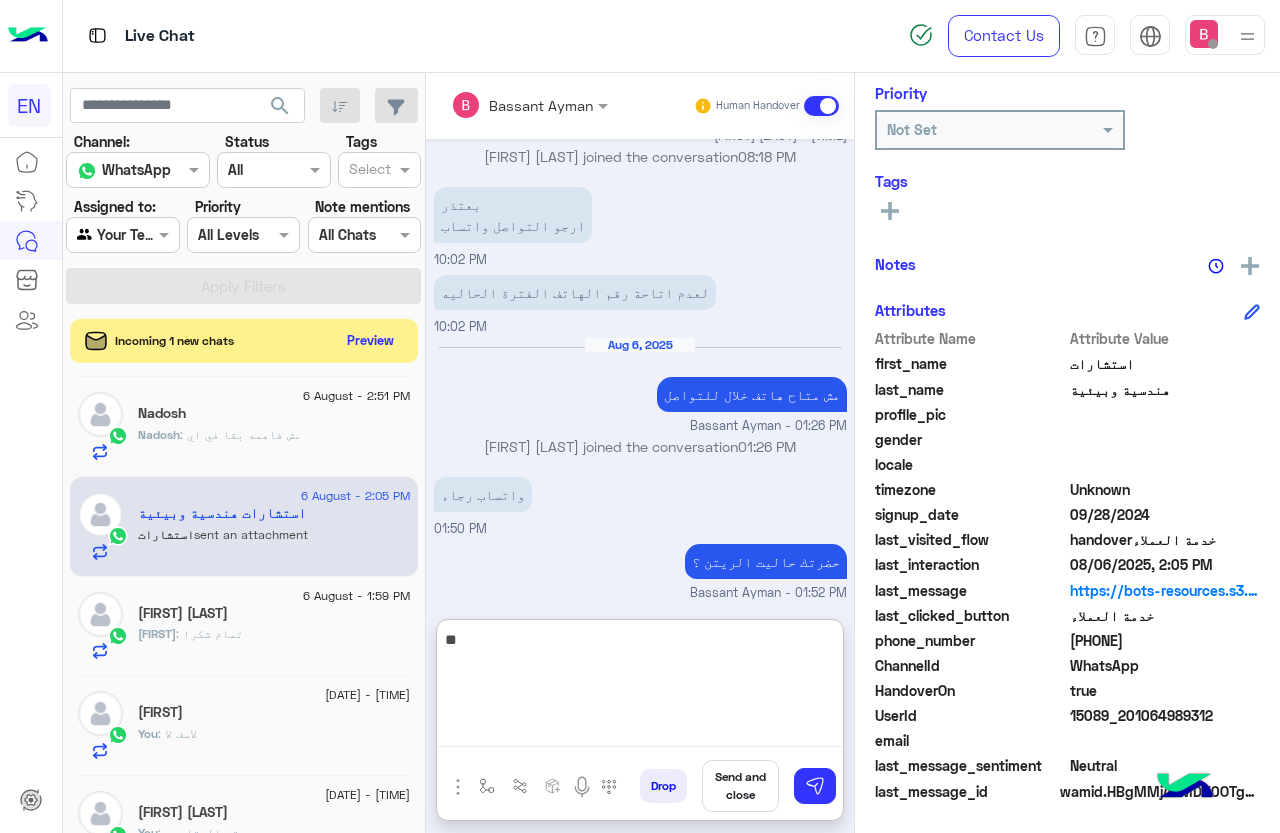 type on "*" 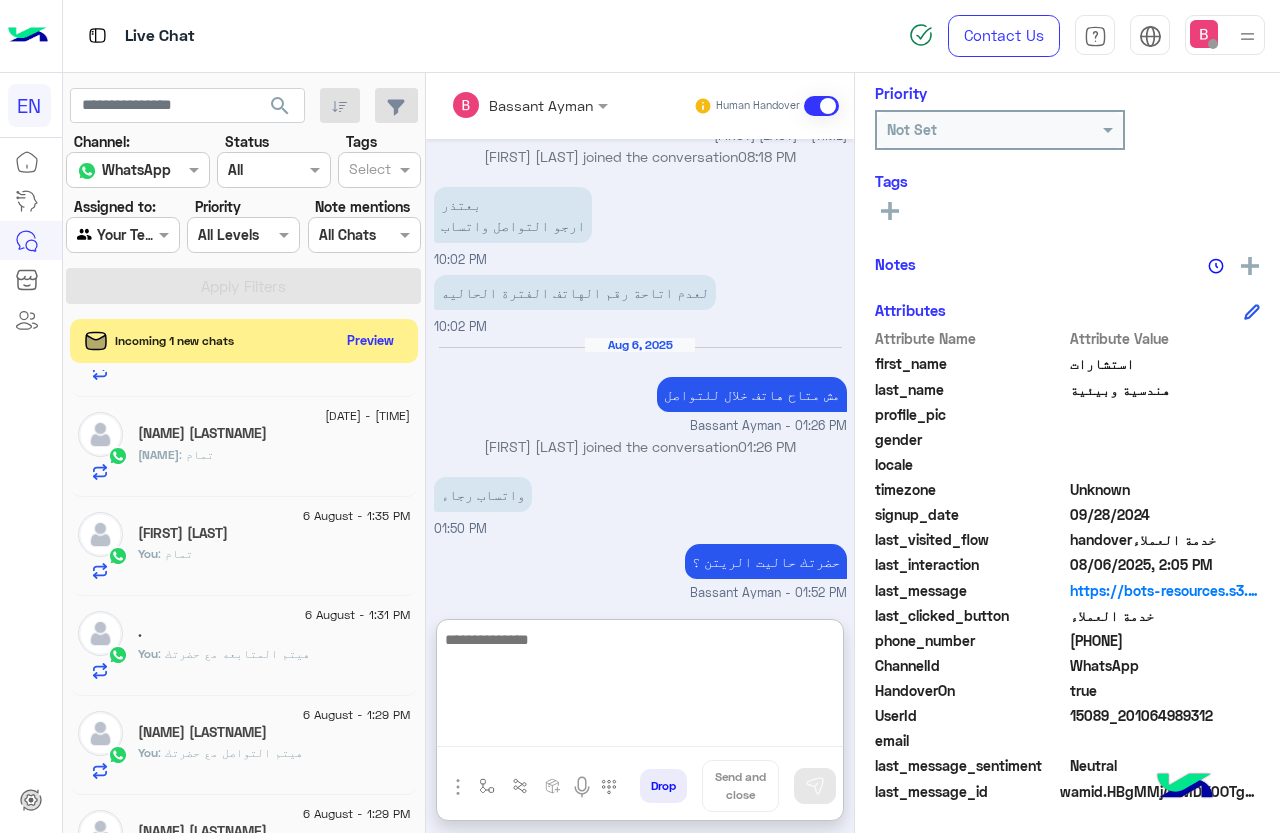 scroll, scrollTop: 700, scrollLeft: 0, axis: vertical 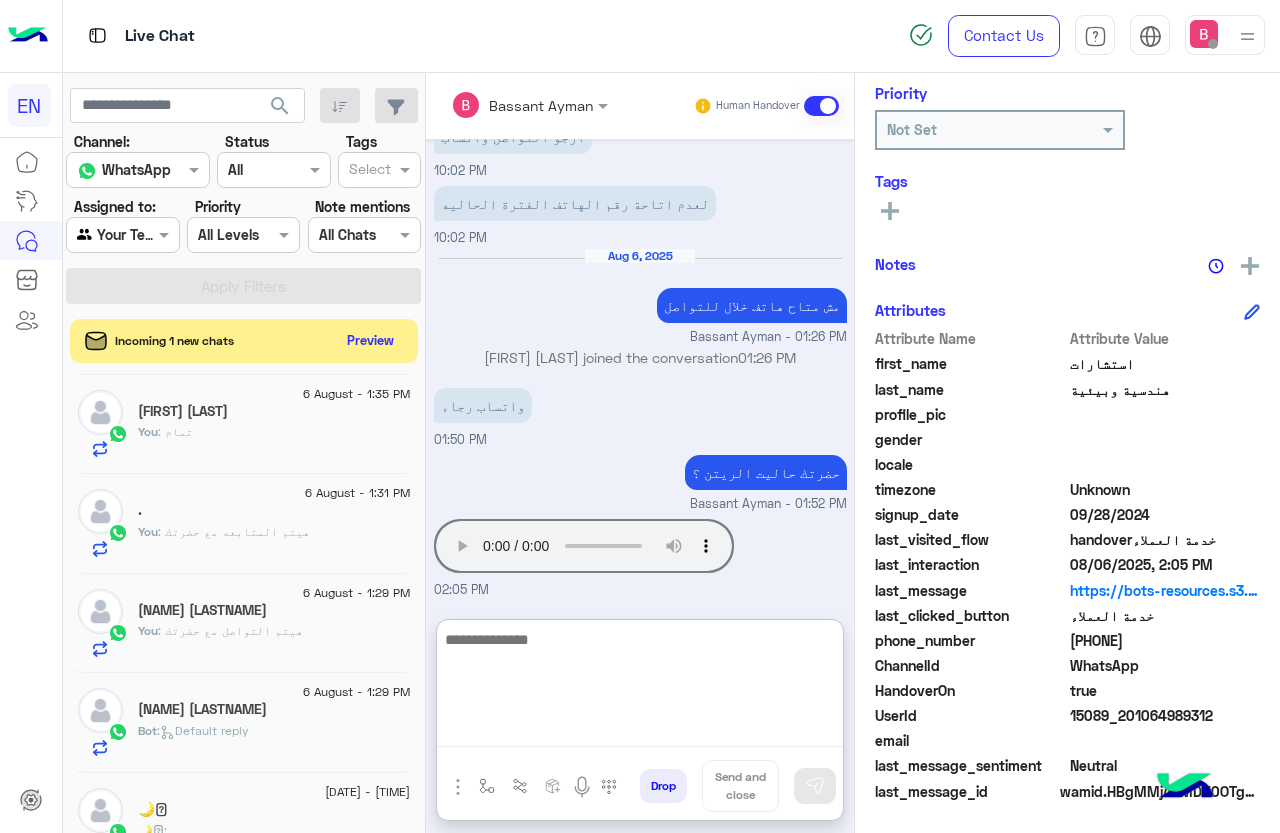 click at bounding box center (640, 687) 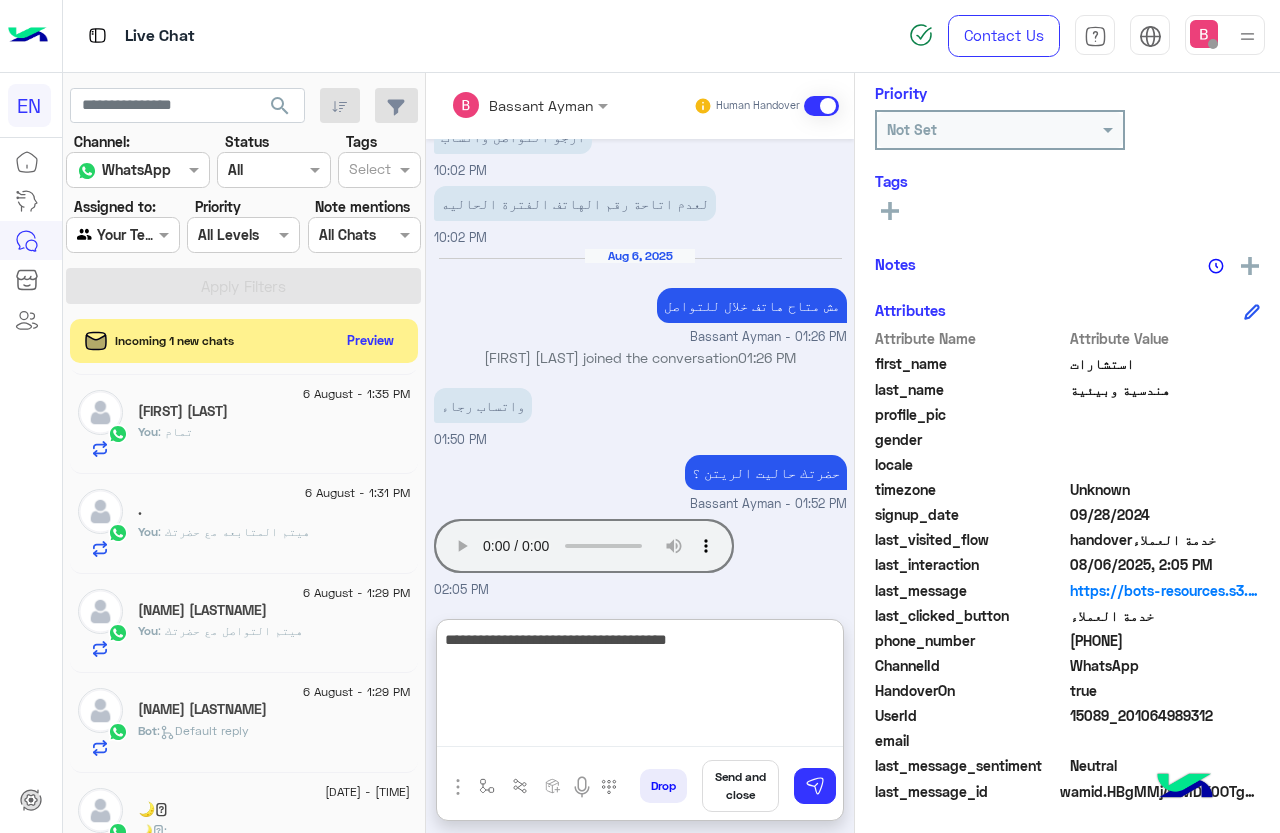 type on "**********" 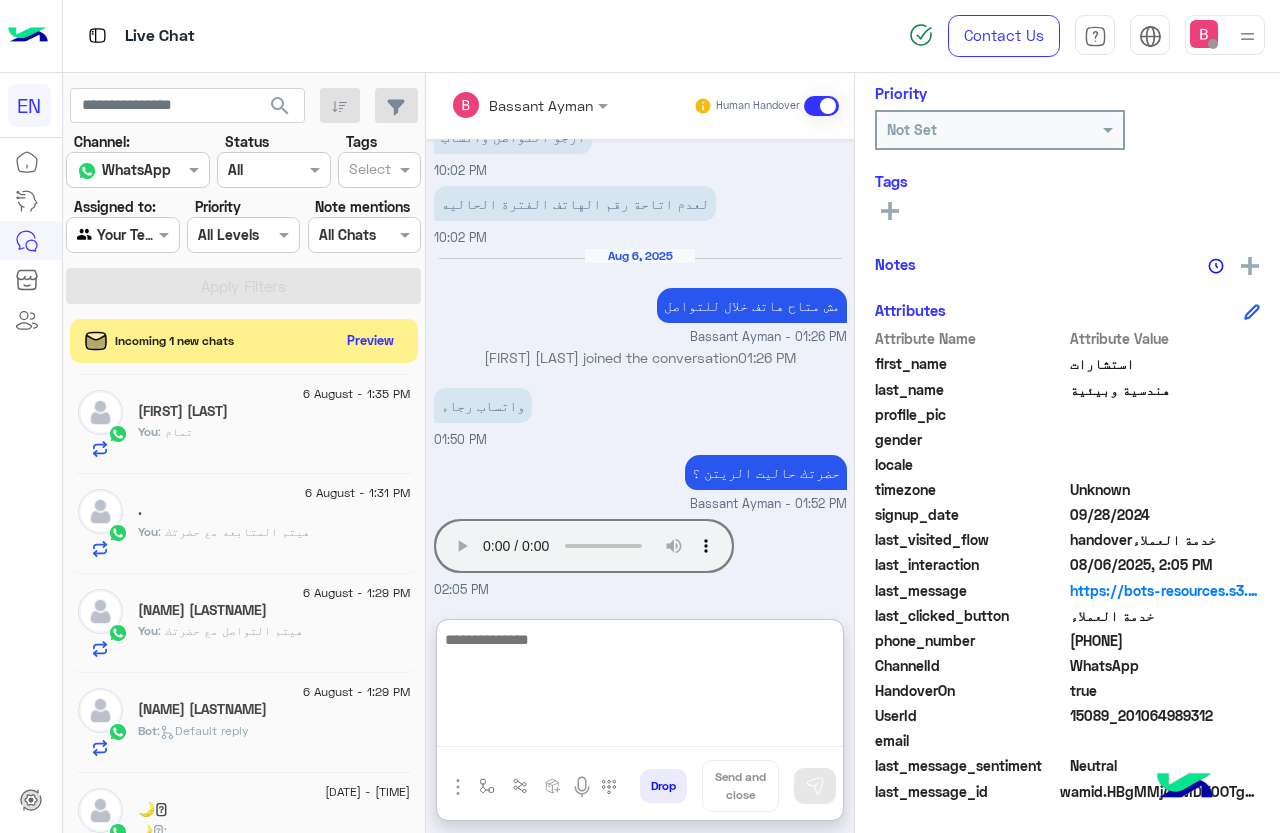 scroll, scrollTop: 1794, scrollLeft: 0, axis: vertical 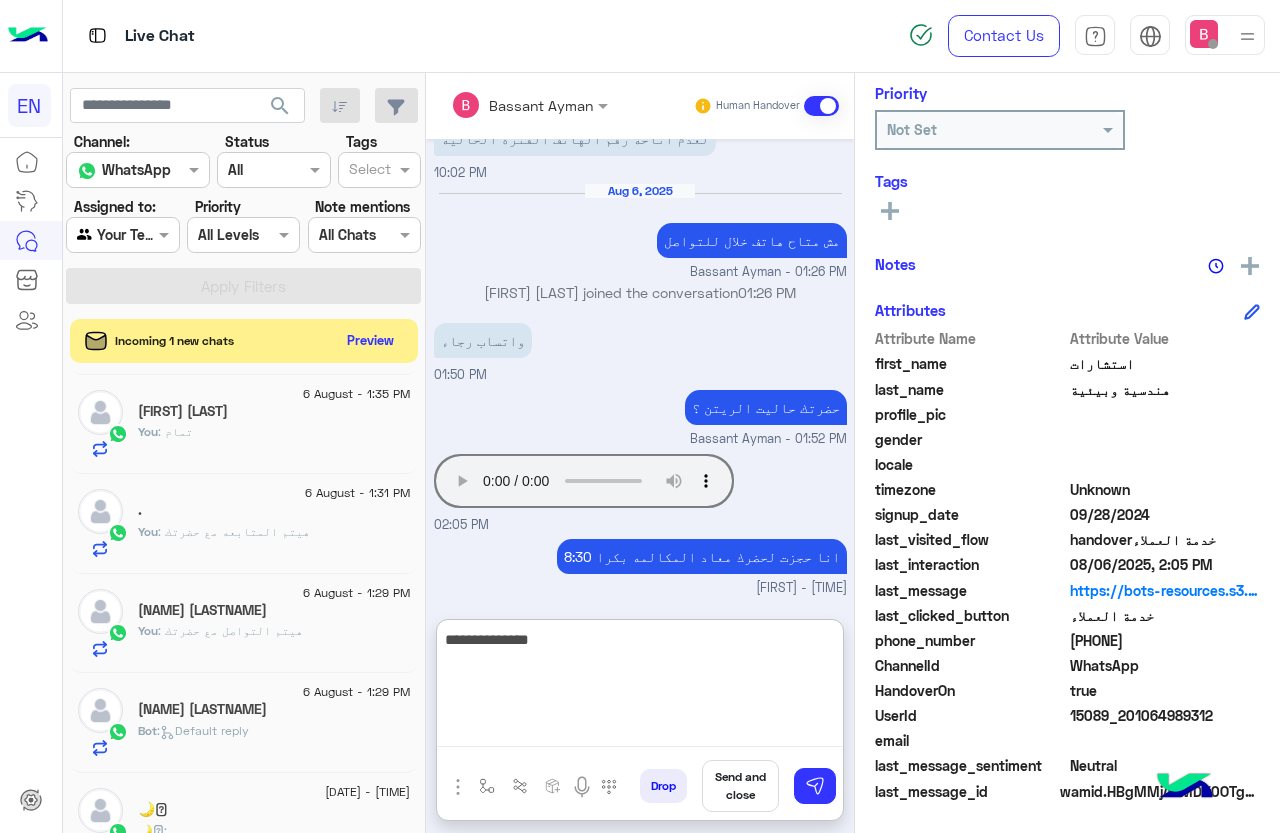 type on "**********" 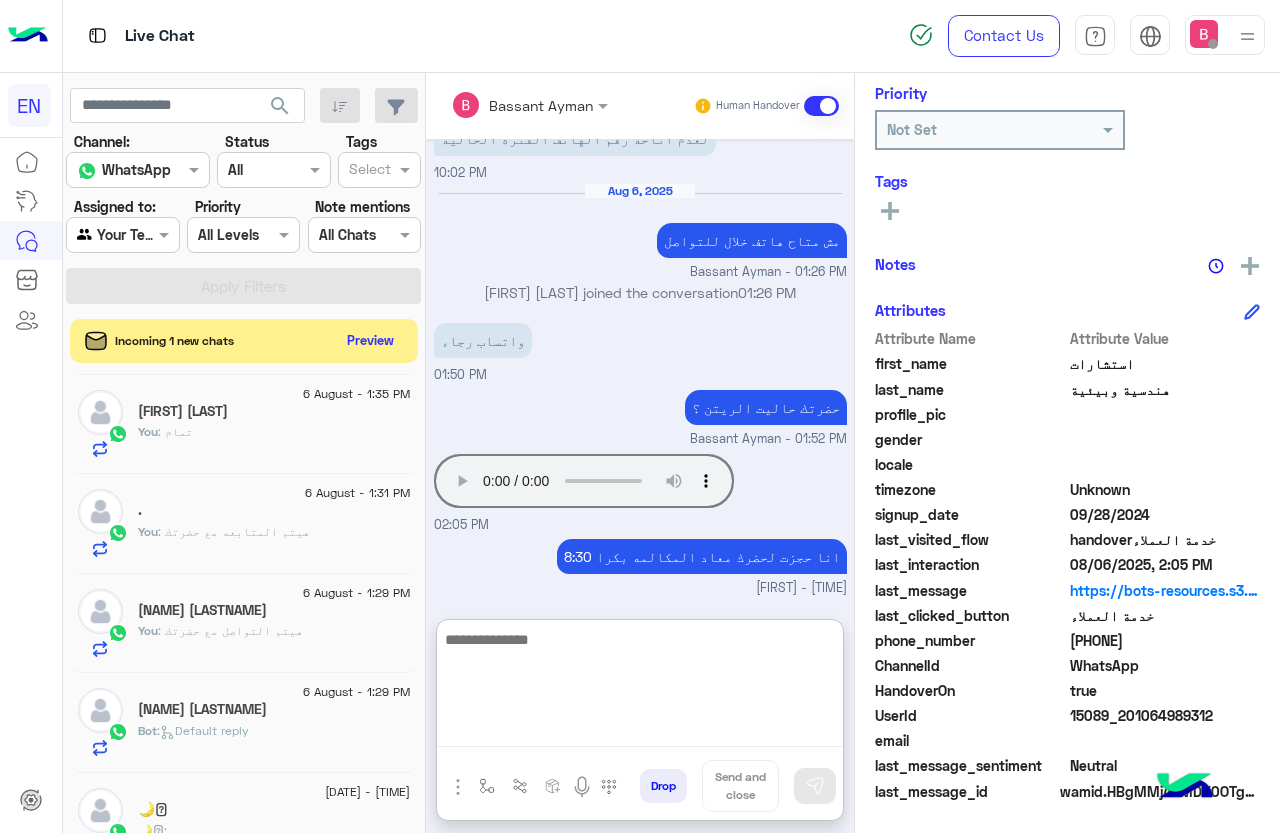 scroll, scrollTop: 1857, scrollLeft: 0, axis: vertical 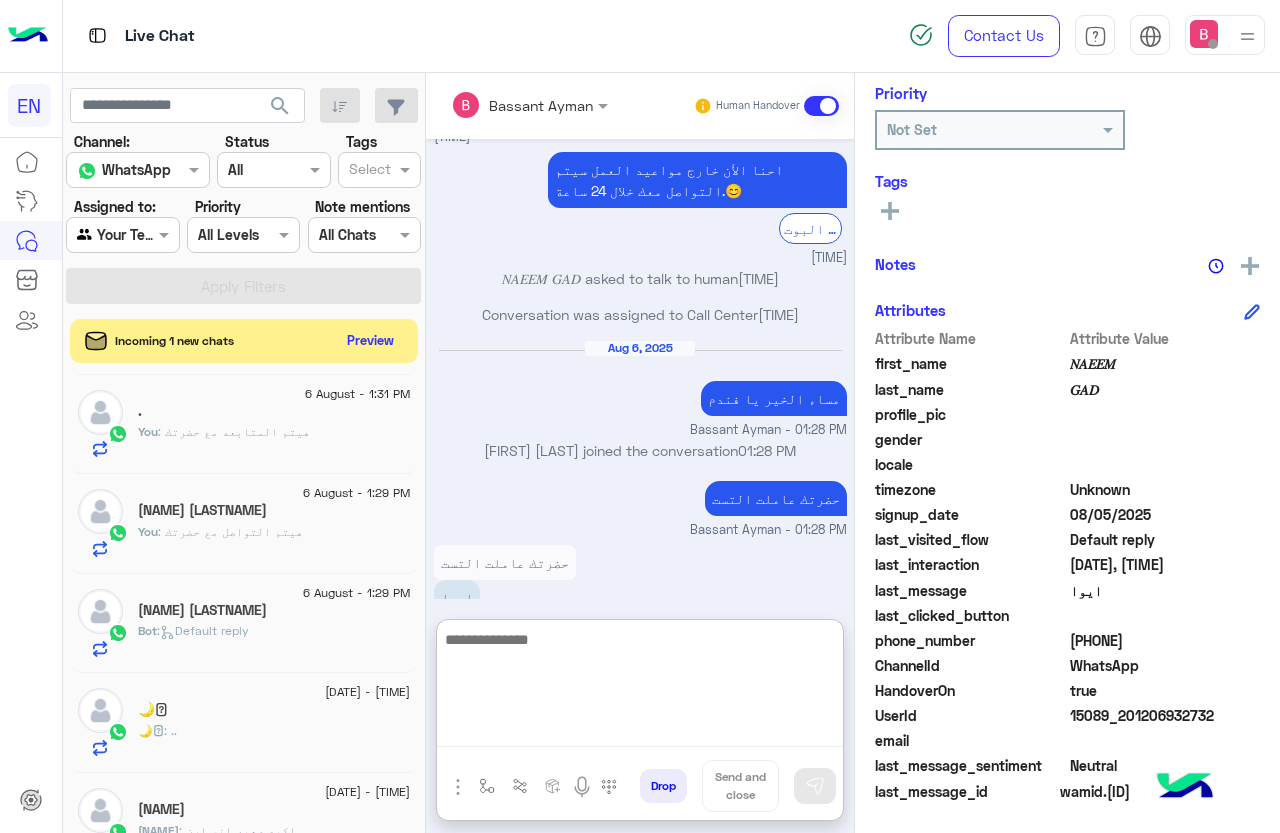 paste on "**********" 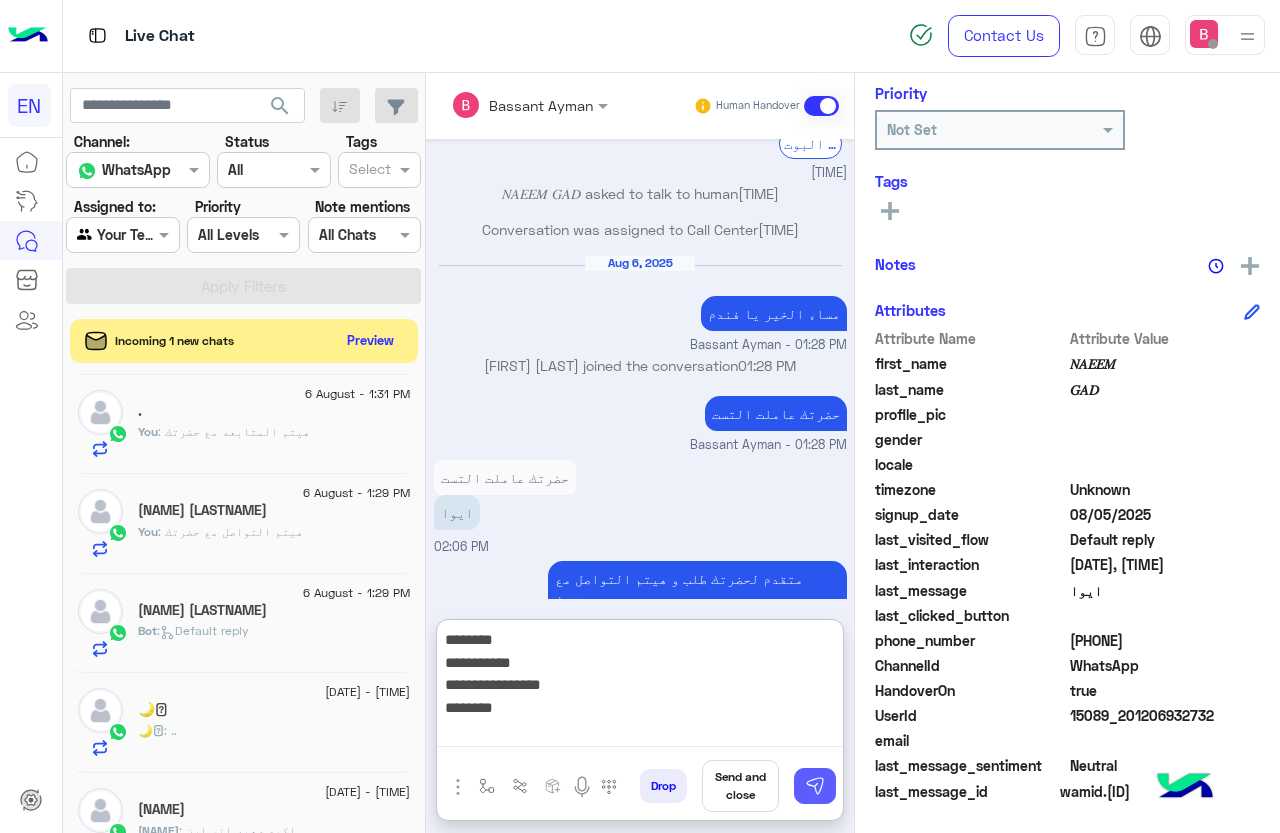 type on "**********" 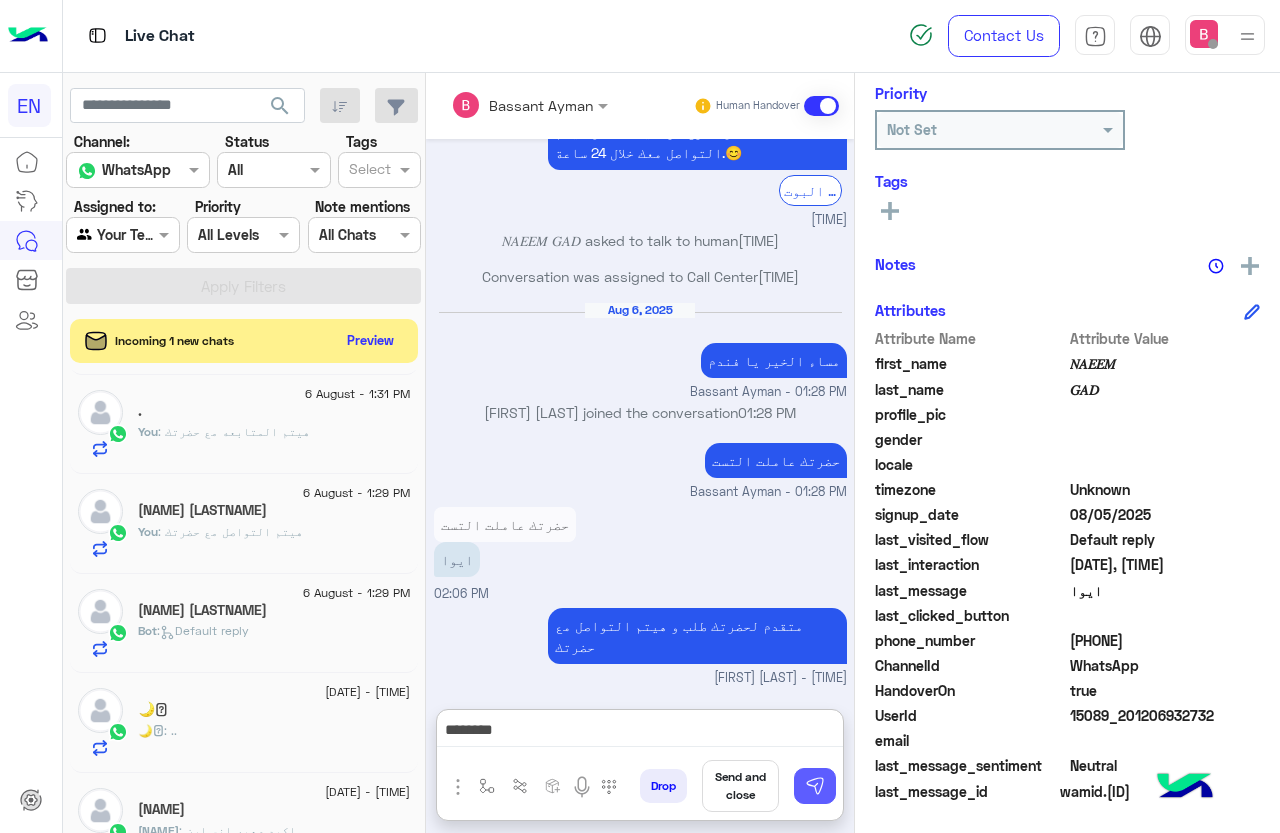 click at bounding box center (815, 786) 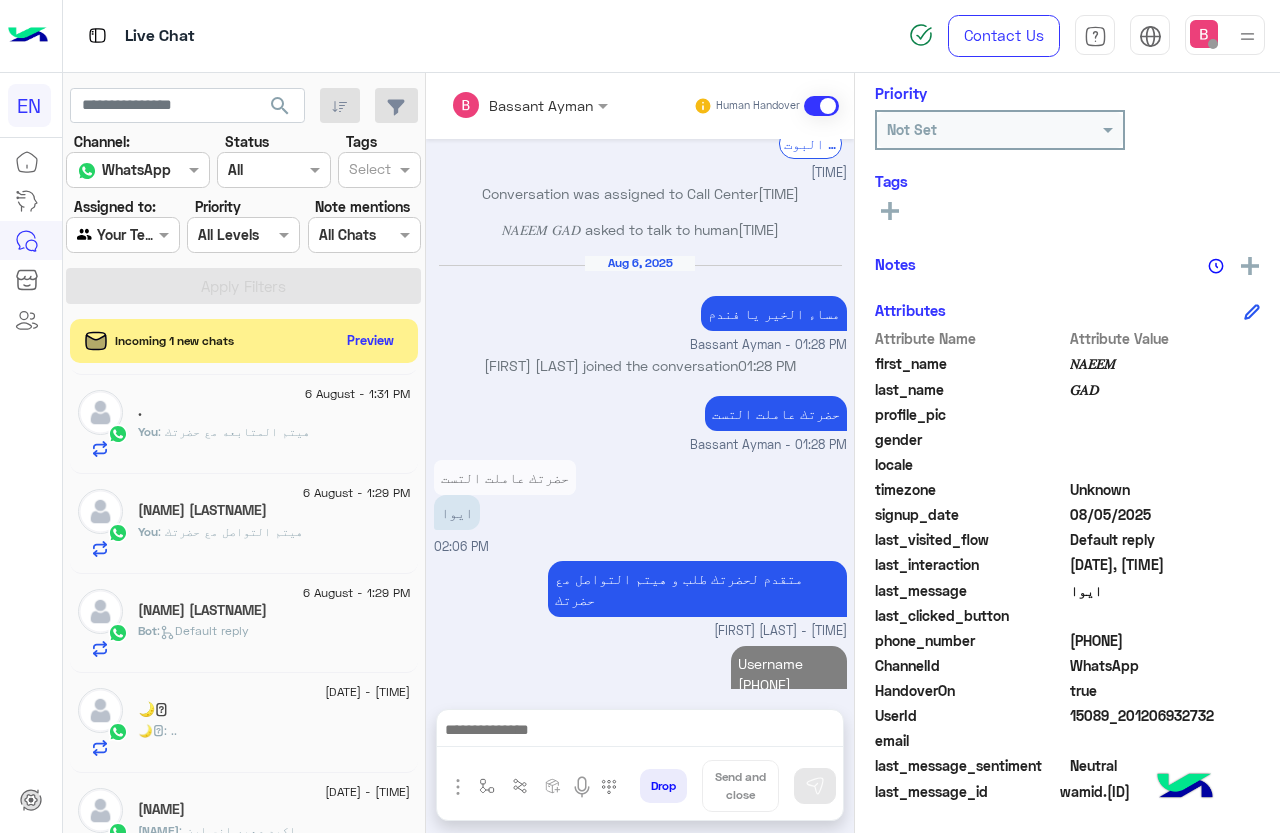 scroll, scrollTop: 321, scrollLeft: 0, axis: vertical 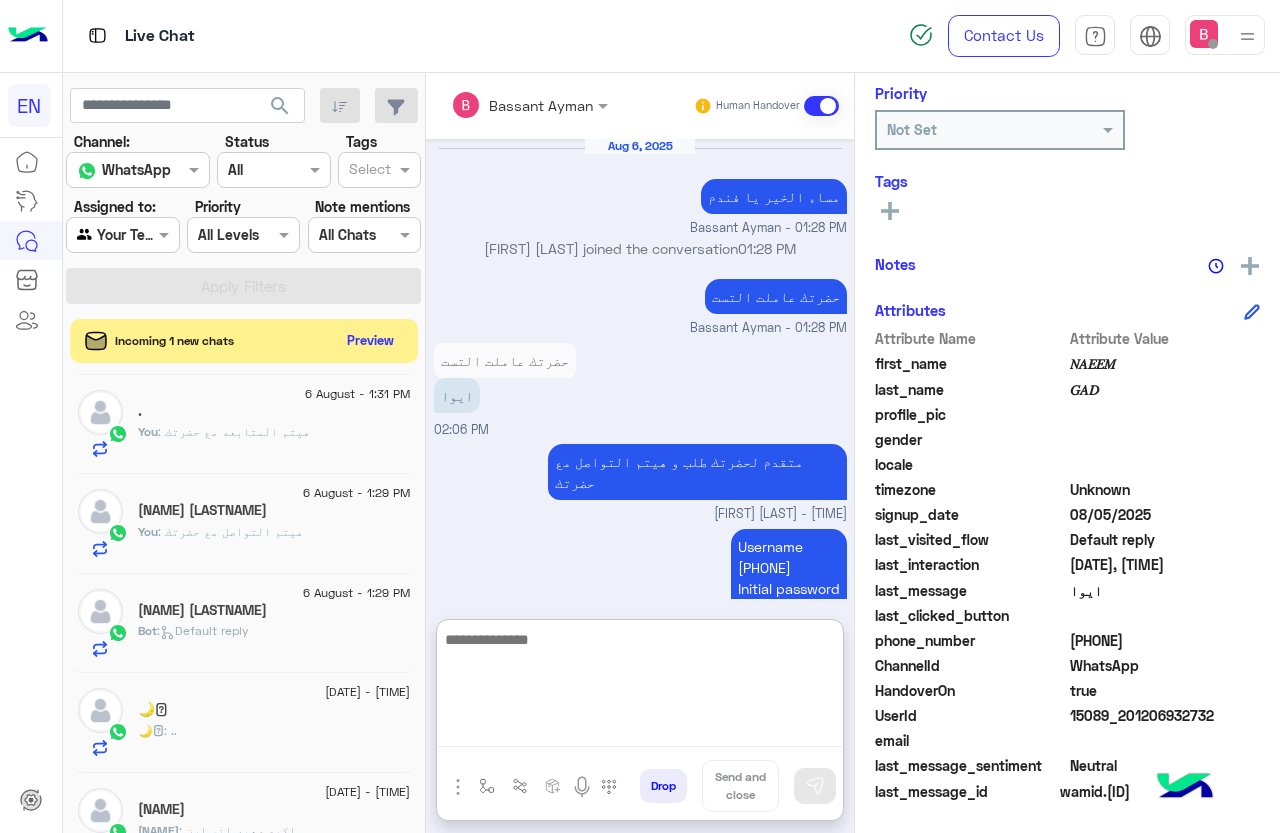 paste on "**********" 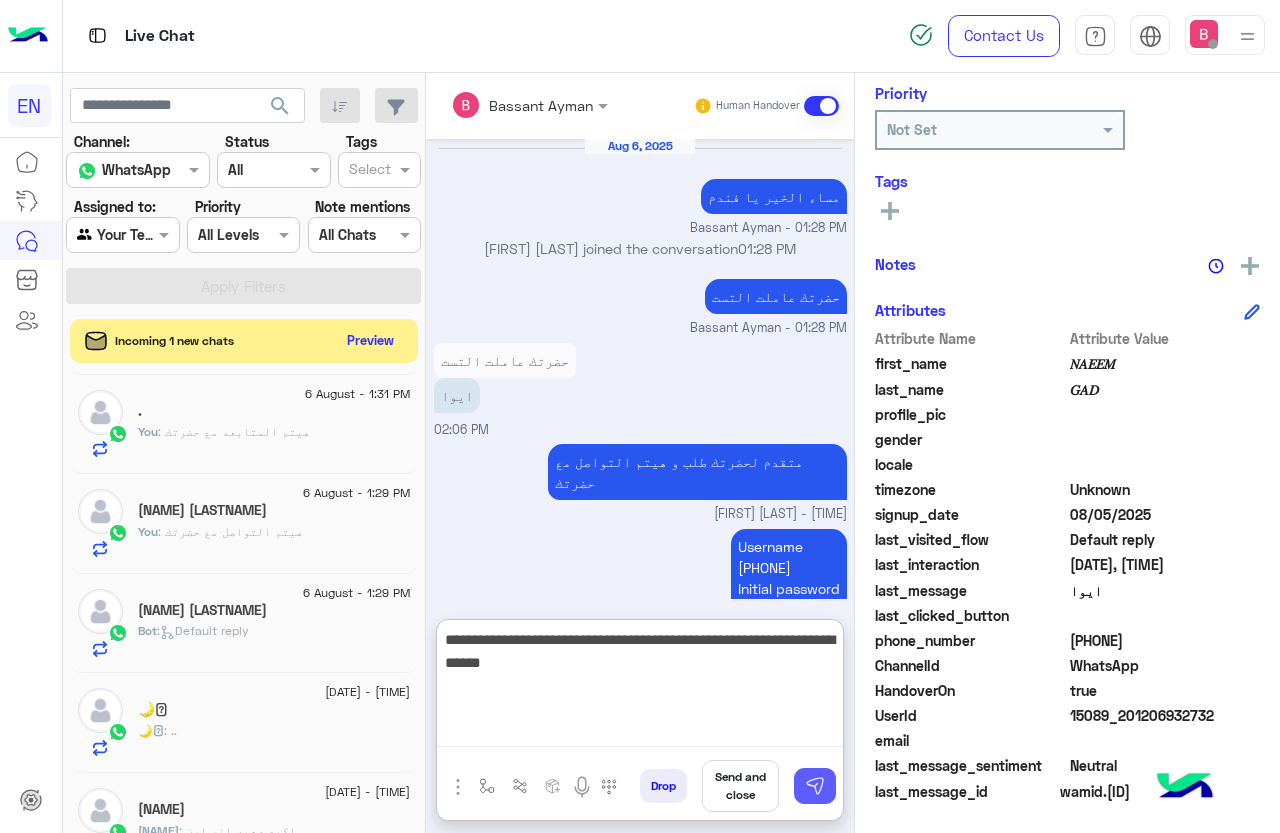 type on "**********" 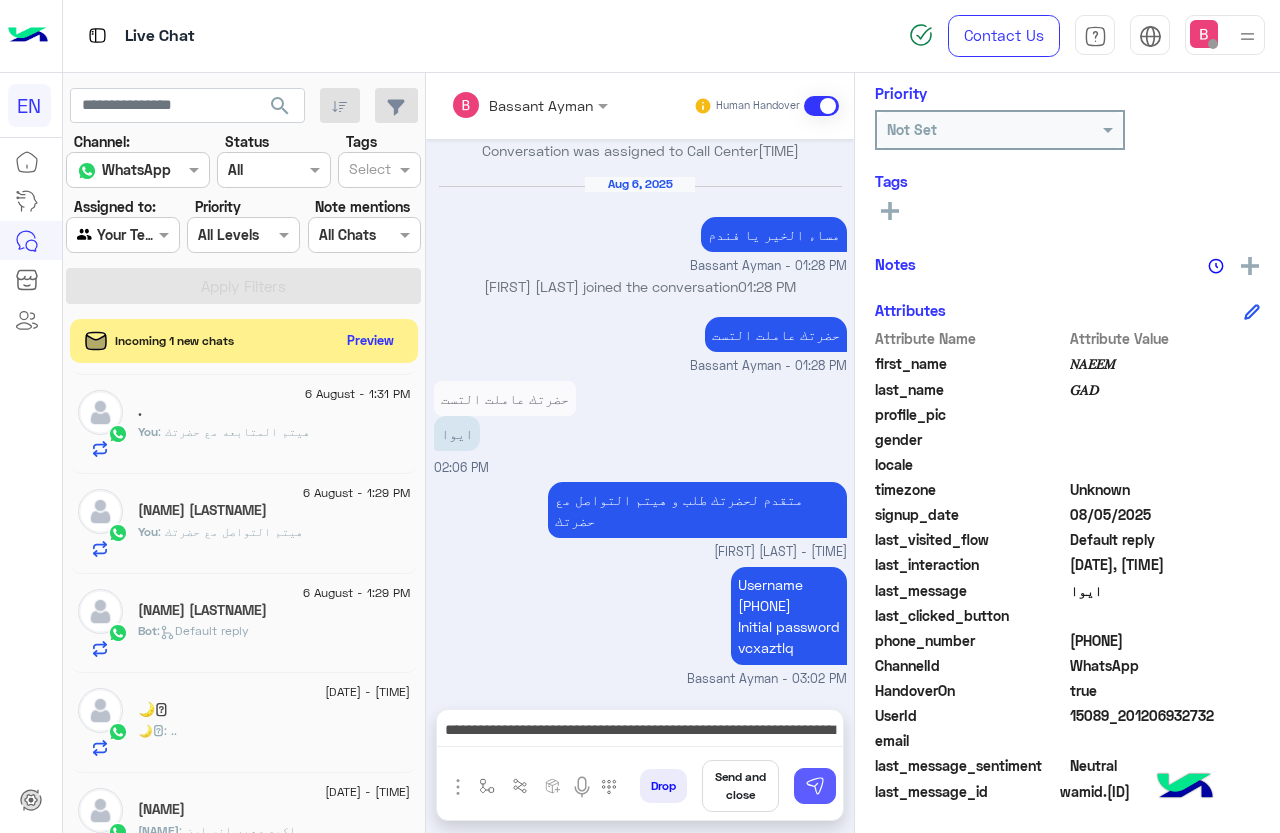 drag, startPoint x: 800, startPoint y: 790, endPoint x: 754, endPoint y: 744, distance: 65.053825 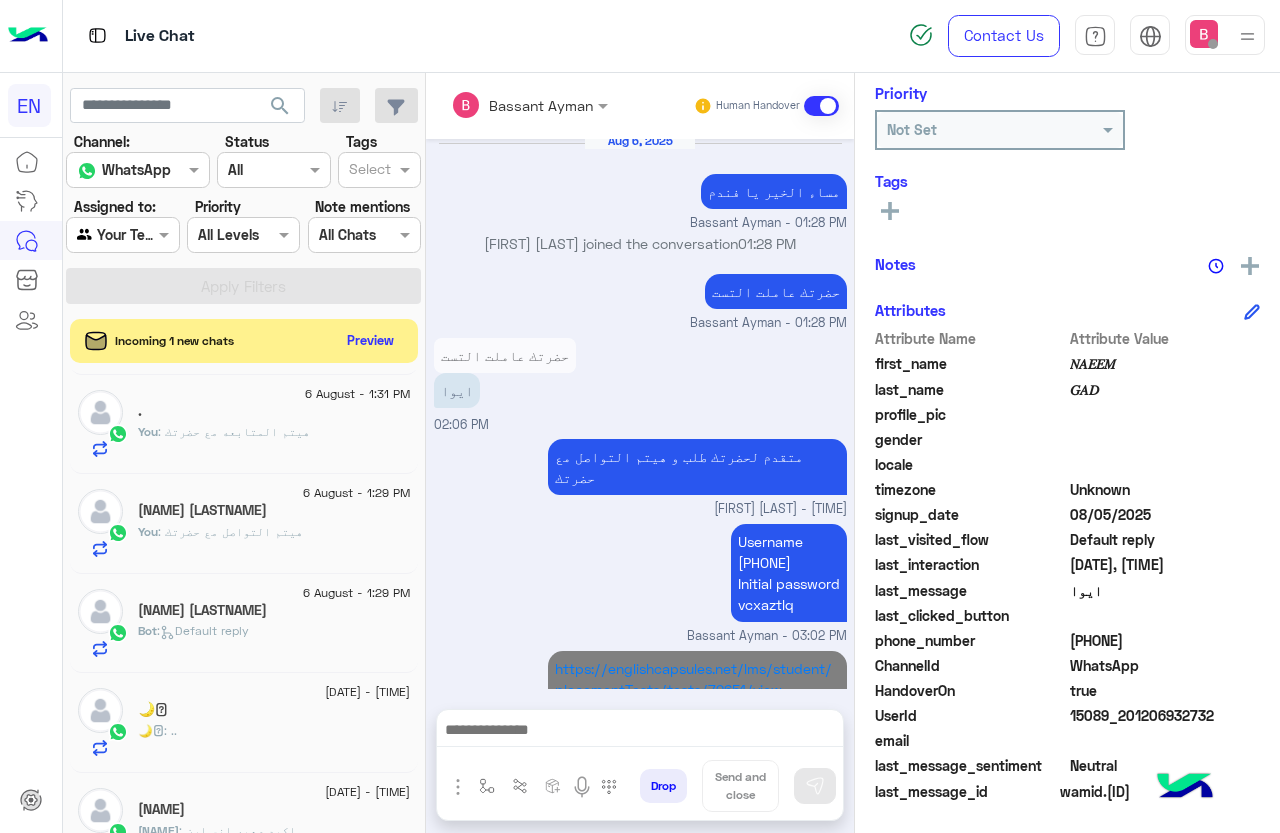 click on "[TIME]" at bounding box center (640, 721) 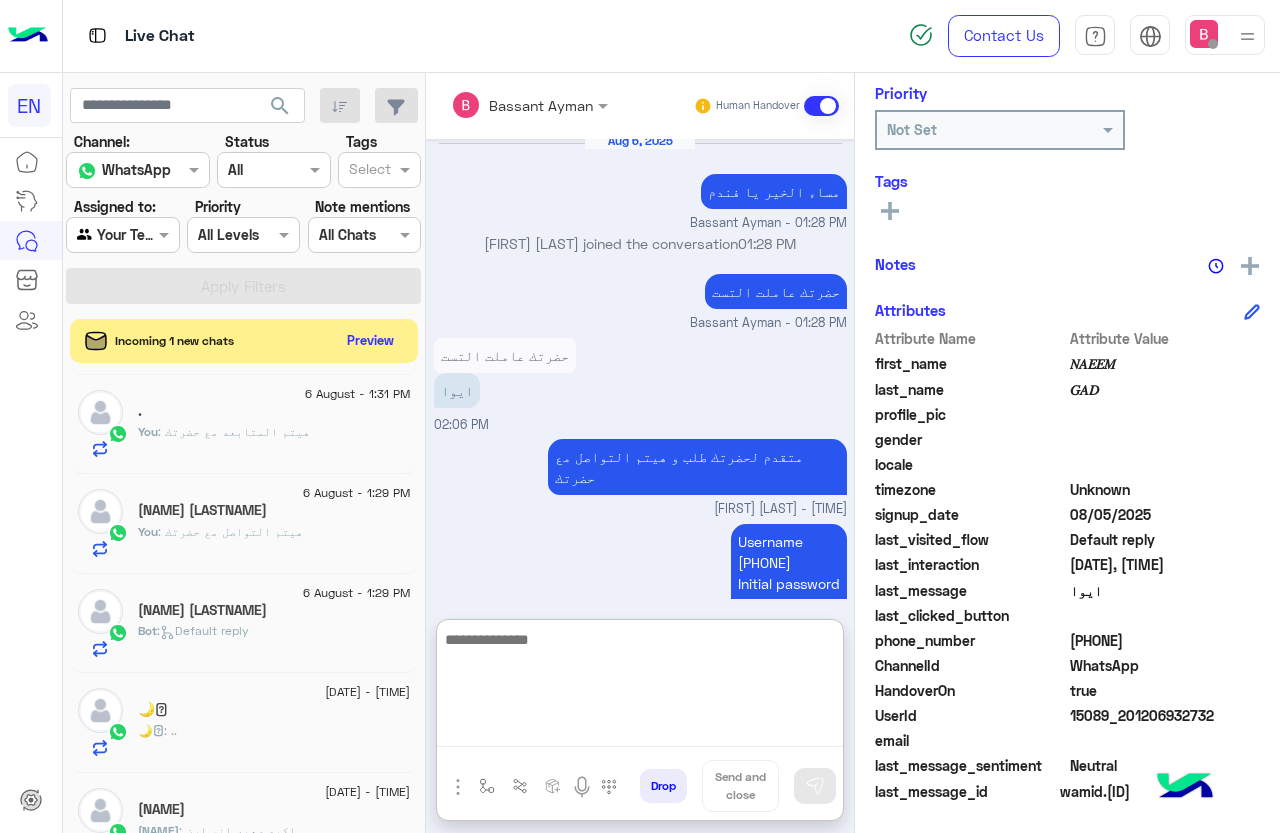 drag, startPoint x: 693, startPoint y: 734, endPoint x: 695, endPoint y: 746, distance: 12.165525 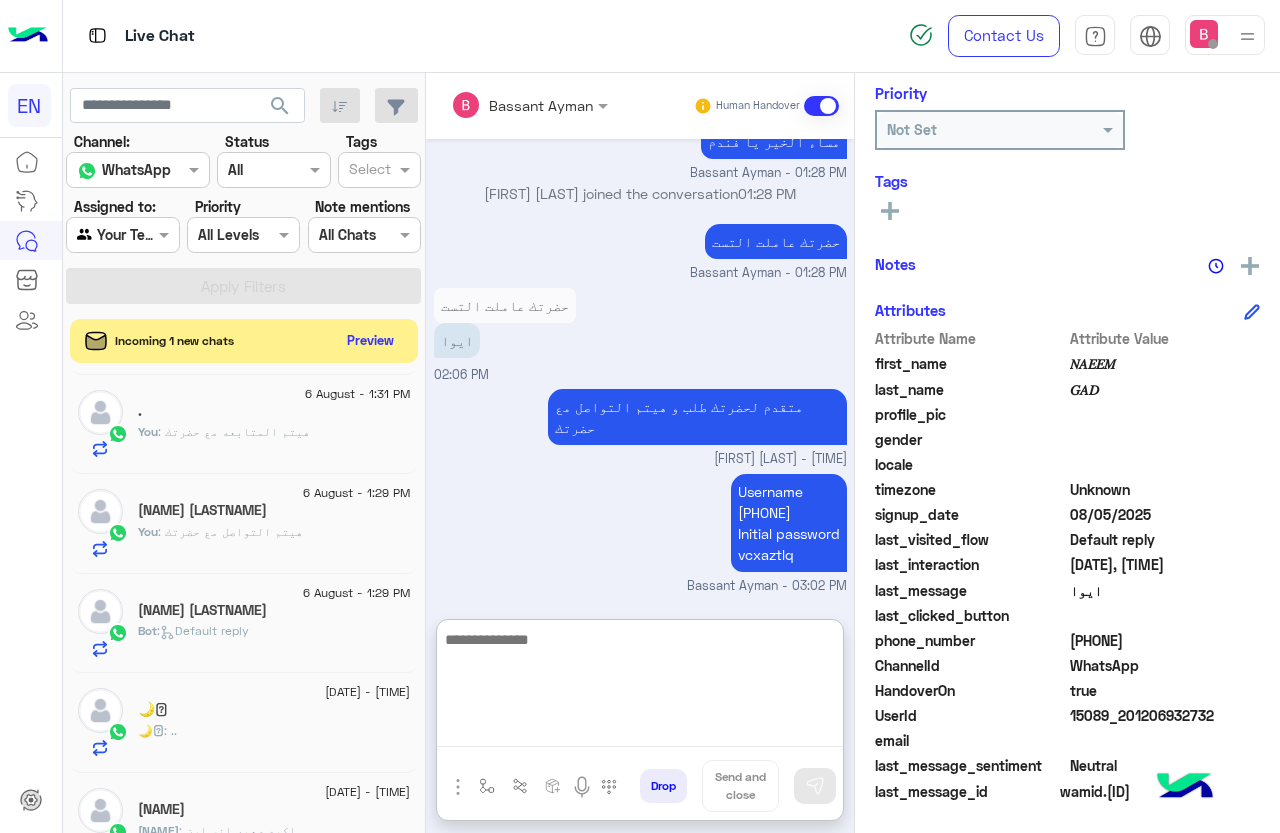 scroll, scrollTop: 482, scrollLeft: 0, axis: vertical 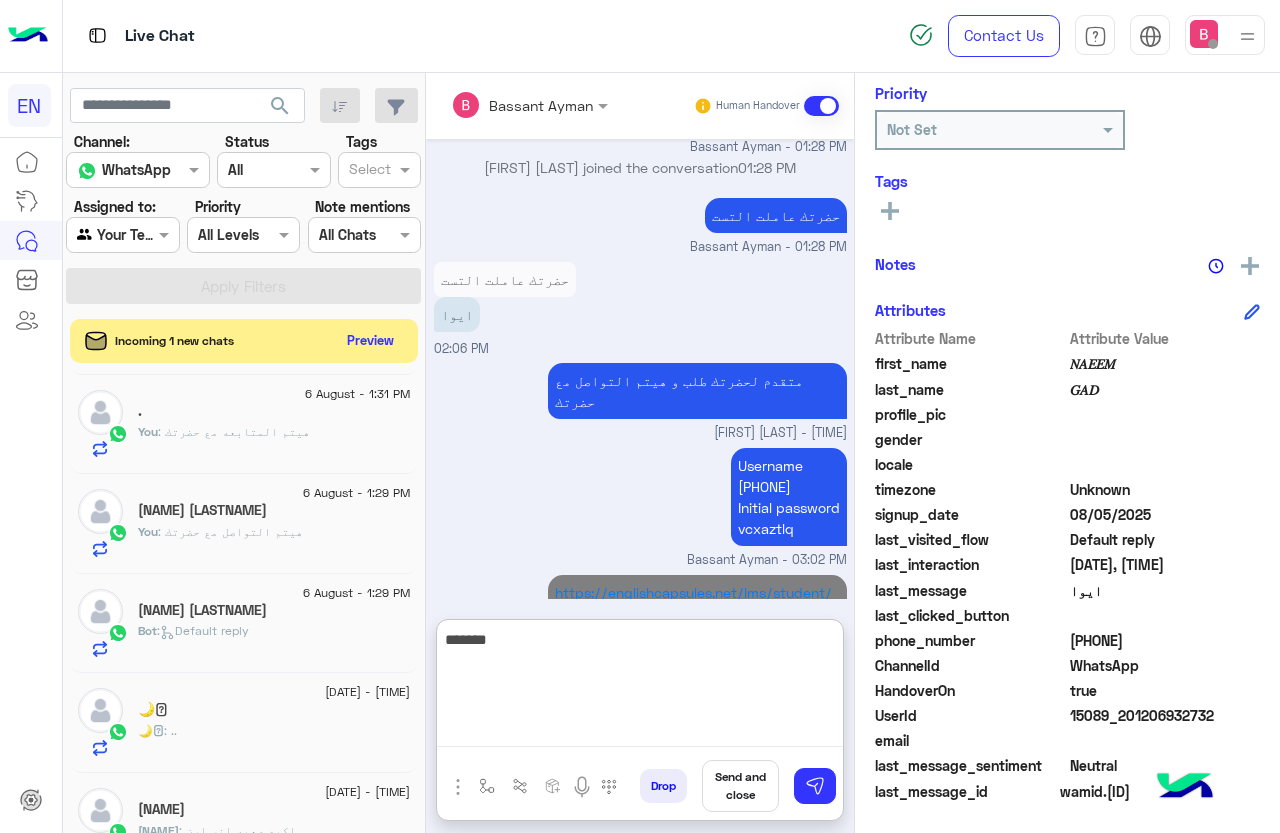 type on "********" 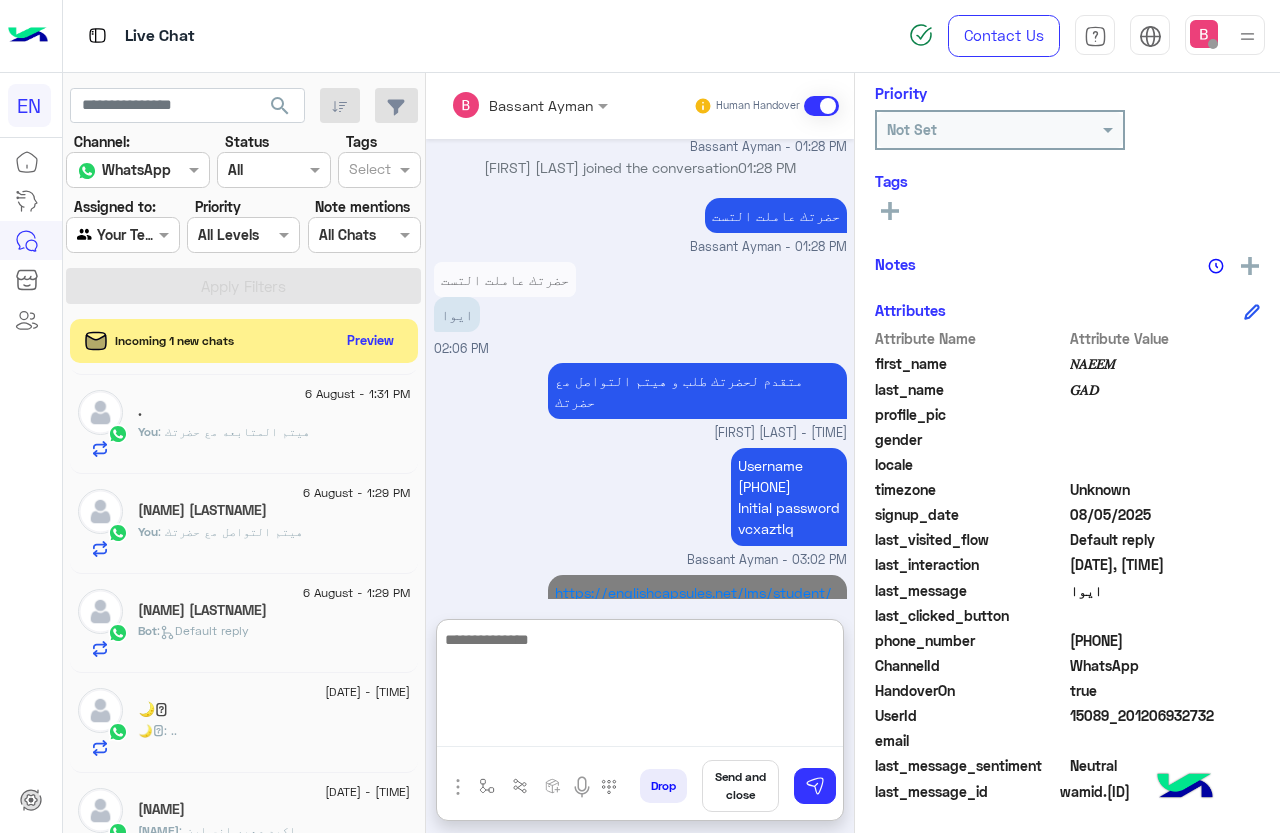 scroll, scrollTop: 301, scrollLeft: 0, axis: vertical 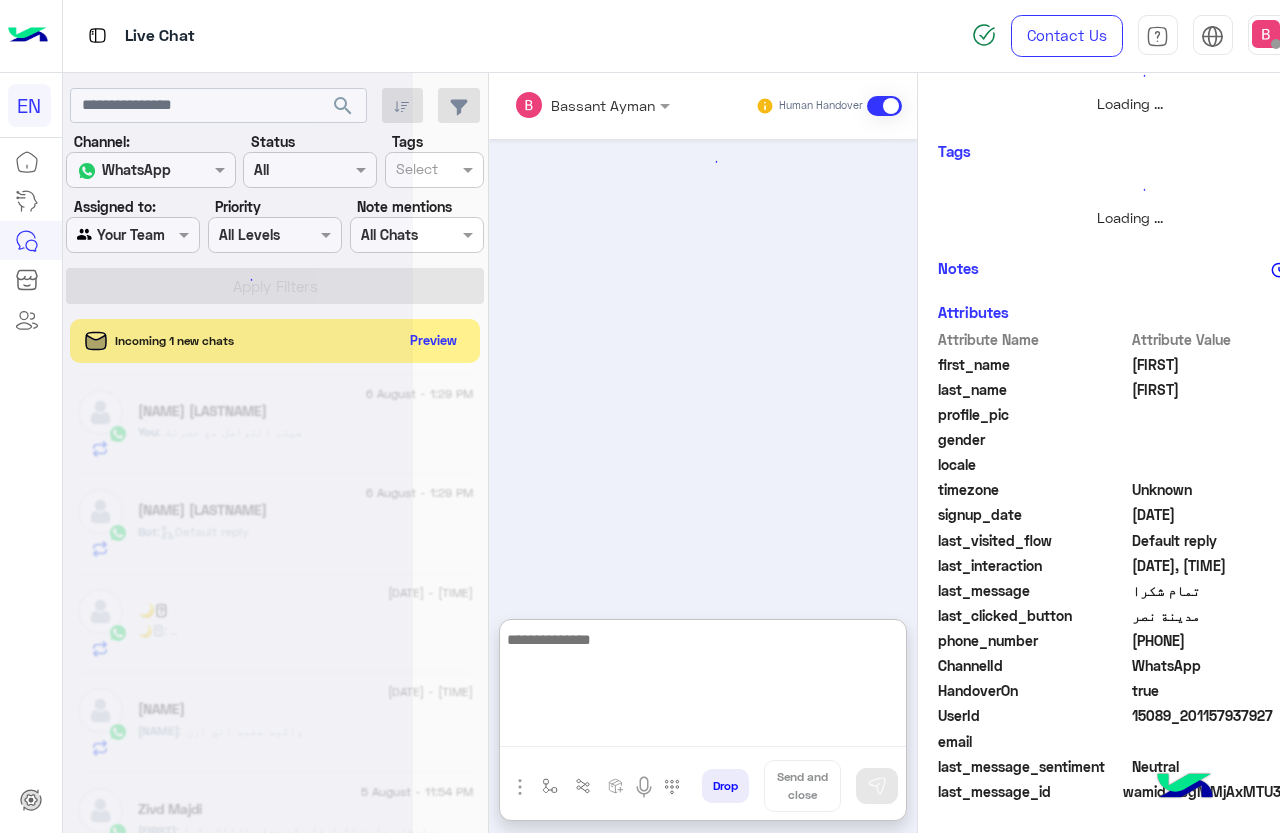 type on "*" 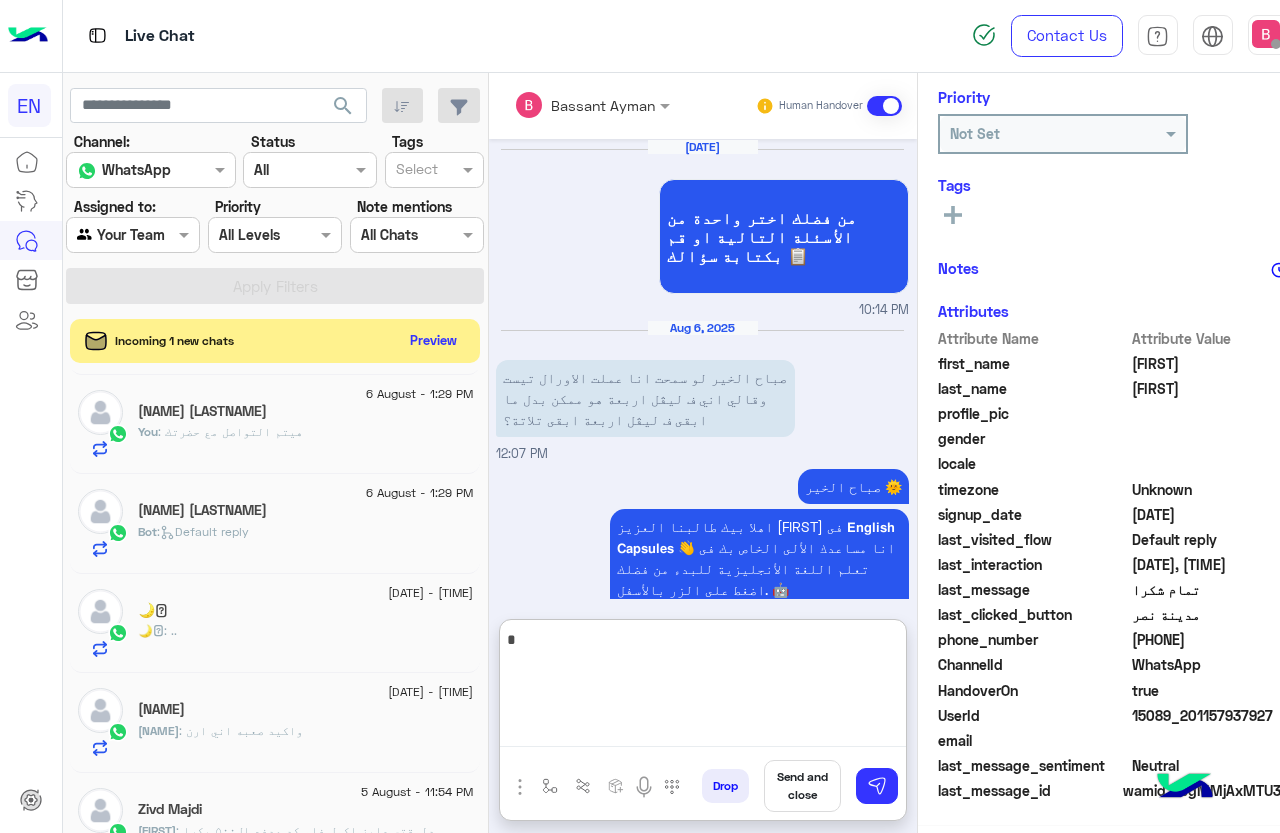 scroll, scrollTop: 240, scrollLeft: 0, axis: vertical 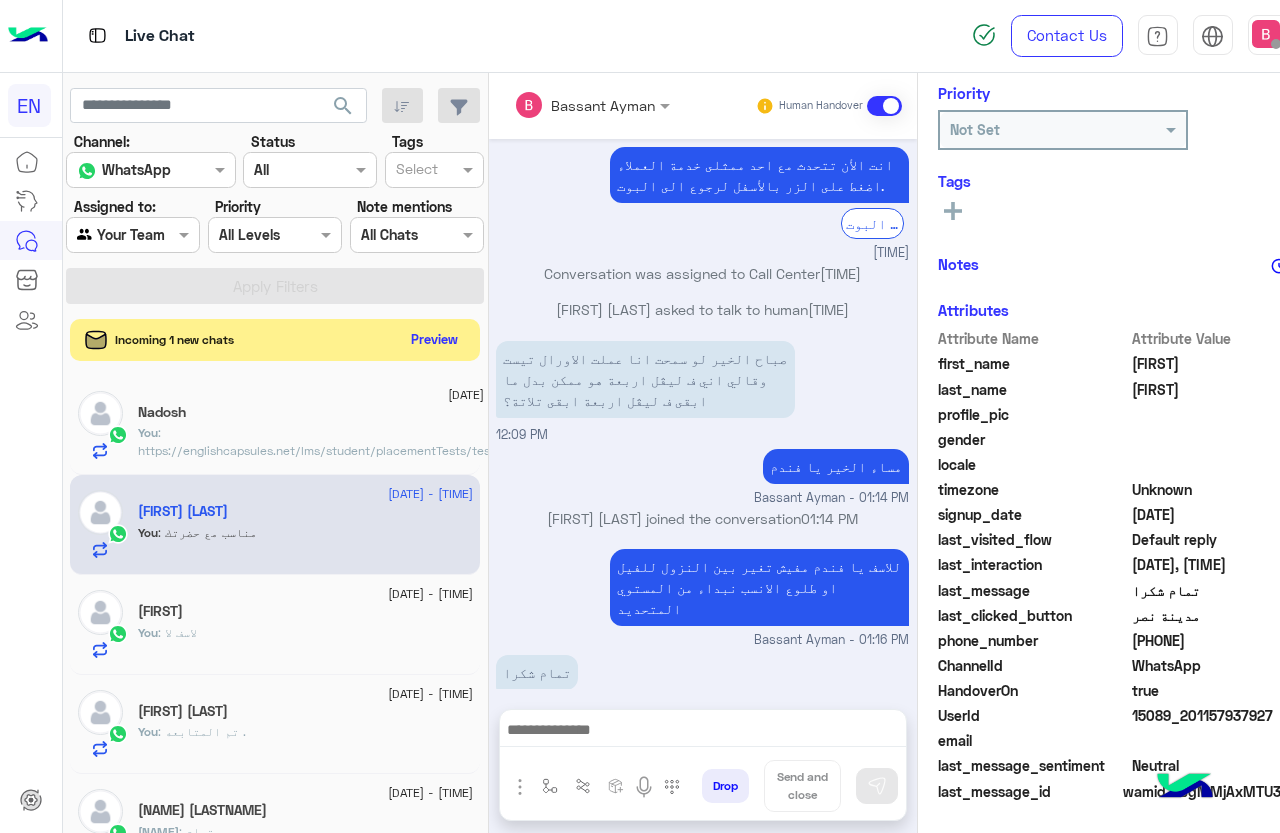 click on "Preview" 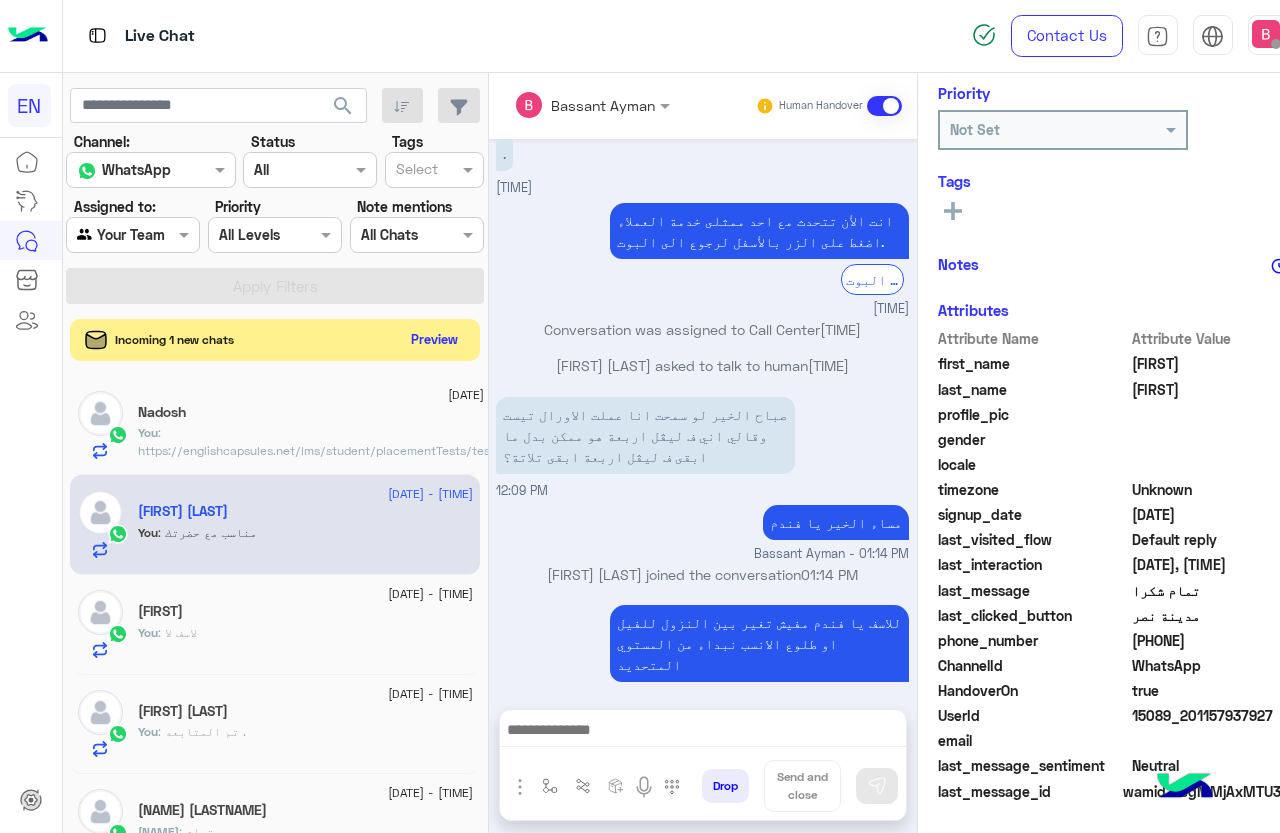 scroll, scrollTop: 1433, scrollLeft: 0, axis: vertical 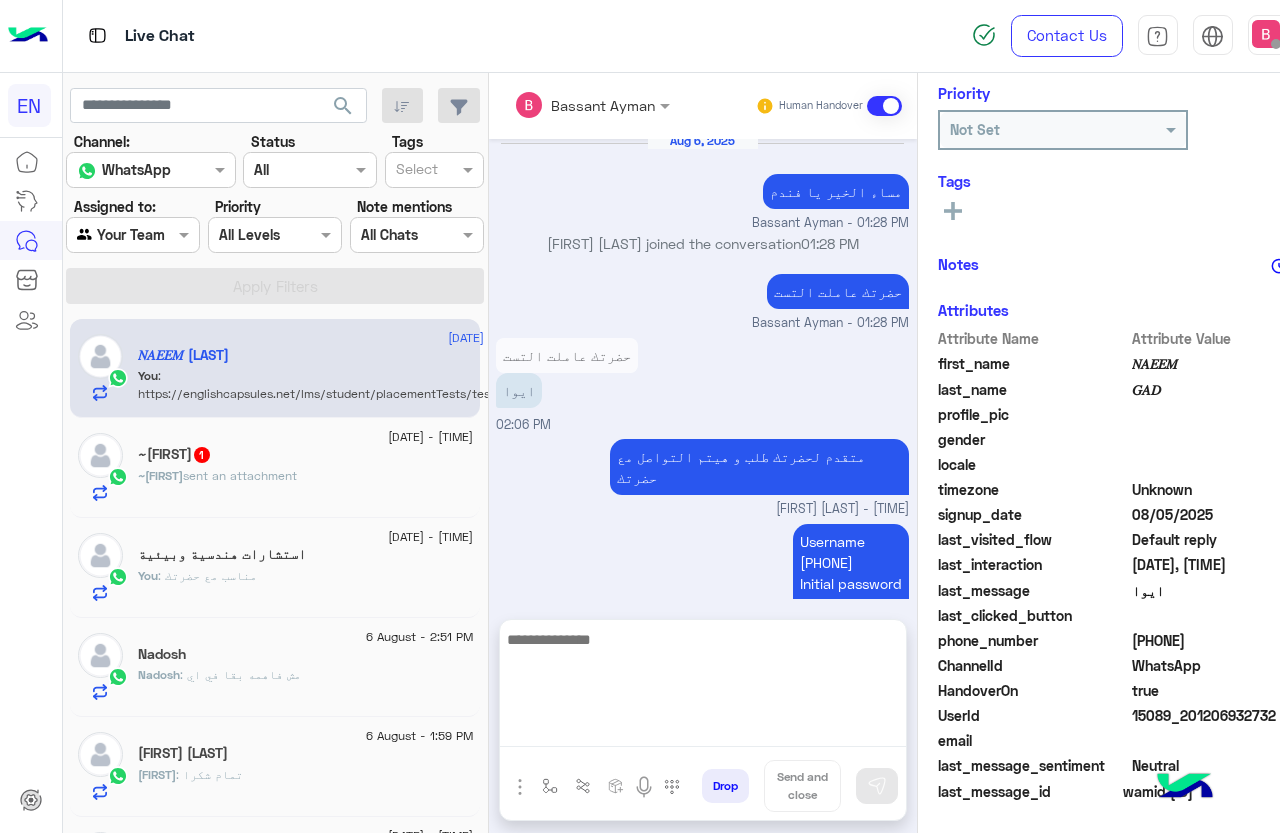 click at bounding box center [703, 687] 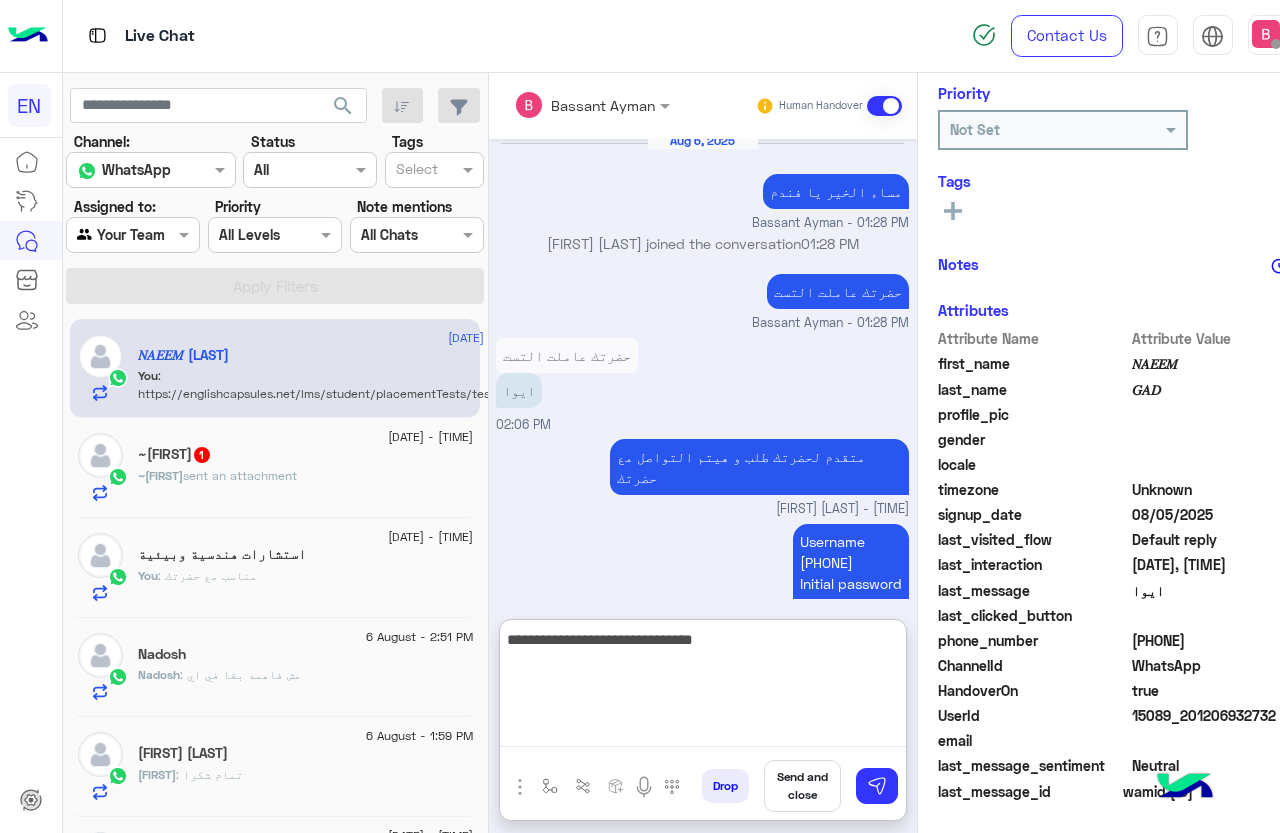 type on "**********" 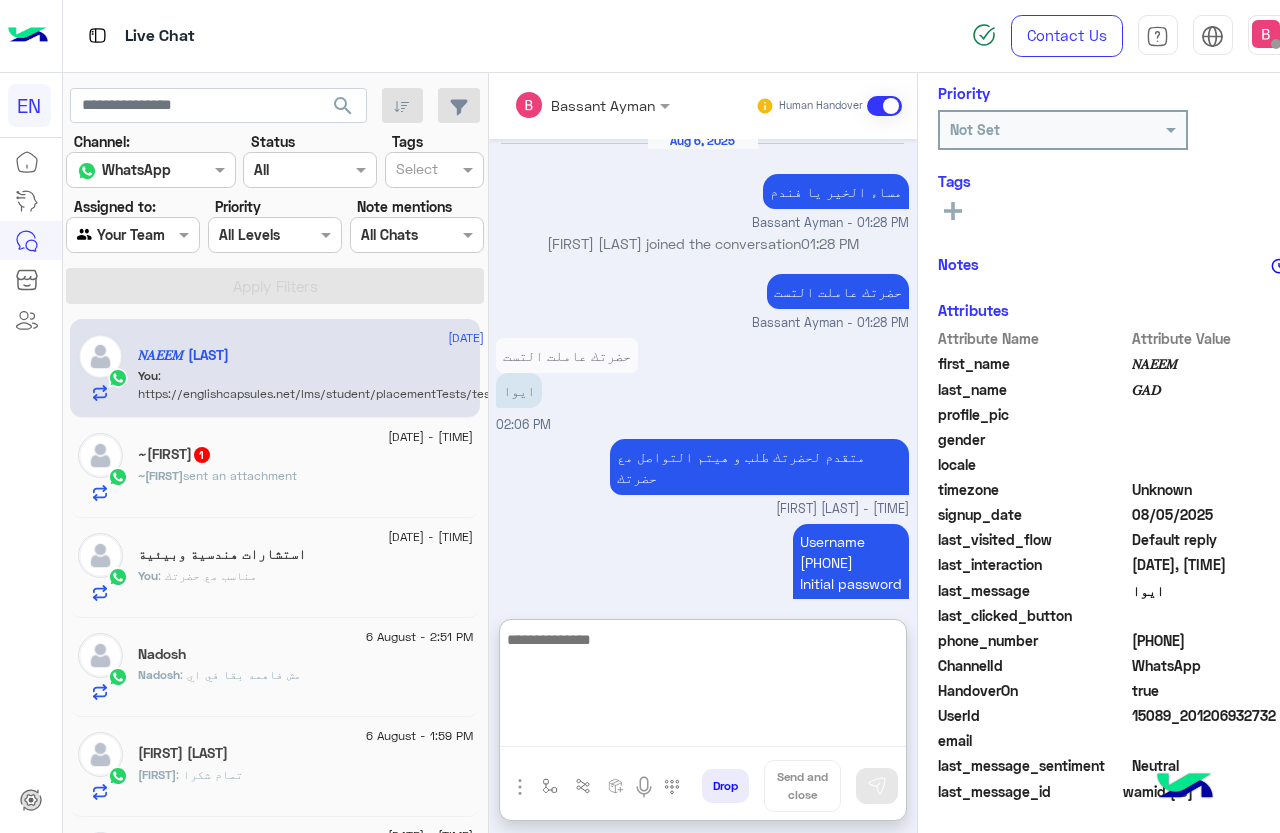 scroll, scrollTop: 560, scrollLeft: 0, axis: vertical 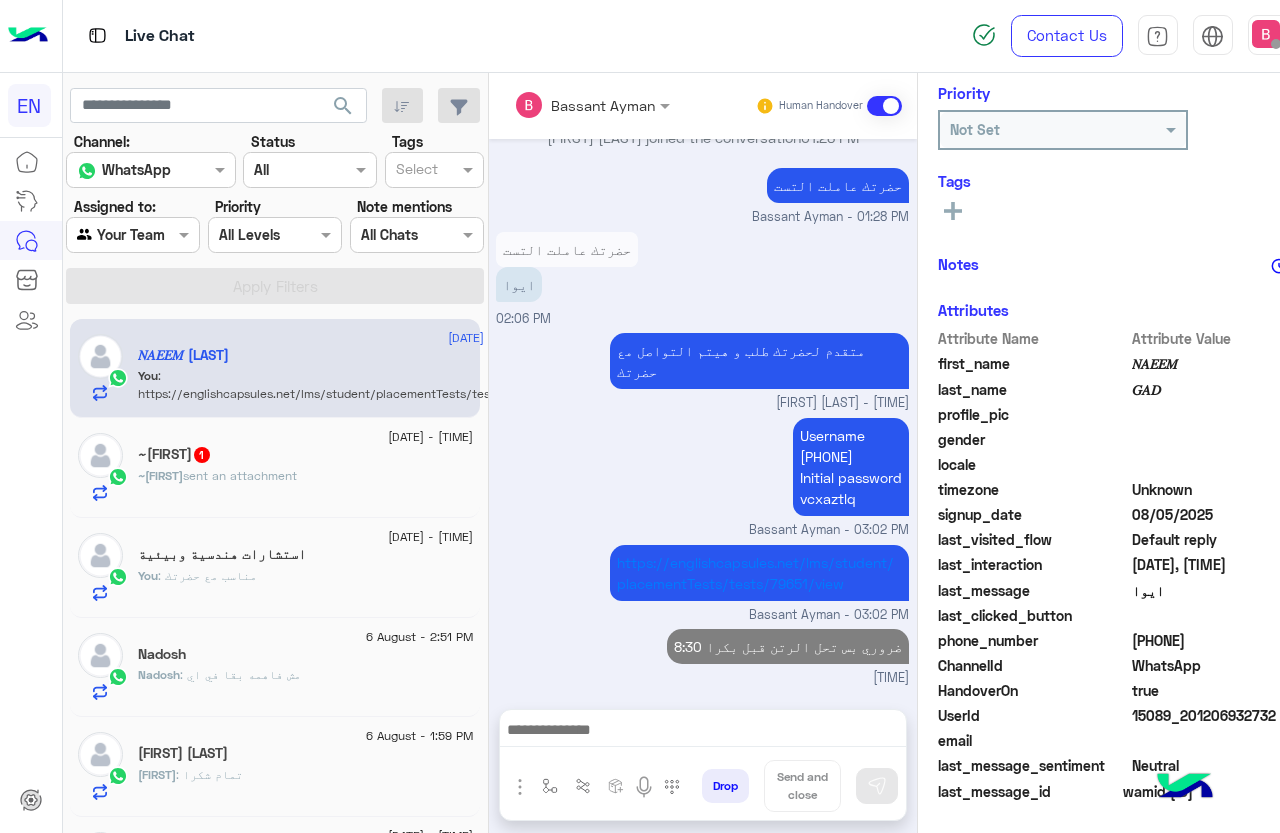 click on "sent an attachment" 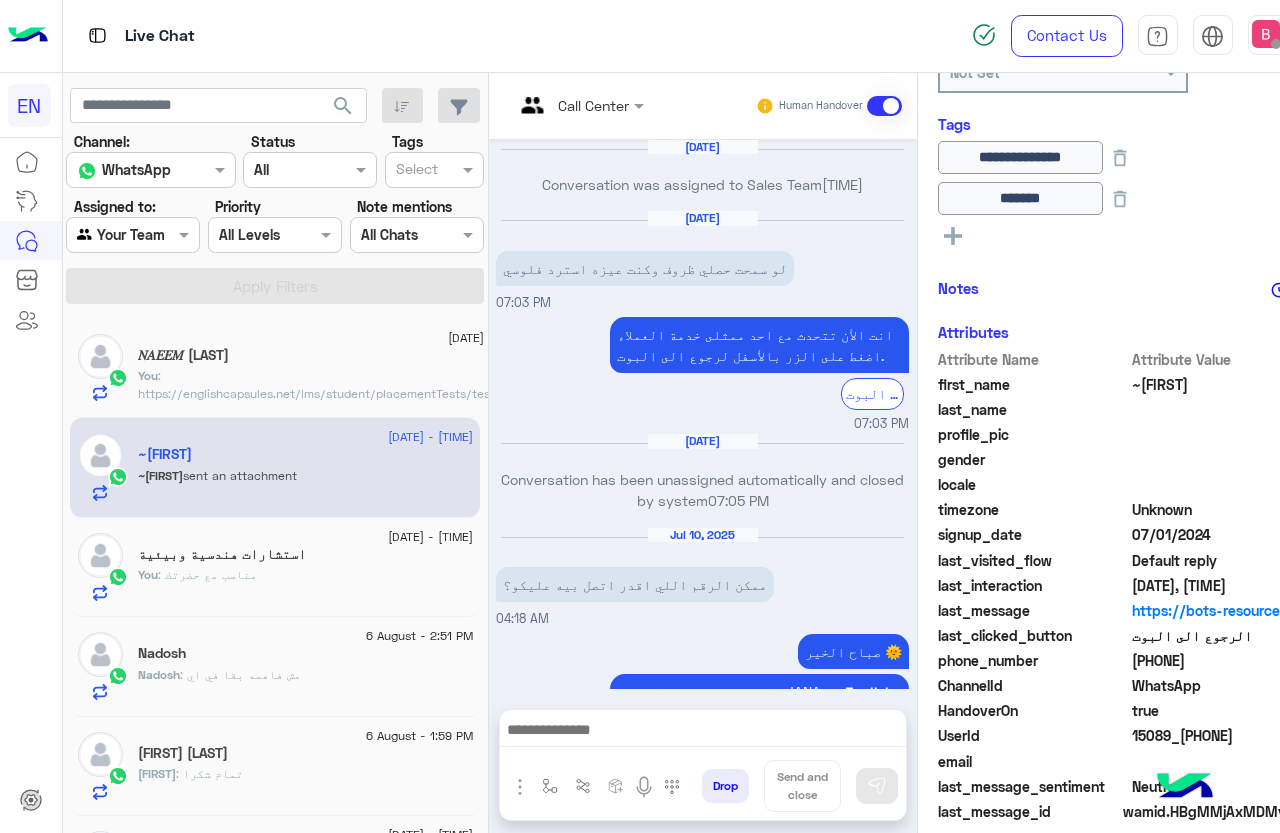 scroll, scrollTop: 321, scrollLeft: 0, axis: vertical 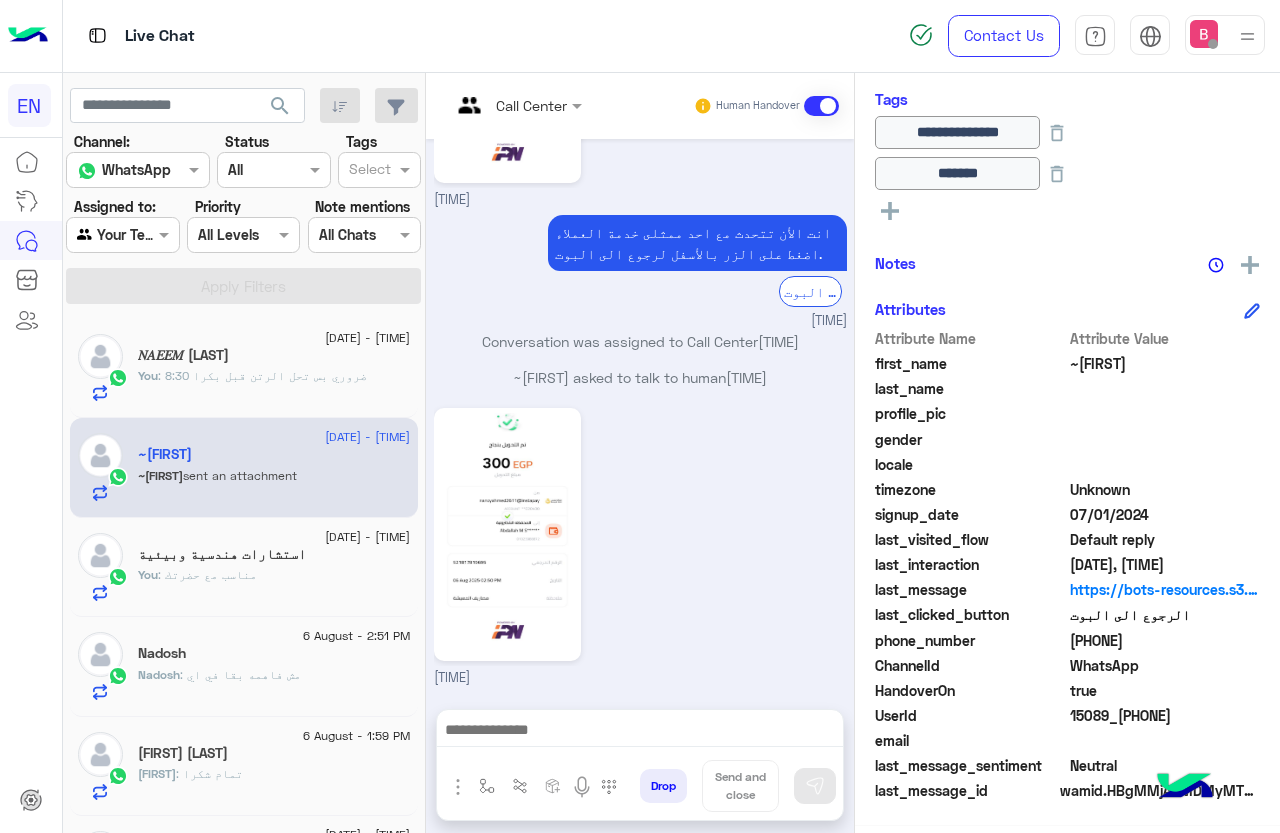 drag, startPoint x: 1078, startPoint y: 640, endPoint x: 1176, endPoint y: 641, distance: 98.005104 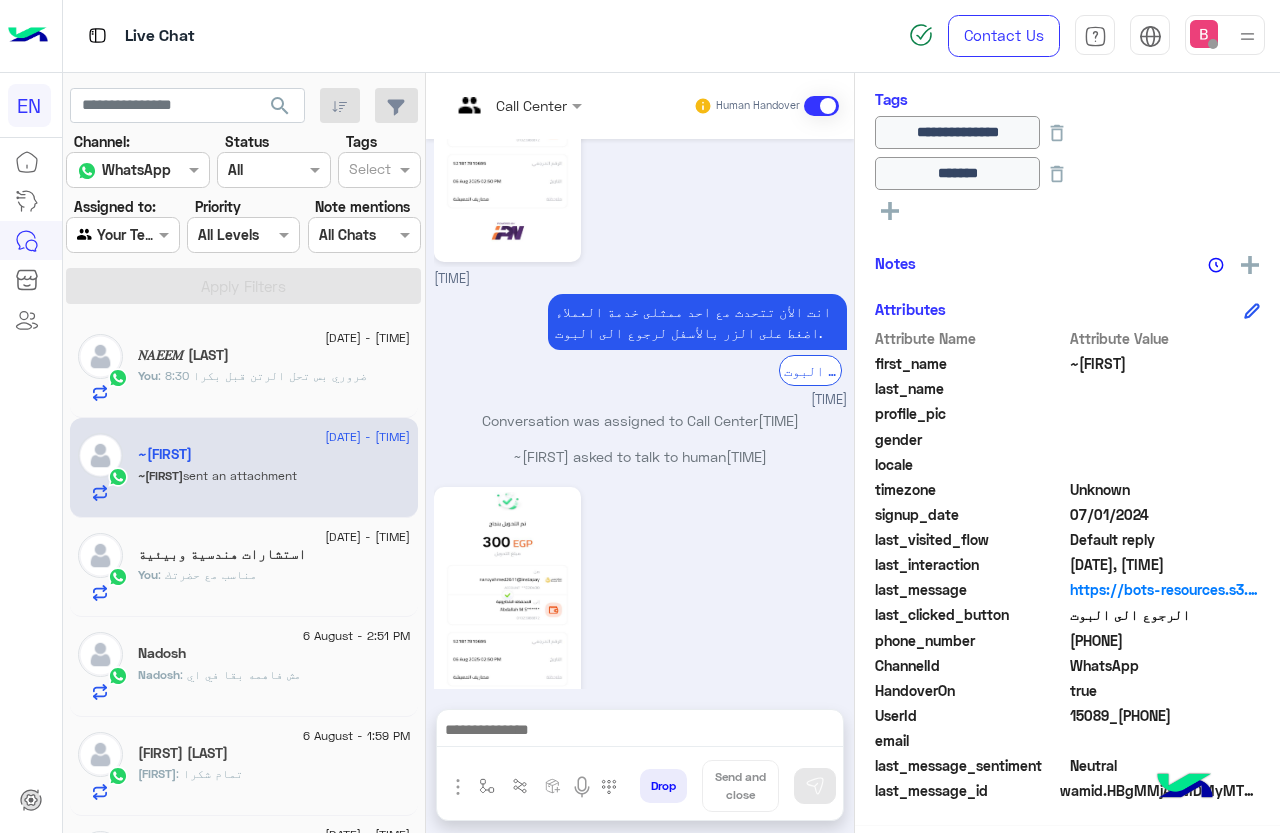 scroll, scrollTop: 1721, scrollLeft: 0, axis: vertical 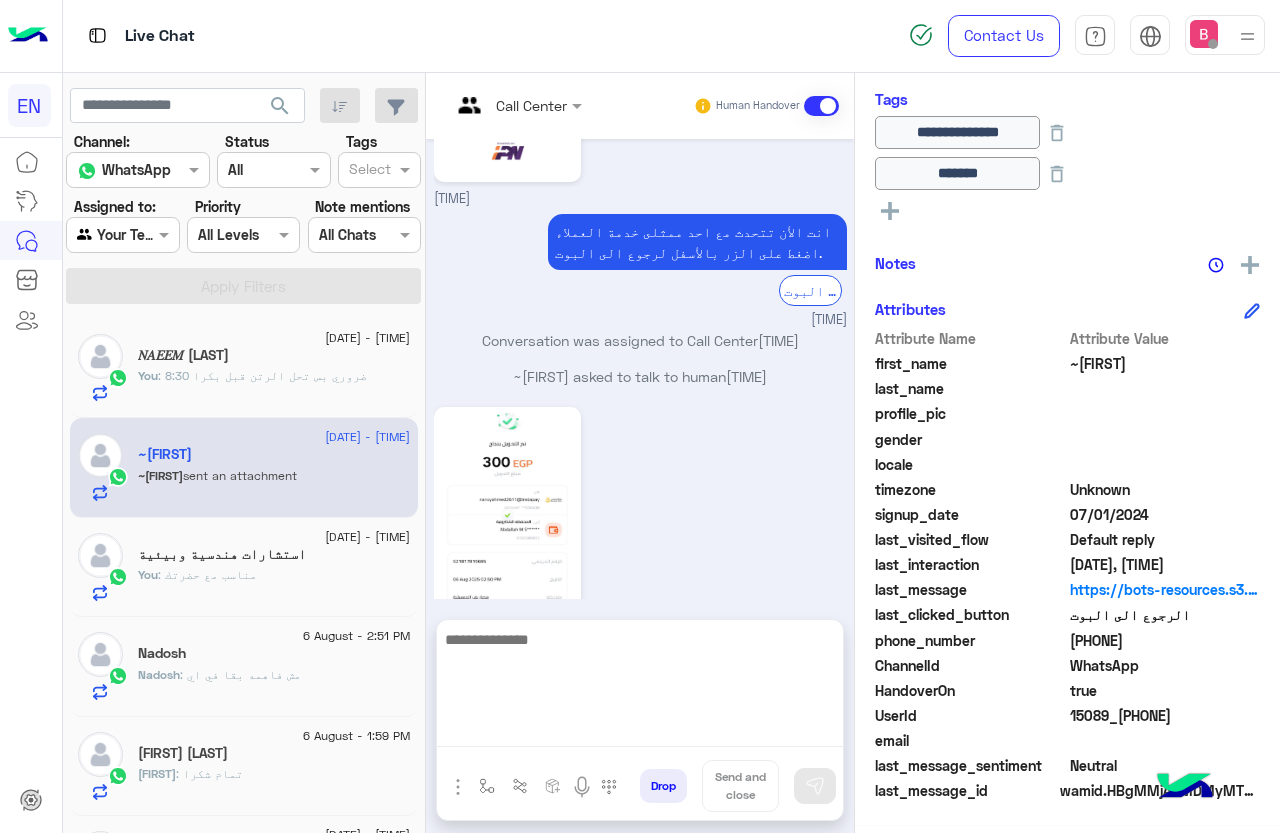 click at bounding box center (640, 687) 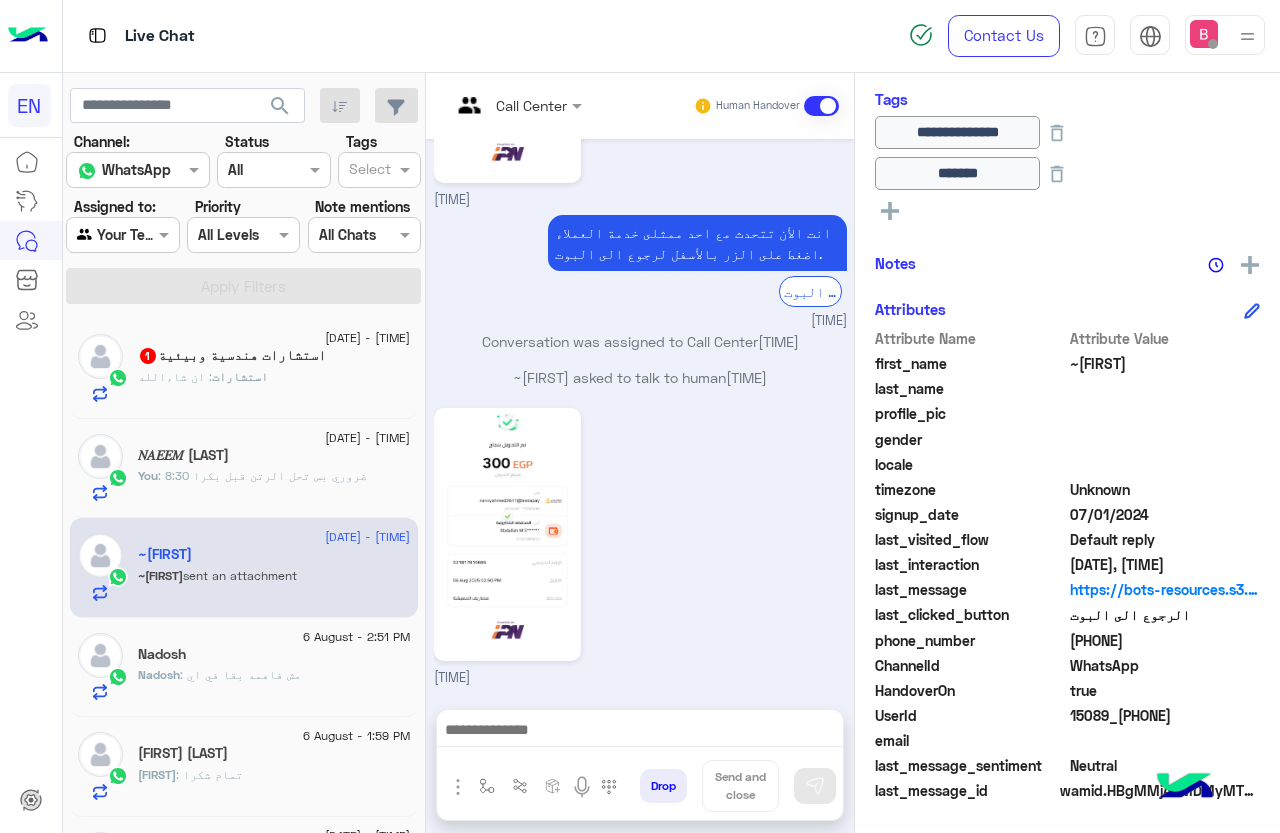 click on "استشارات هندسية وبيئية  1" 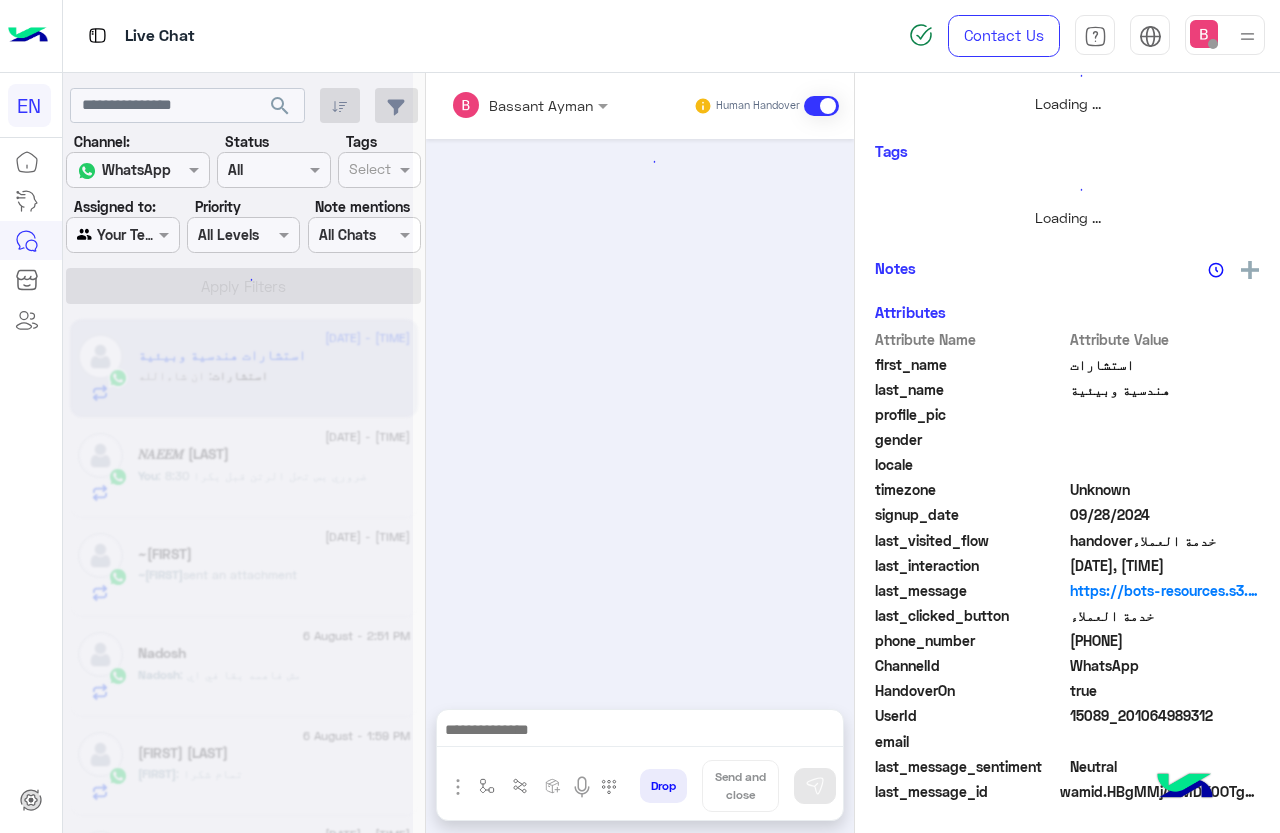 scroll, scrollTop: 240, scrollLeft: 0, axis: vertical 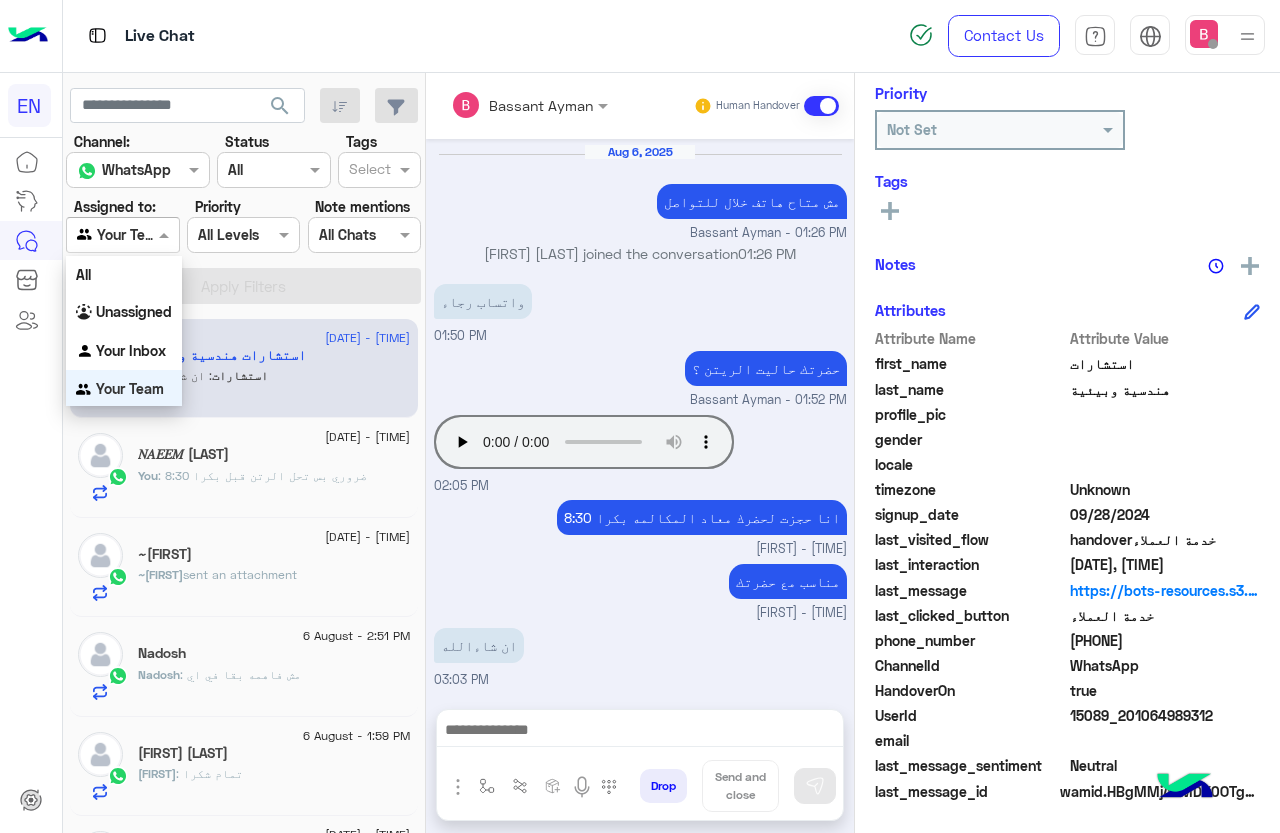click at bounding box center [122, 234] 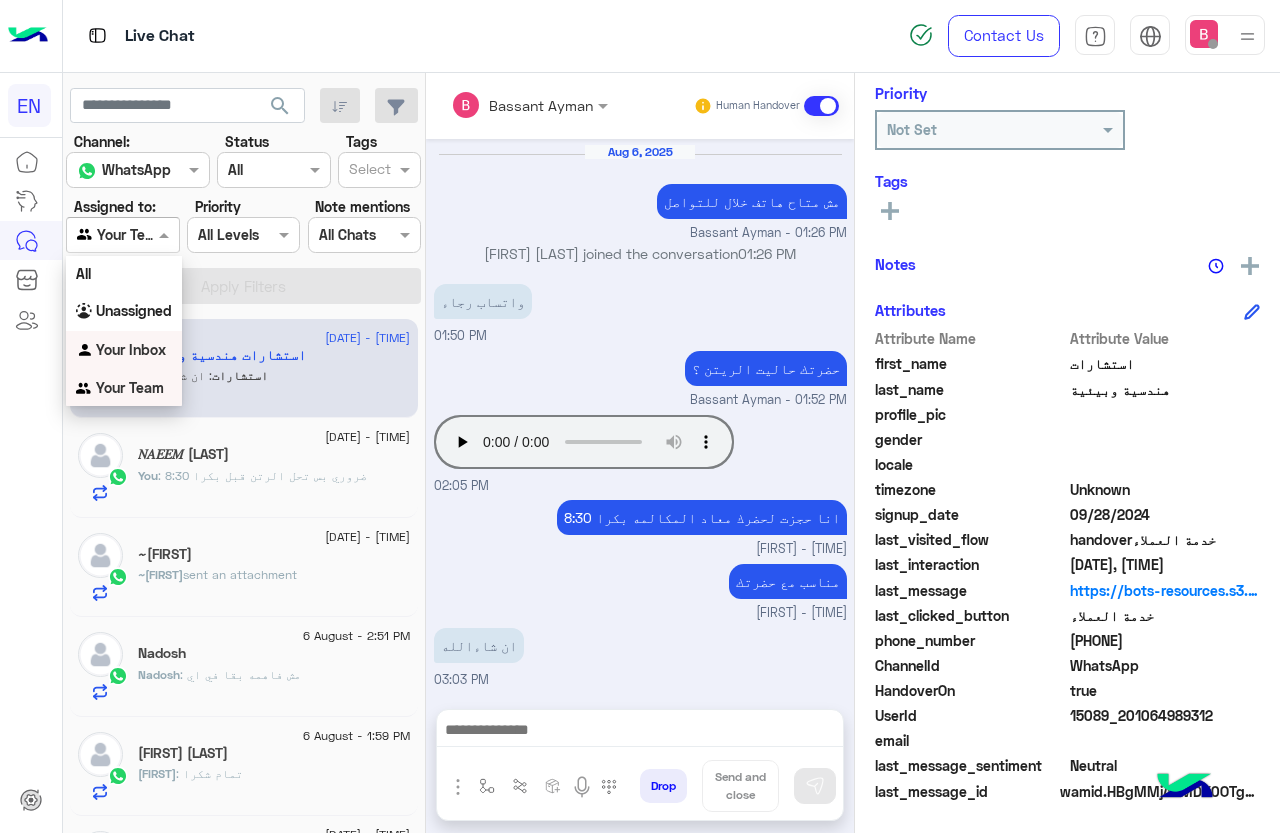 click on "Your Inbox" at bounding box center [131, 349] 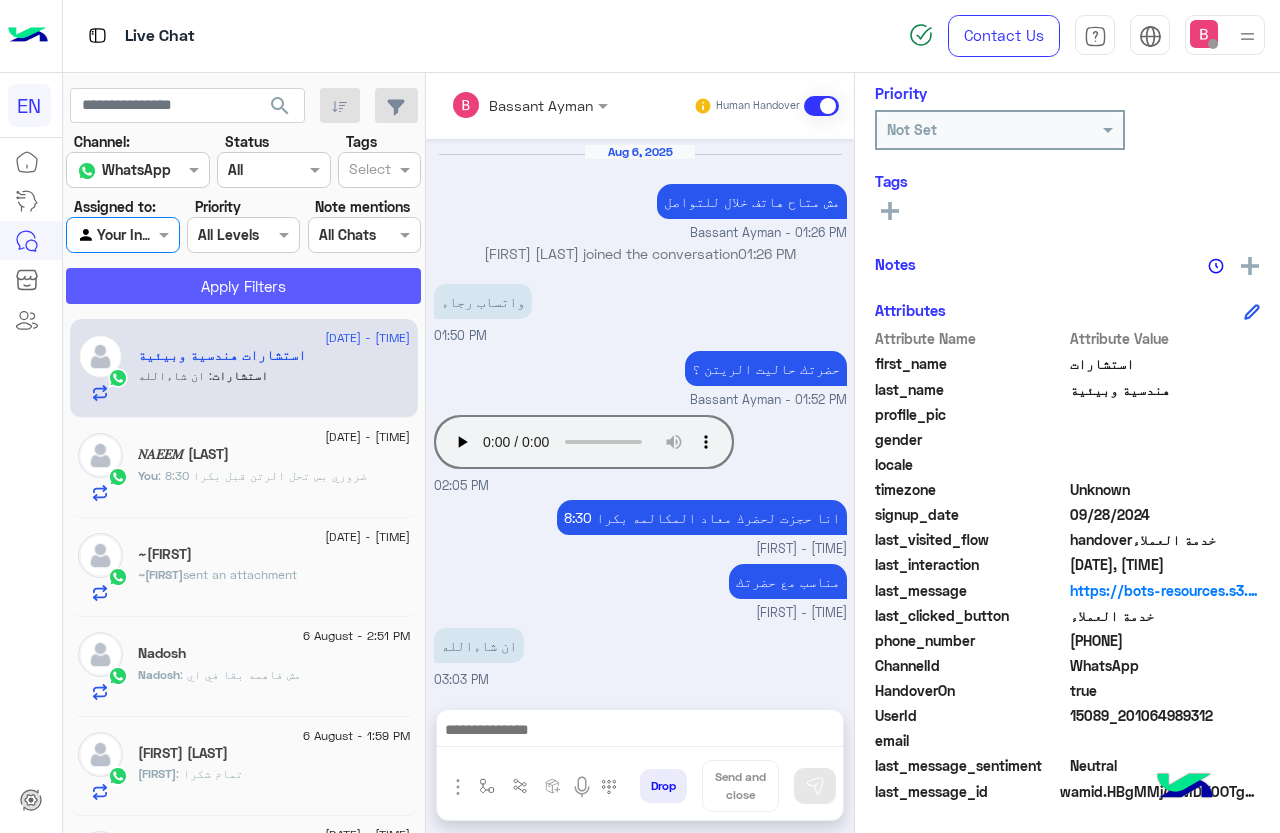 click on "Apply Filters" 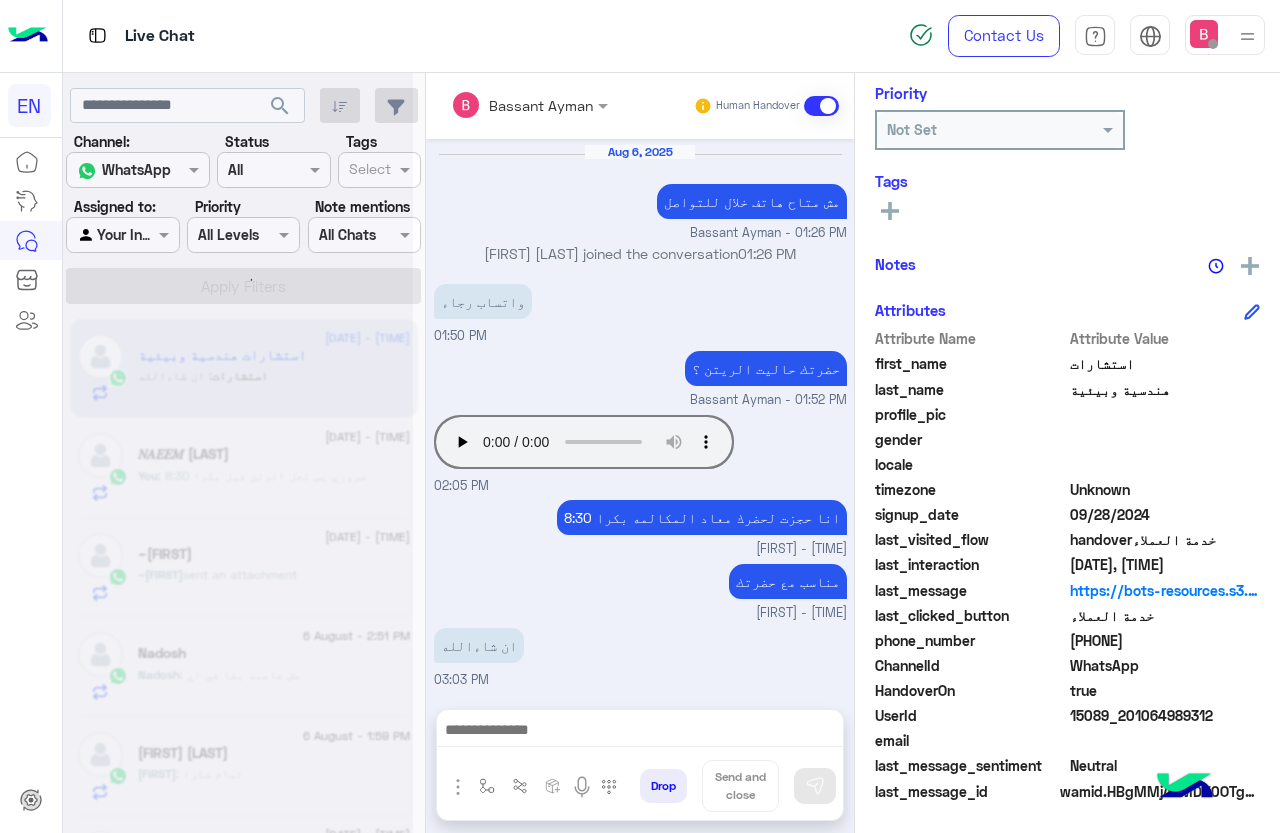scroll, scrollTop: 301, scrollLeft: 0, axis: vertical 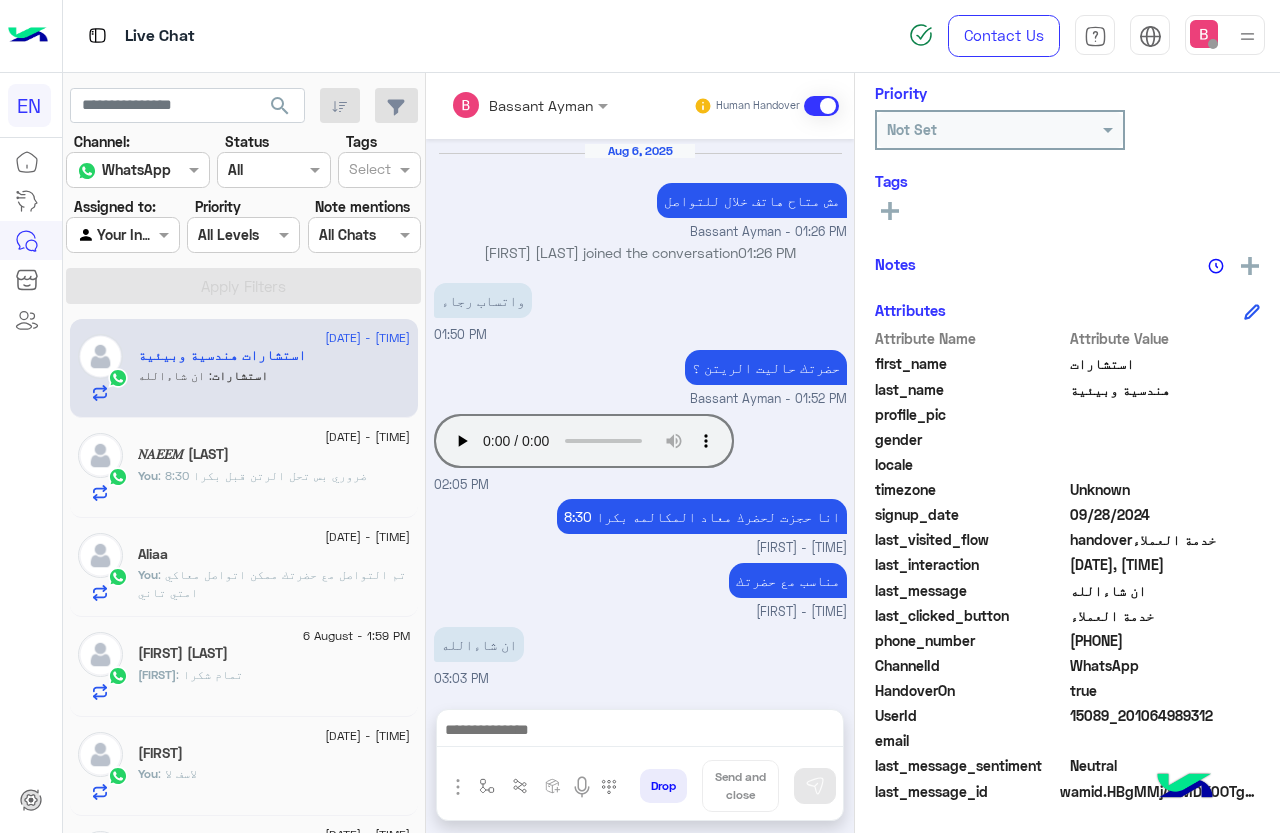 click on "𝑁𝐴𝐸𝐸𝑀 [LAST]" 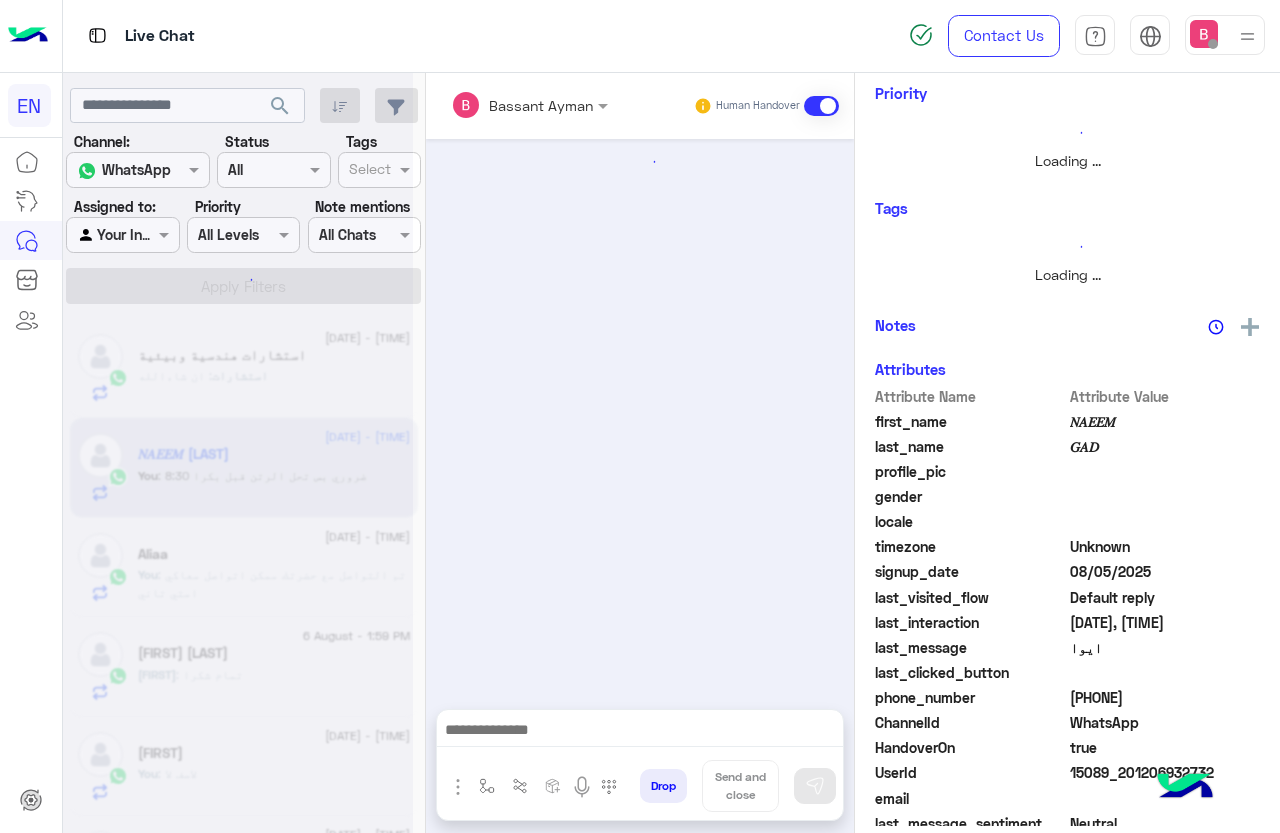 scroll, scrollTop: 301, scrollLeft: 0, axis: vertical 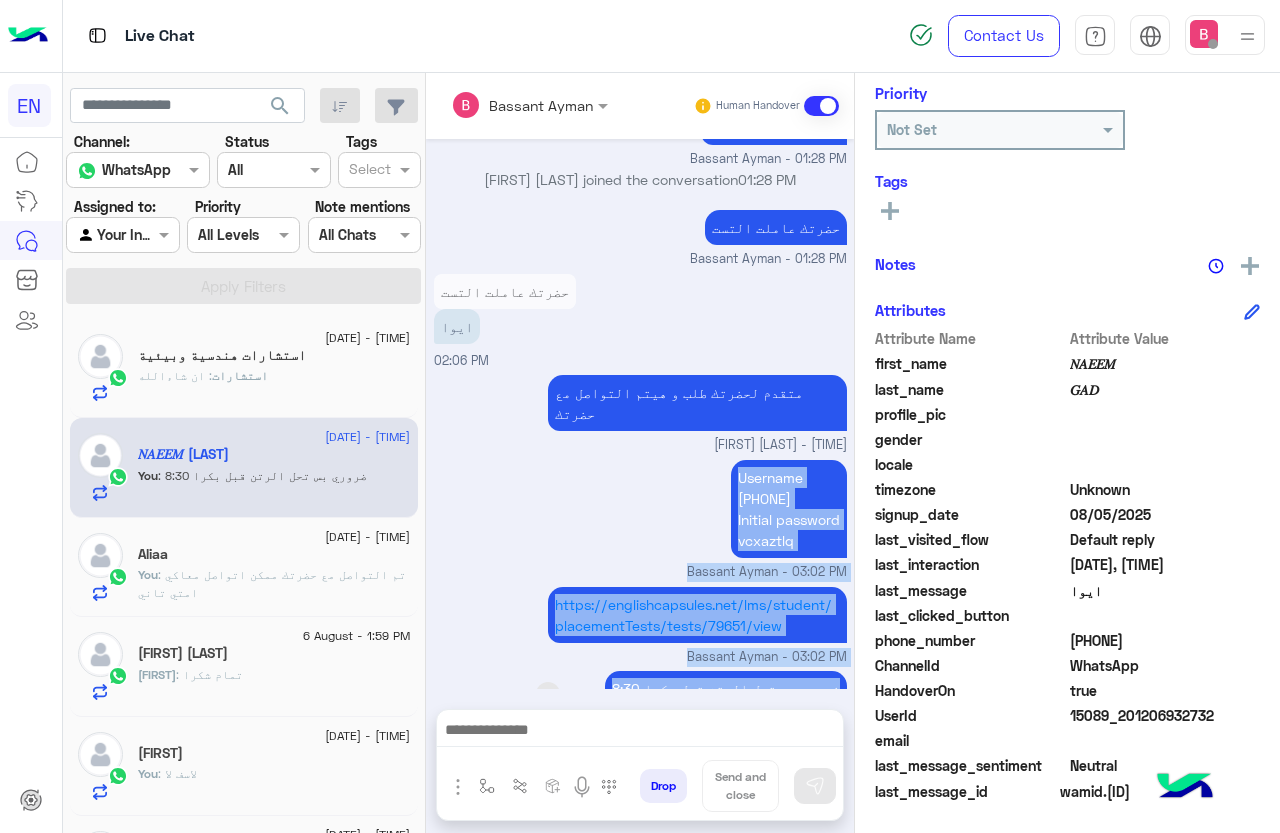 drag, startPoint x: 727, startPoint y: 430, endPoint x: 834, endPoint y: 652, distance: 246.44066 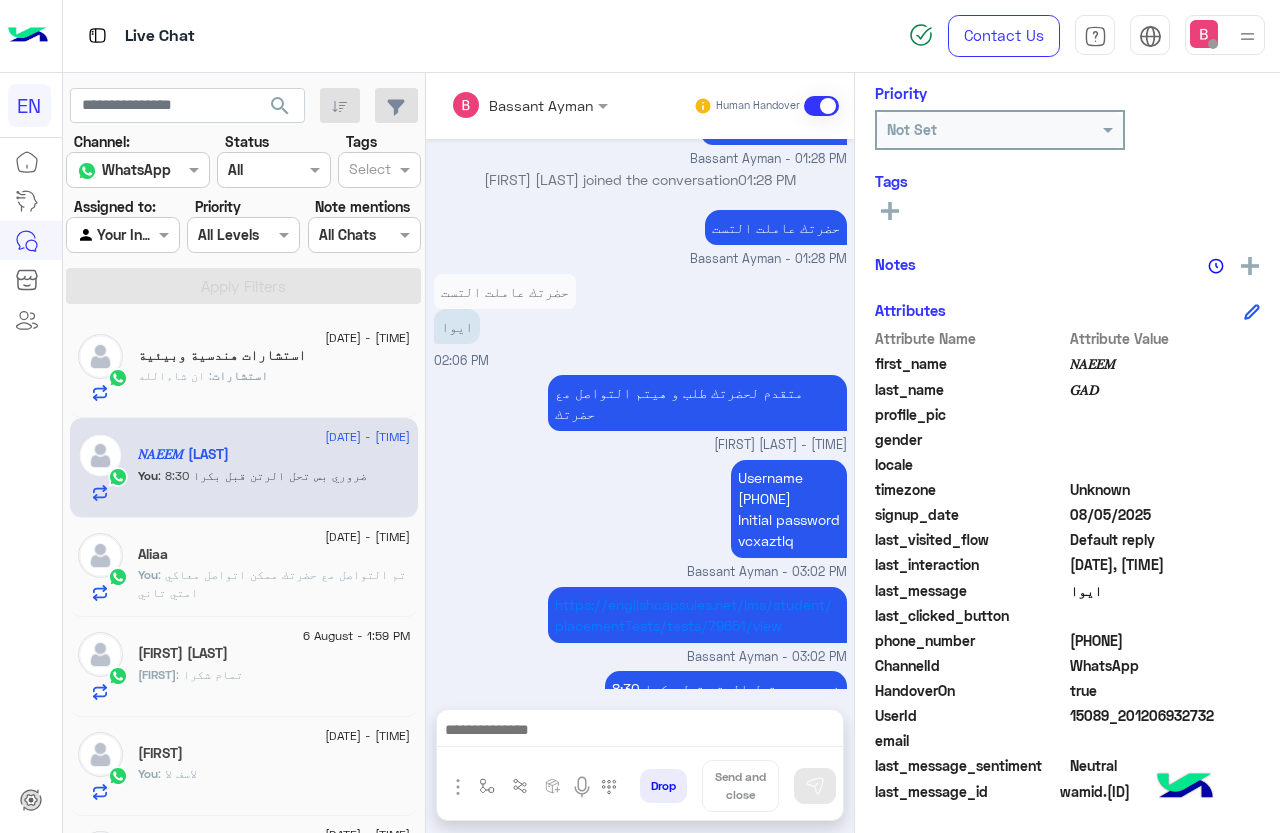click on "[DATE] - [TIME]" 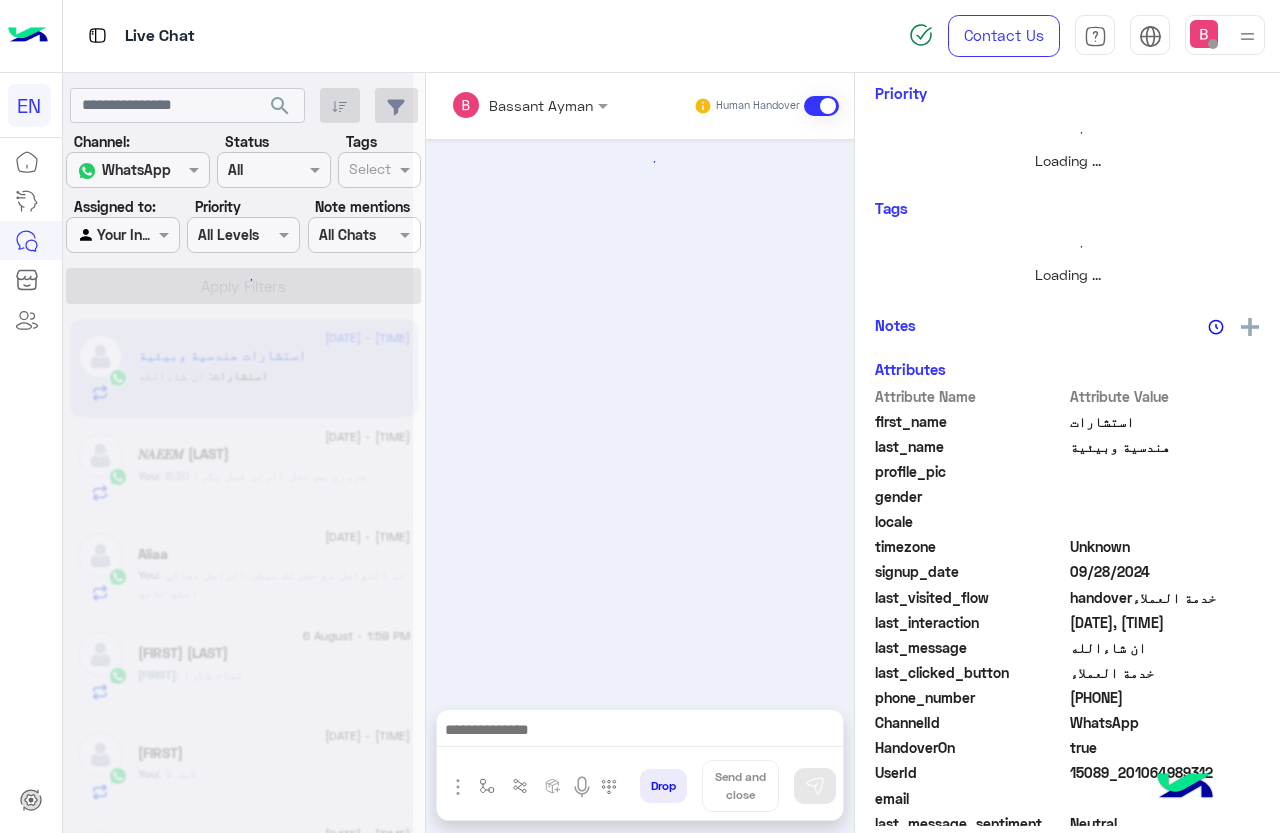 scroll, scrollTop: 301, scrollLeft: 0, axis: vertical 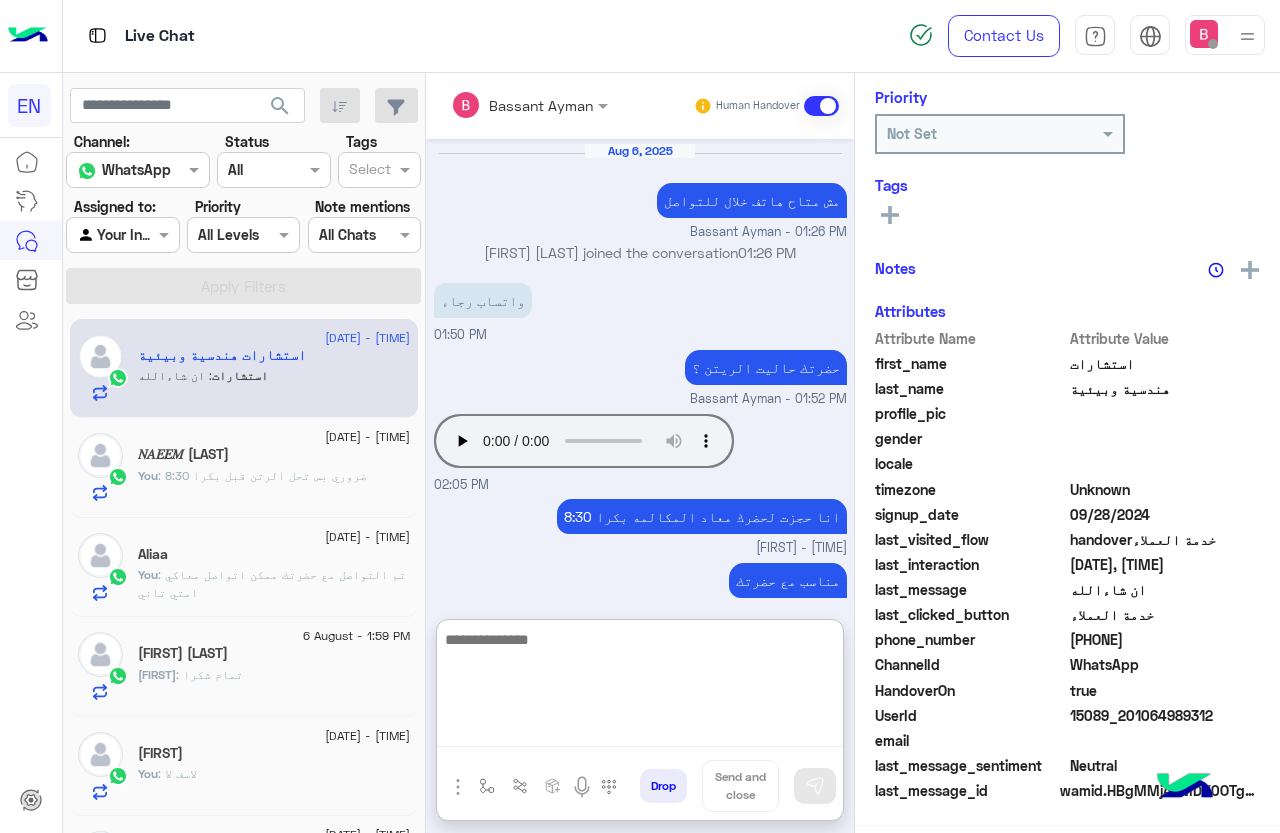 paste on "**********" 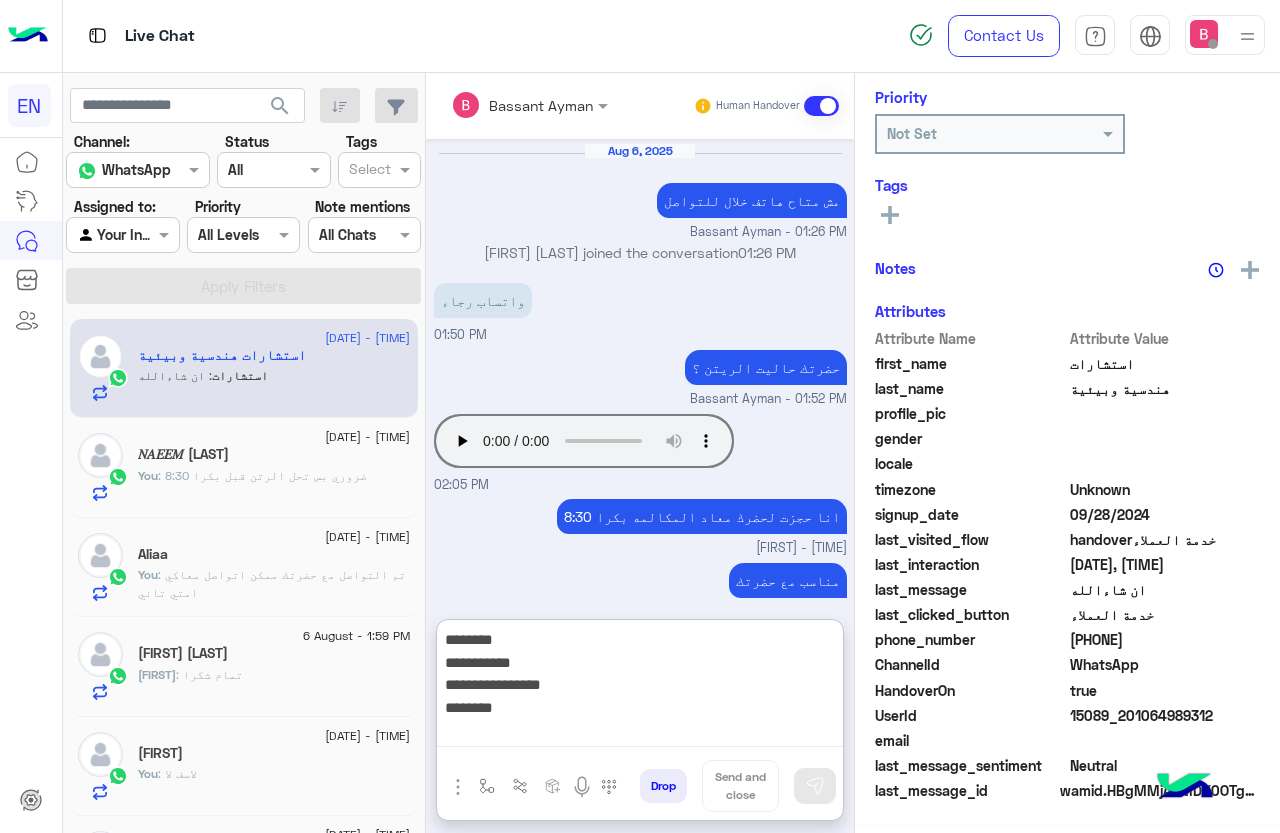 scroll, scrollTop: 174, scrollLeft: 0, axis: vertical 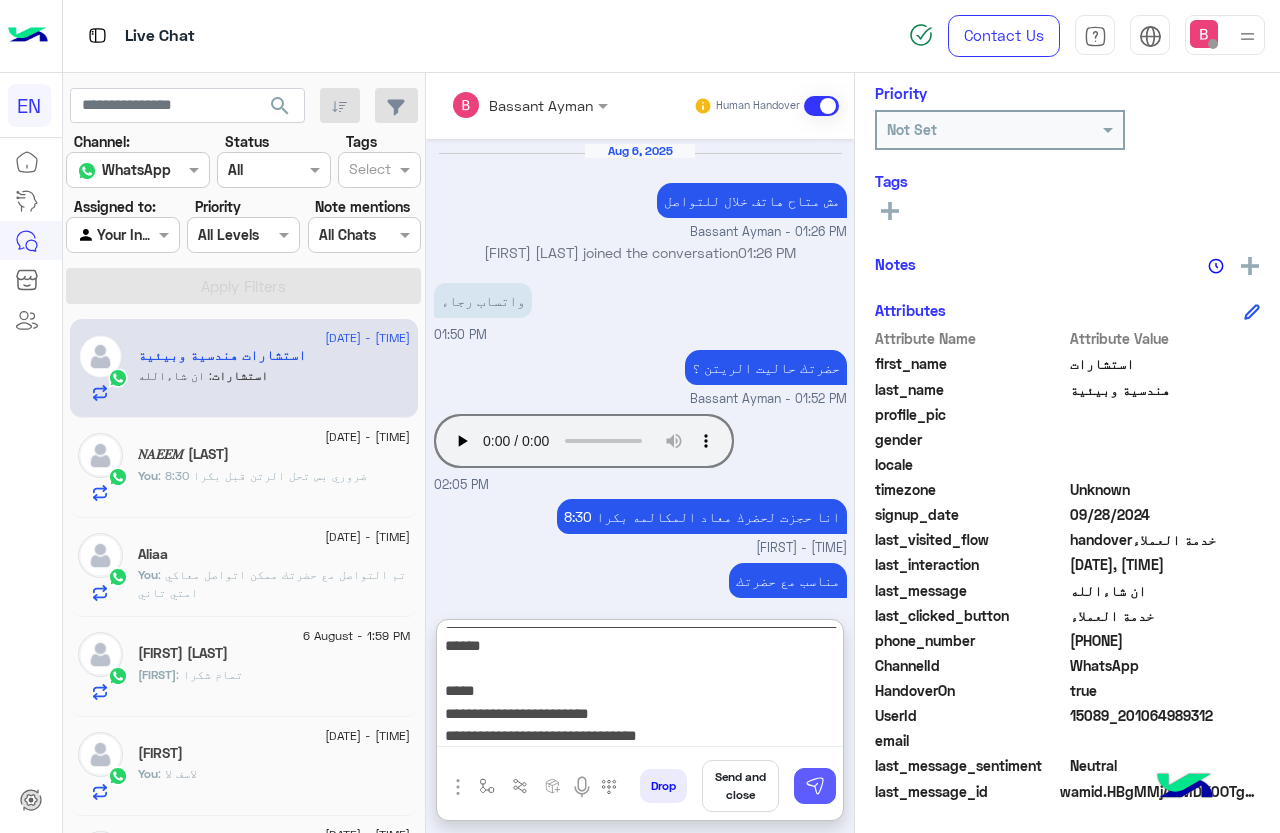 type on "**********" 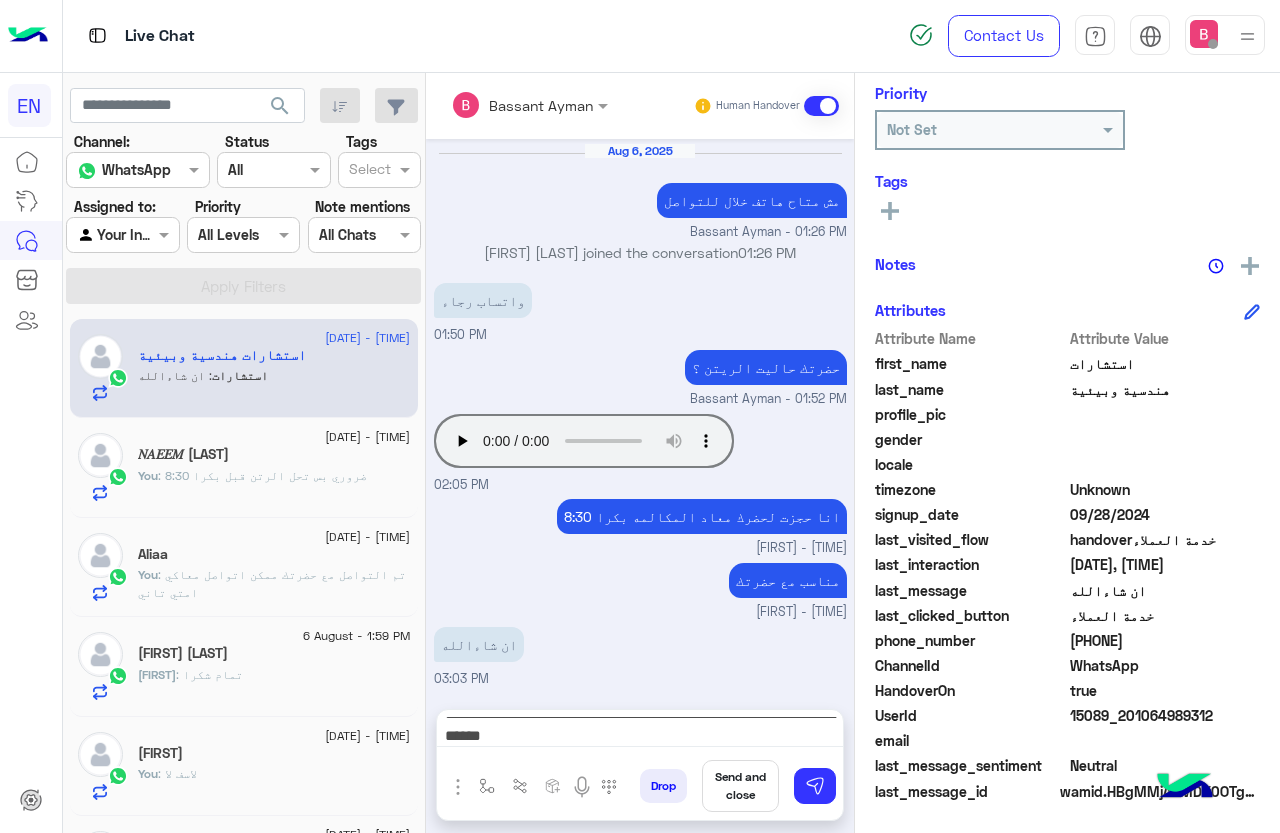 scroll, scrollTop: 1497, scrollLeft: 0, axis: vertical 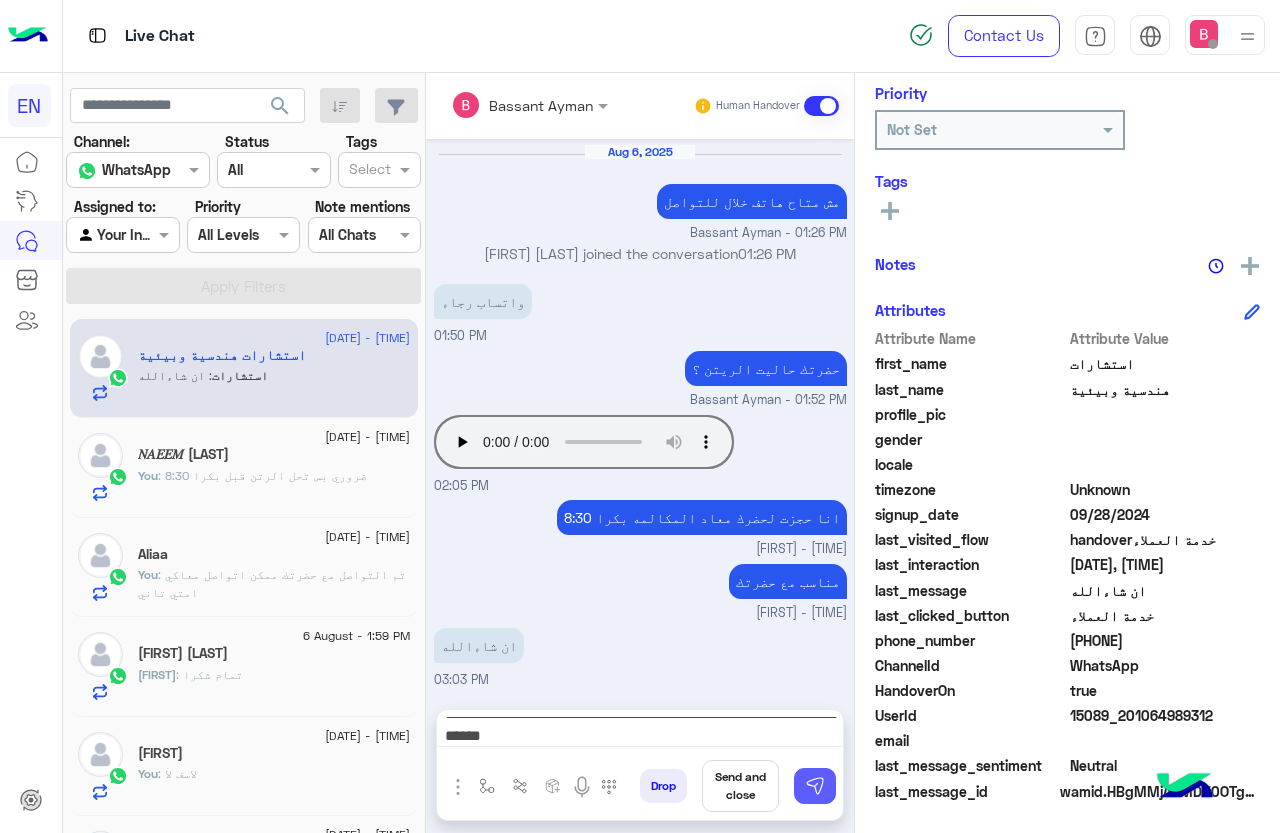 click at bounding box center (815, 786) 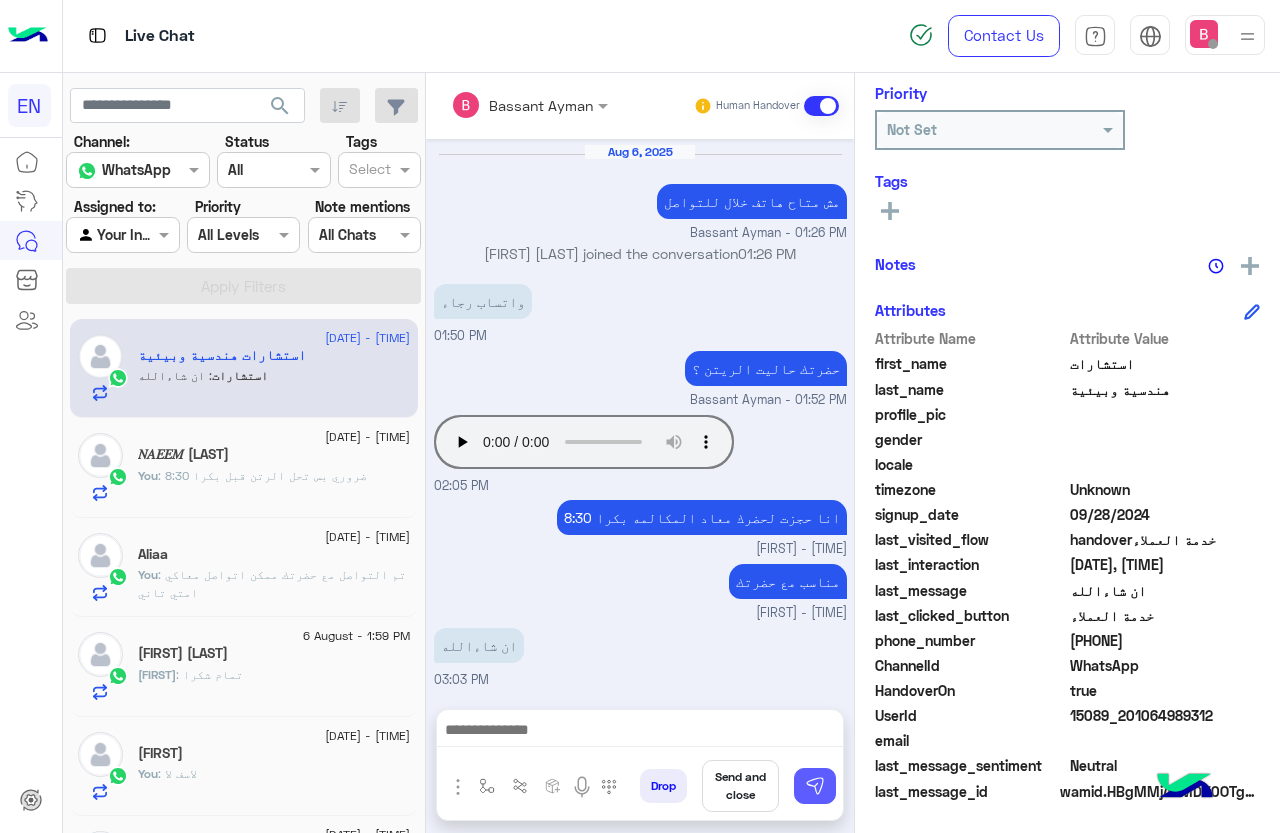 scroll, scrollTop: 0, scrollLeft: 0, axis: both 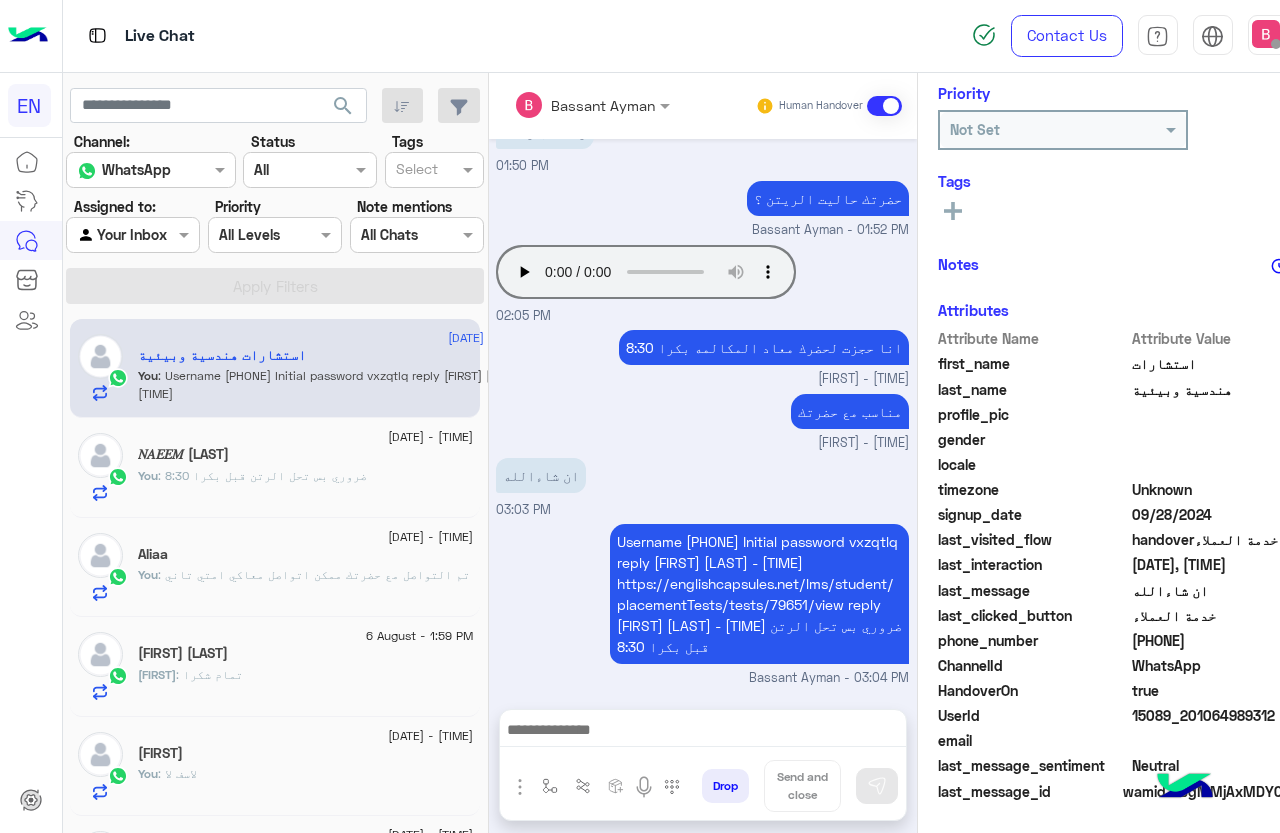 drag, startPoint x: 744, startPoint y: 540, endPoint x: 574, endPoint y: 441, distance: 196.7257 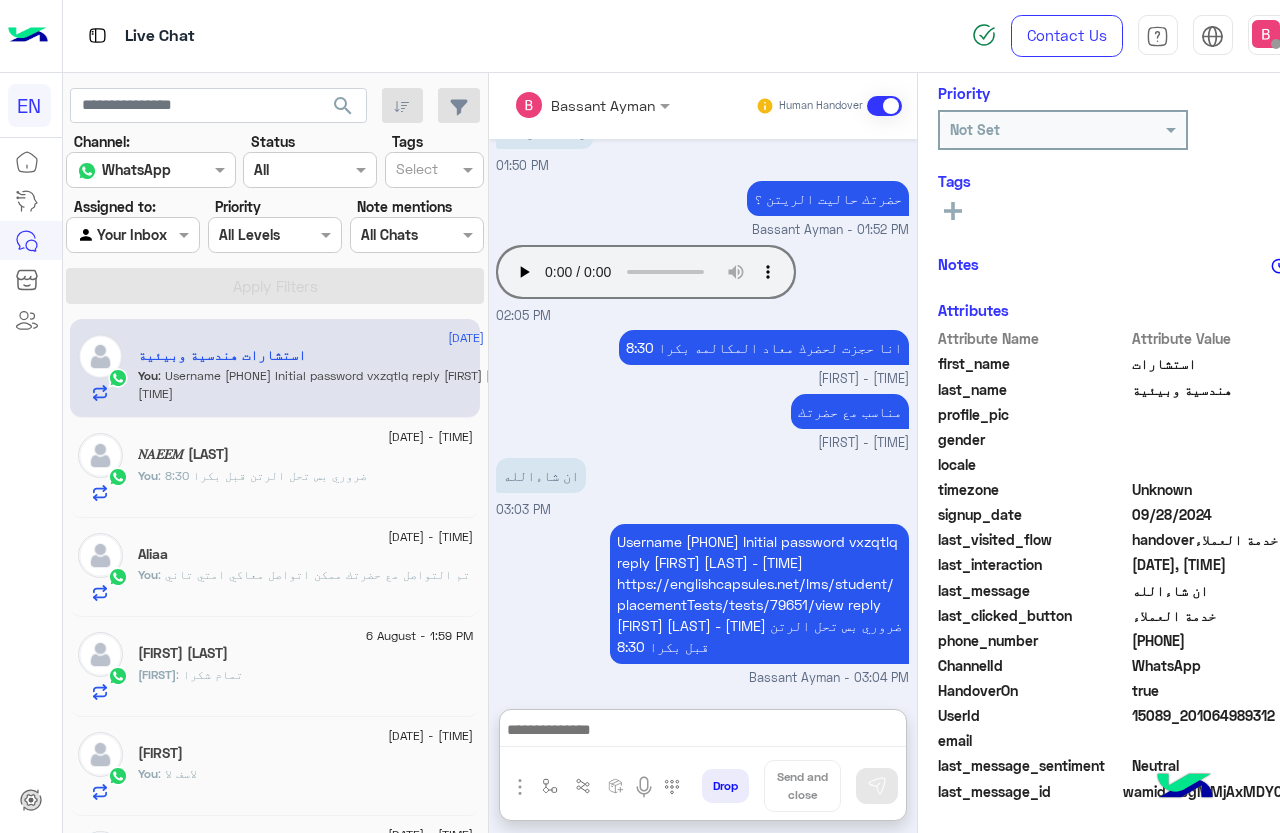 click at bounding box center [703, 732] 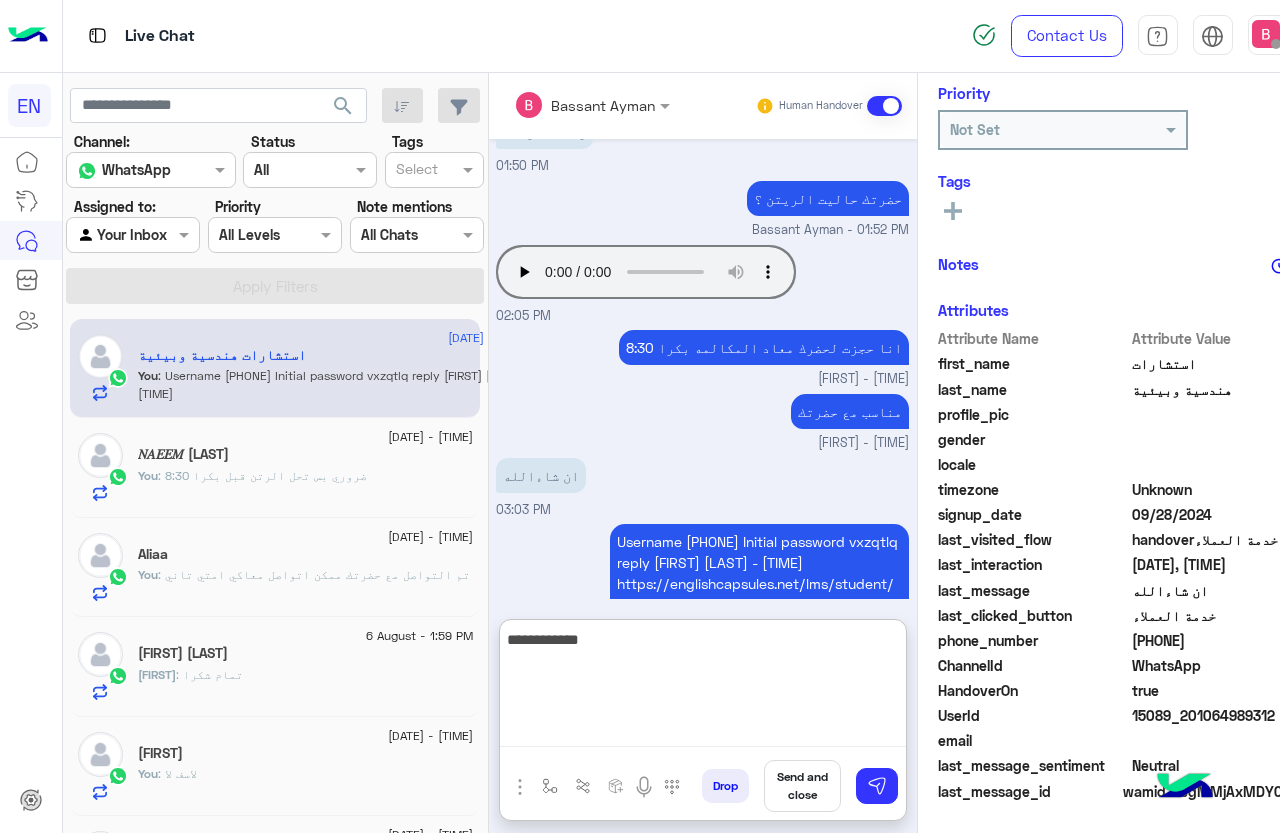 type on "**********" 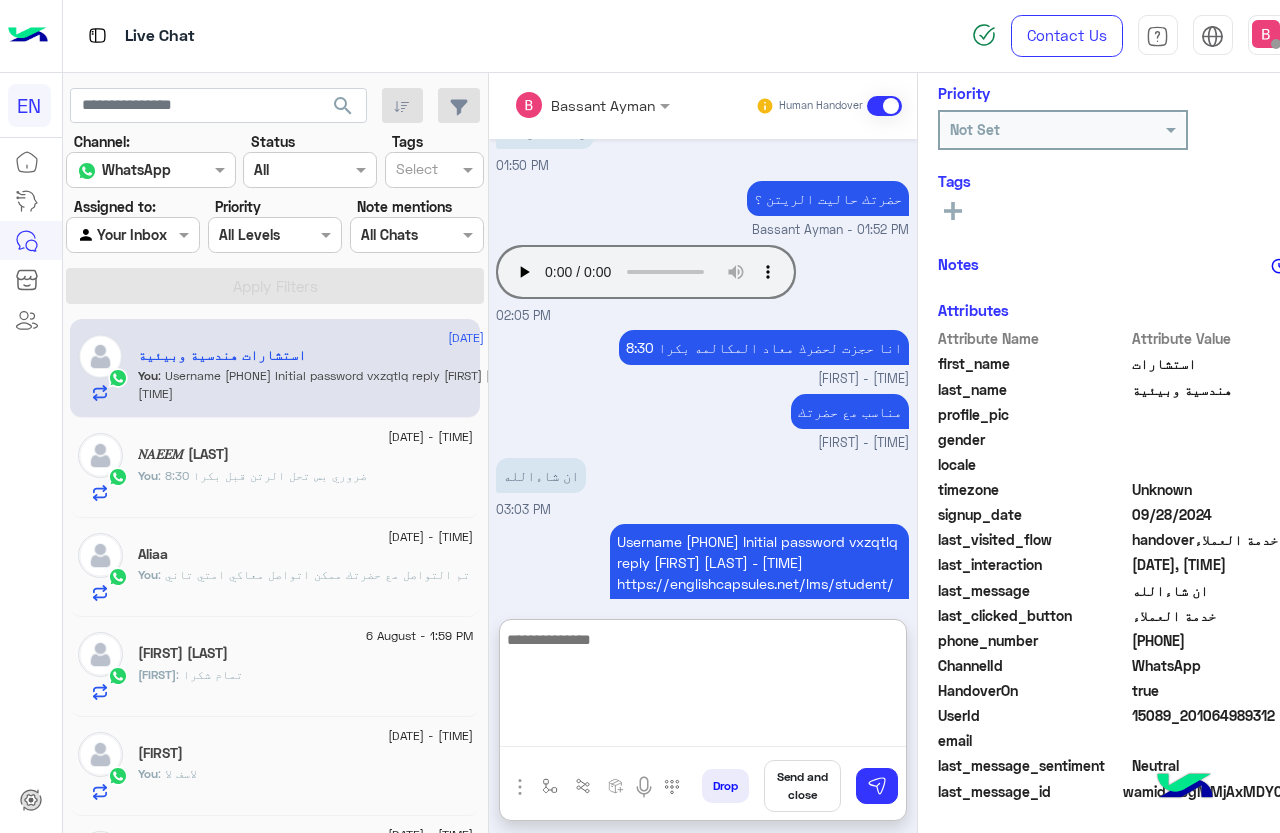 scroll, scrollTop: 1820, scrollLeft: 0, axis: vertical 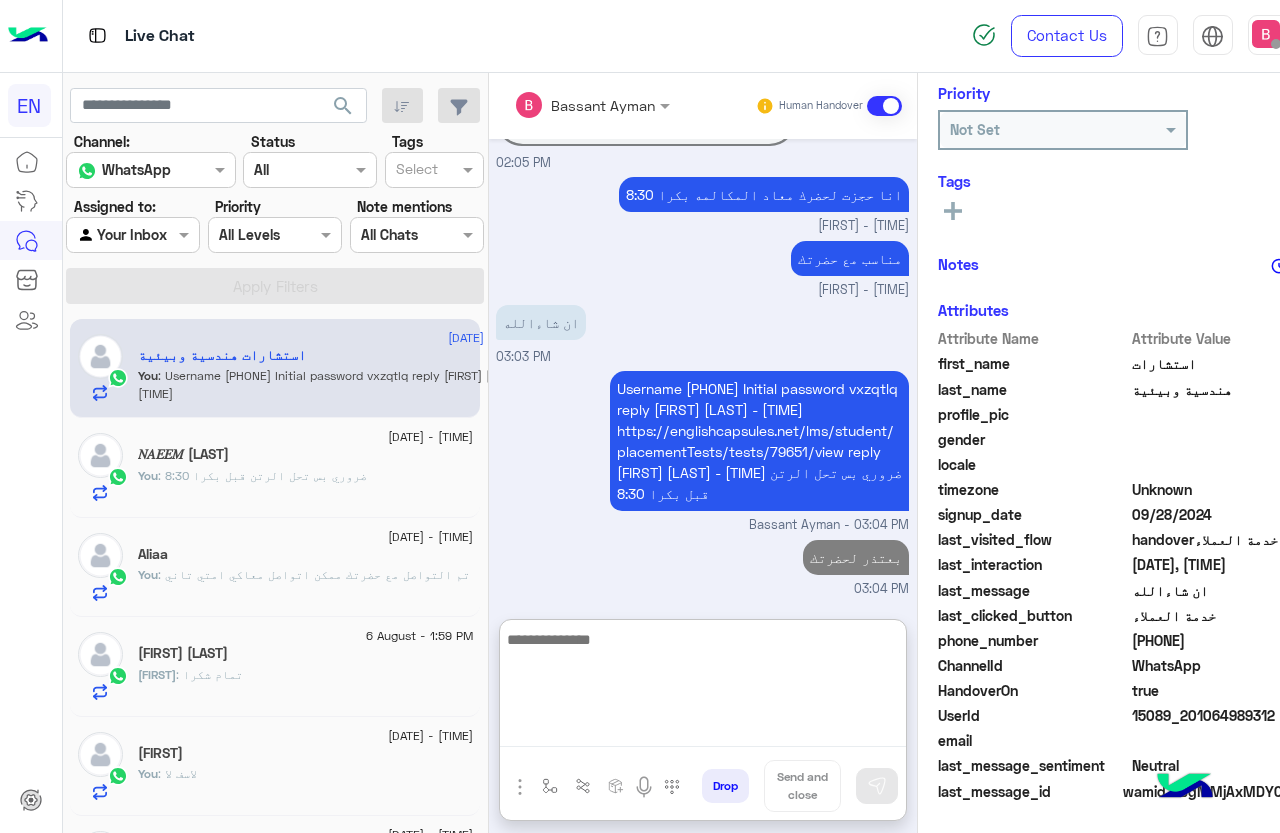 click on ": تم التواصل مع حضرتك ممكن اتواصل معاكي امتي تاني" 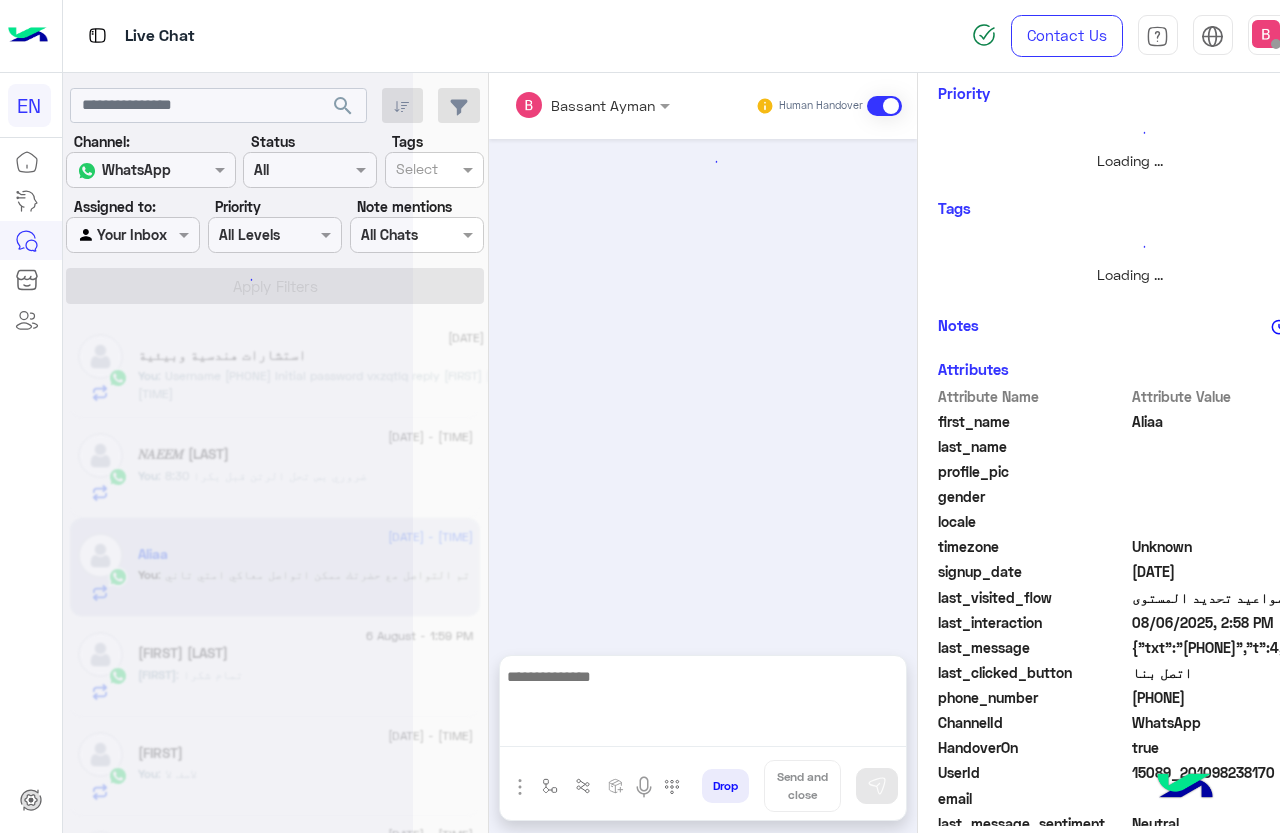 scroll, scrollTop: 0, scrollLeft: 0, axis: both 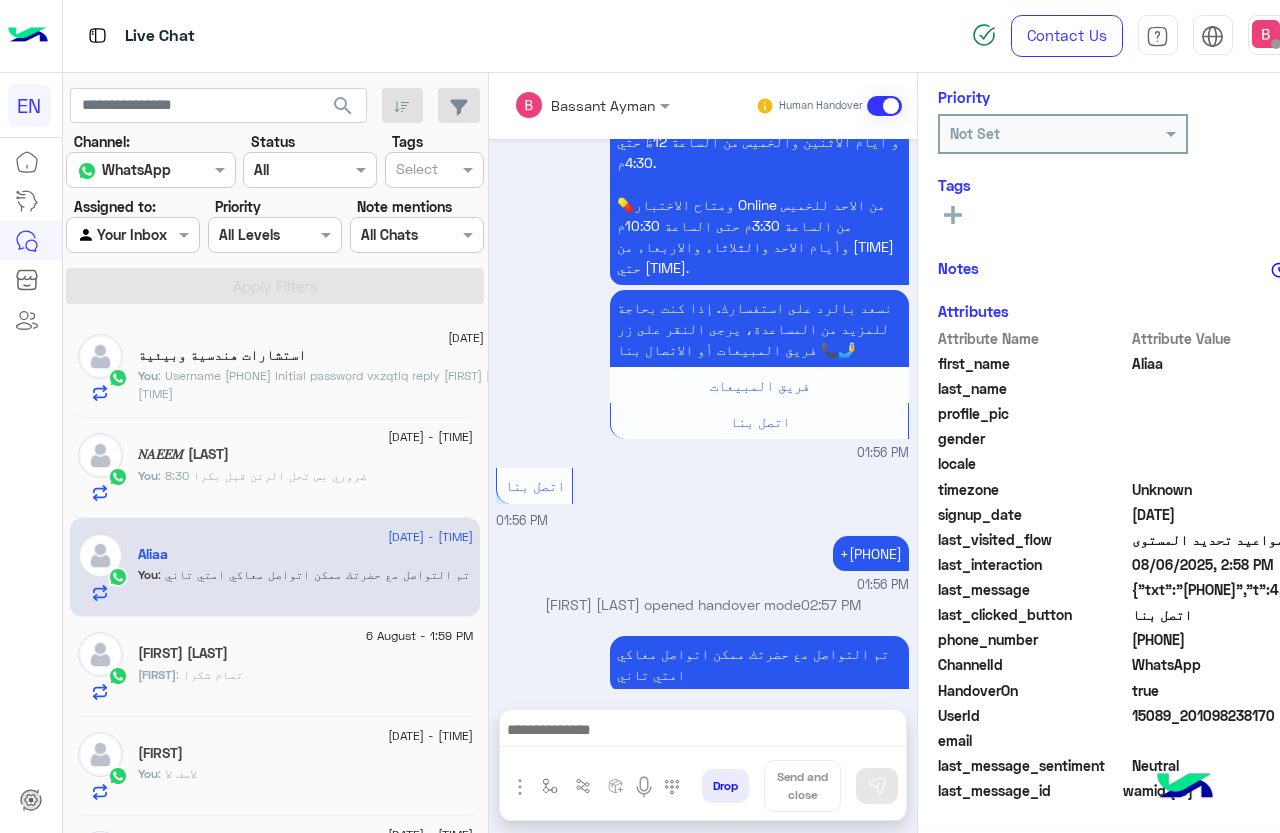click on ": ضروري بس تحل الرتن قبل بكرا 8:30" 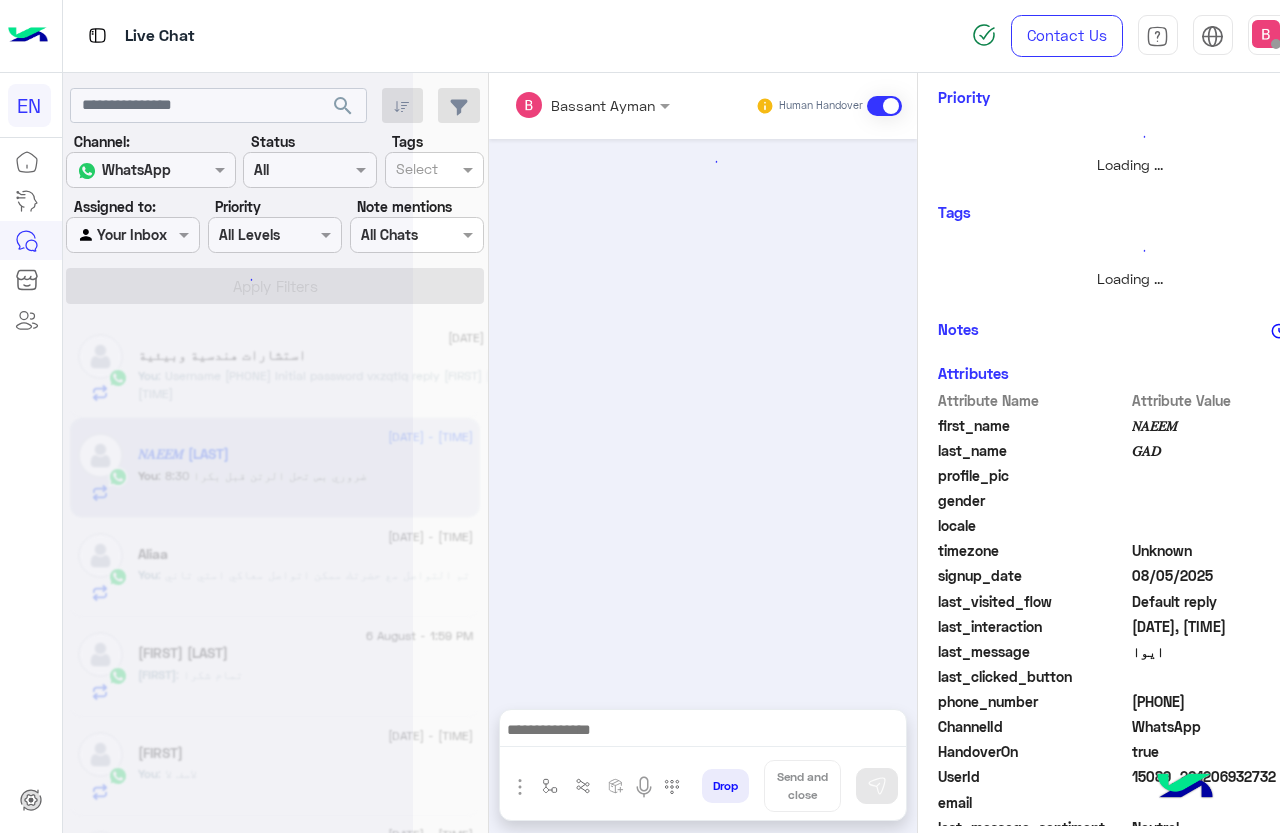 scroll, scrollTop: 301, scrollLeft: 0, axis: vertical 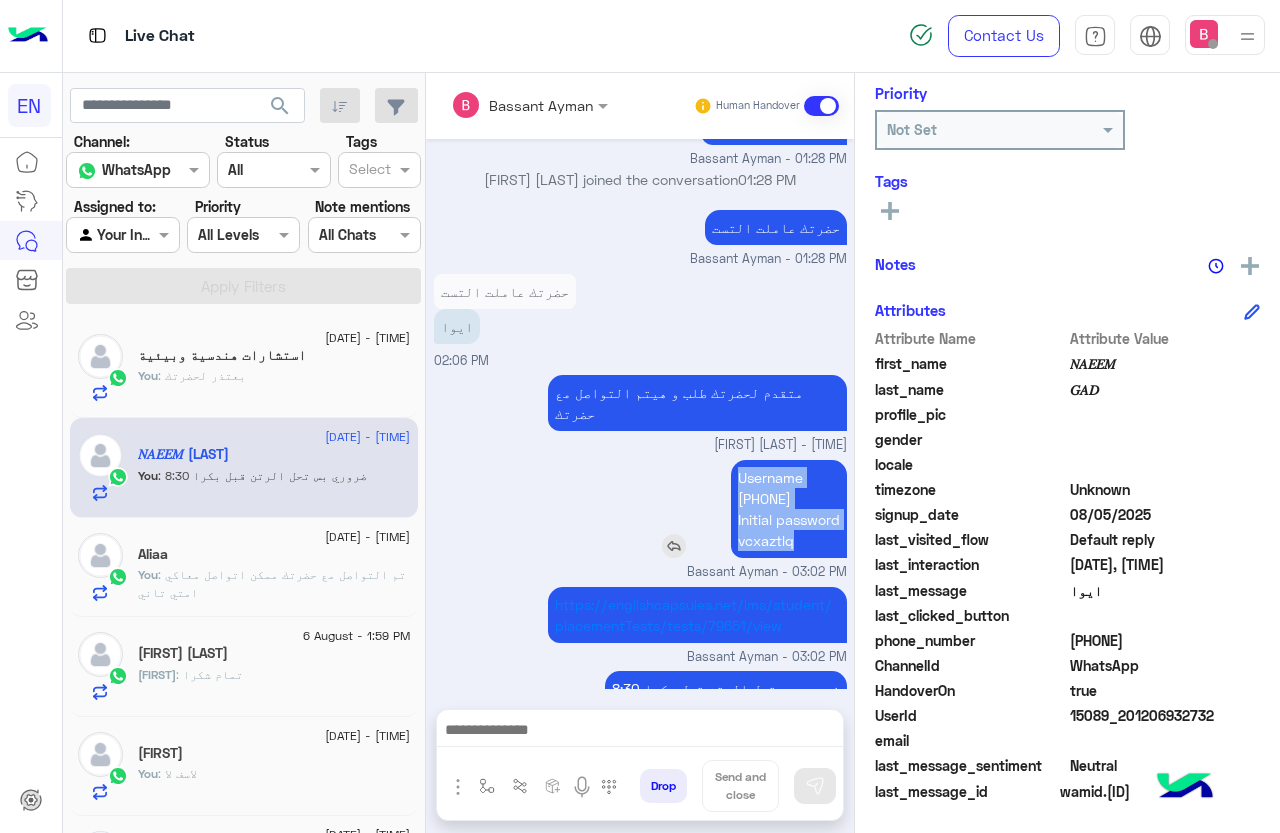 drag, startPoint x: 708, startPoint y: 417, endPoint x: 796, endPoint y: 487, distance: 112.44554 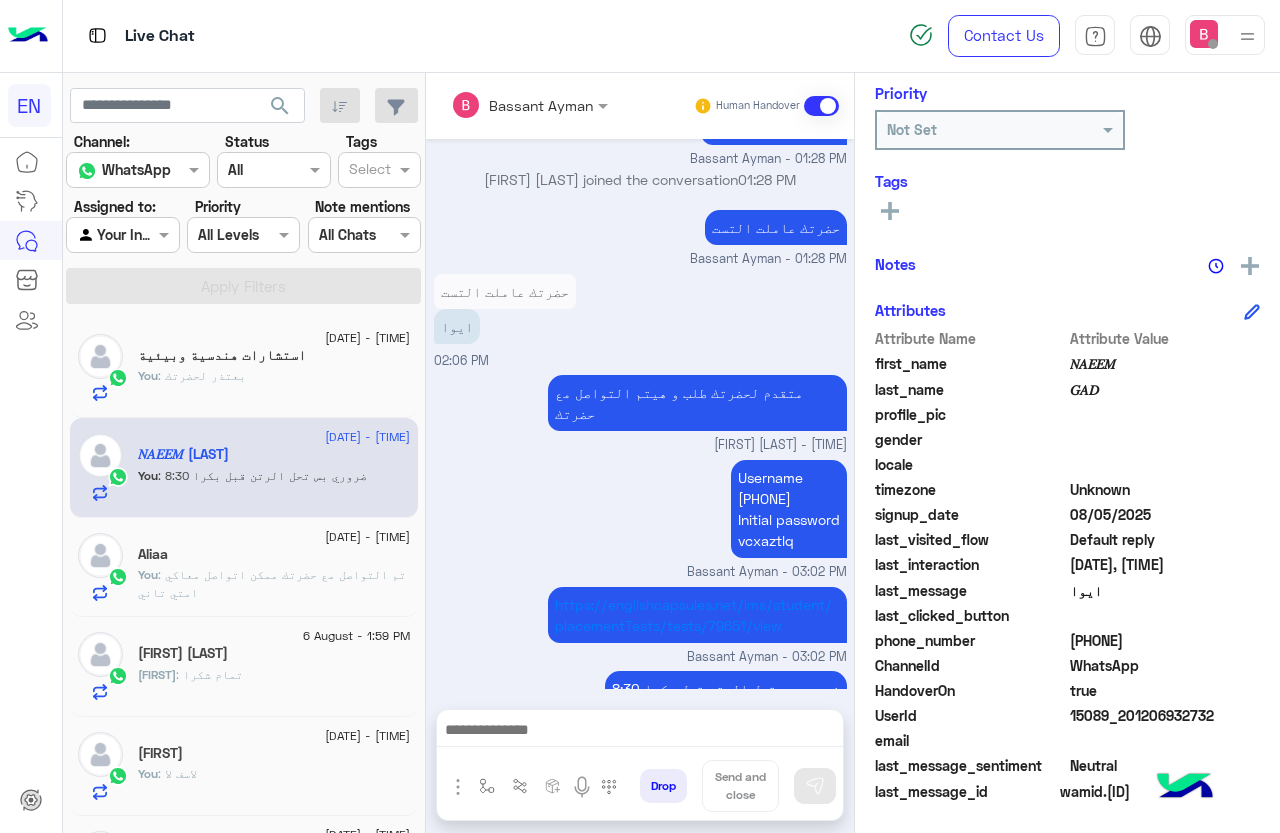 click on "استشارات هندسية وبيئية" 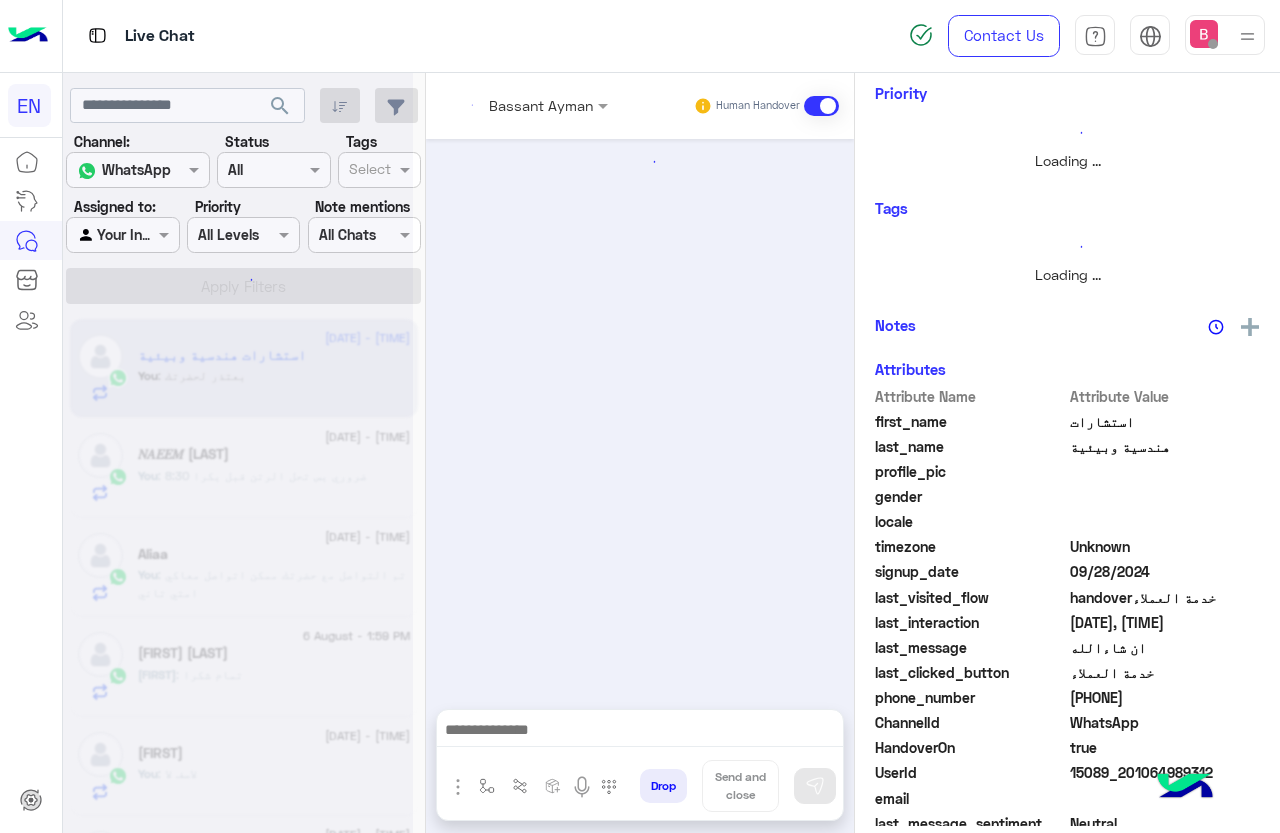 scroll, scrollTop: 301, scrollLeft: 0, axis: vertical 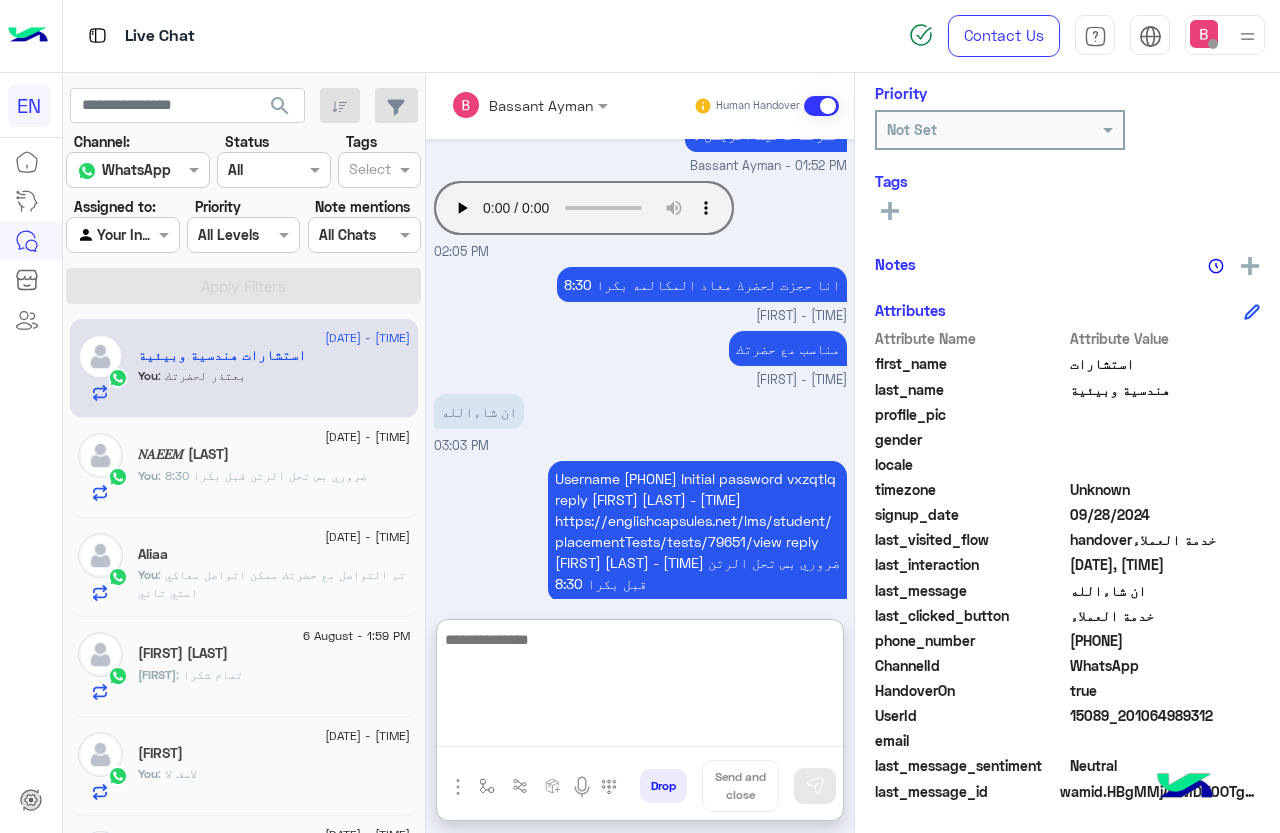 paste on "**********" 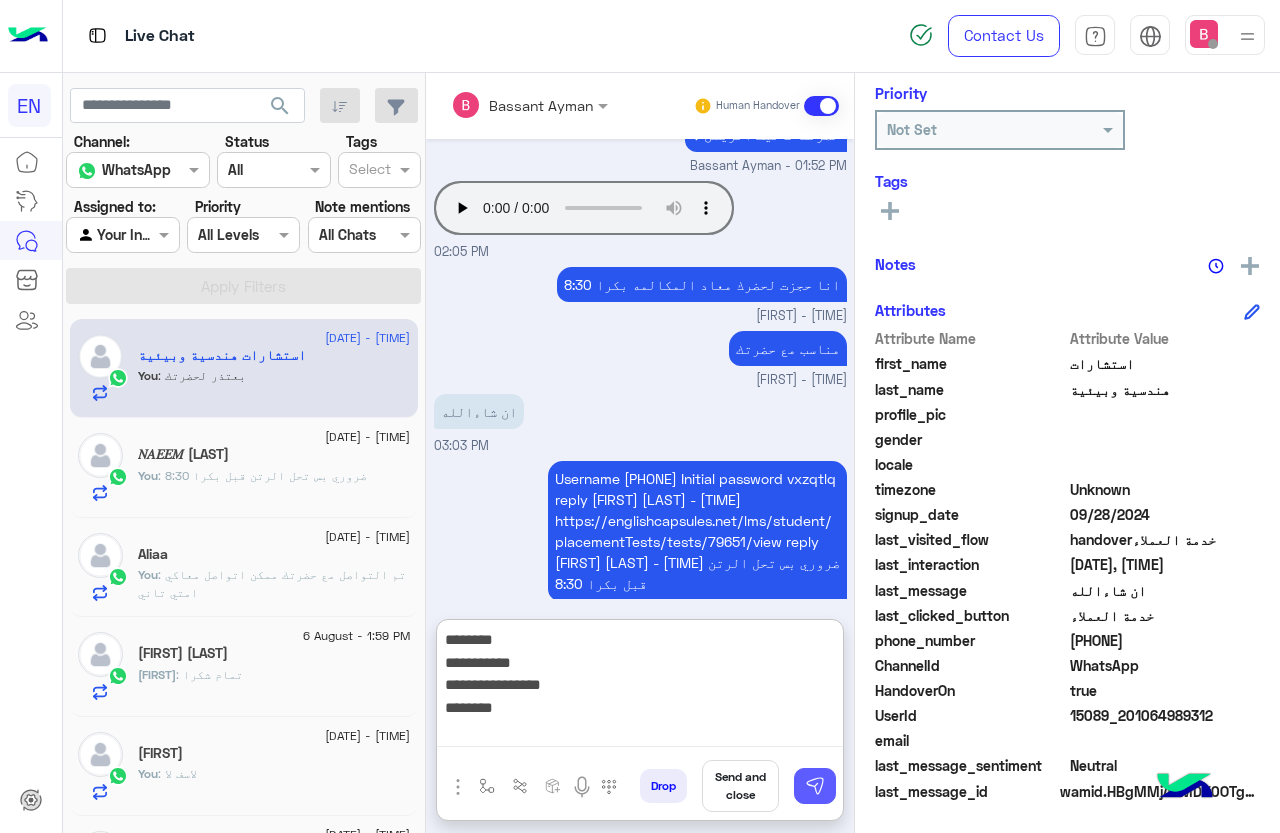 type on "**********" 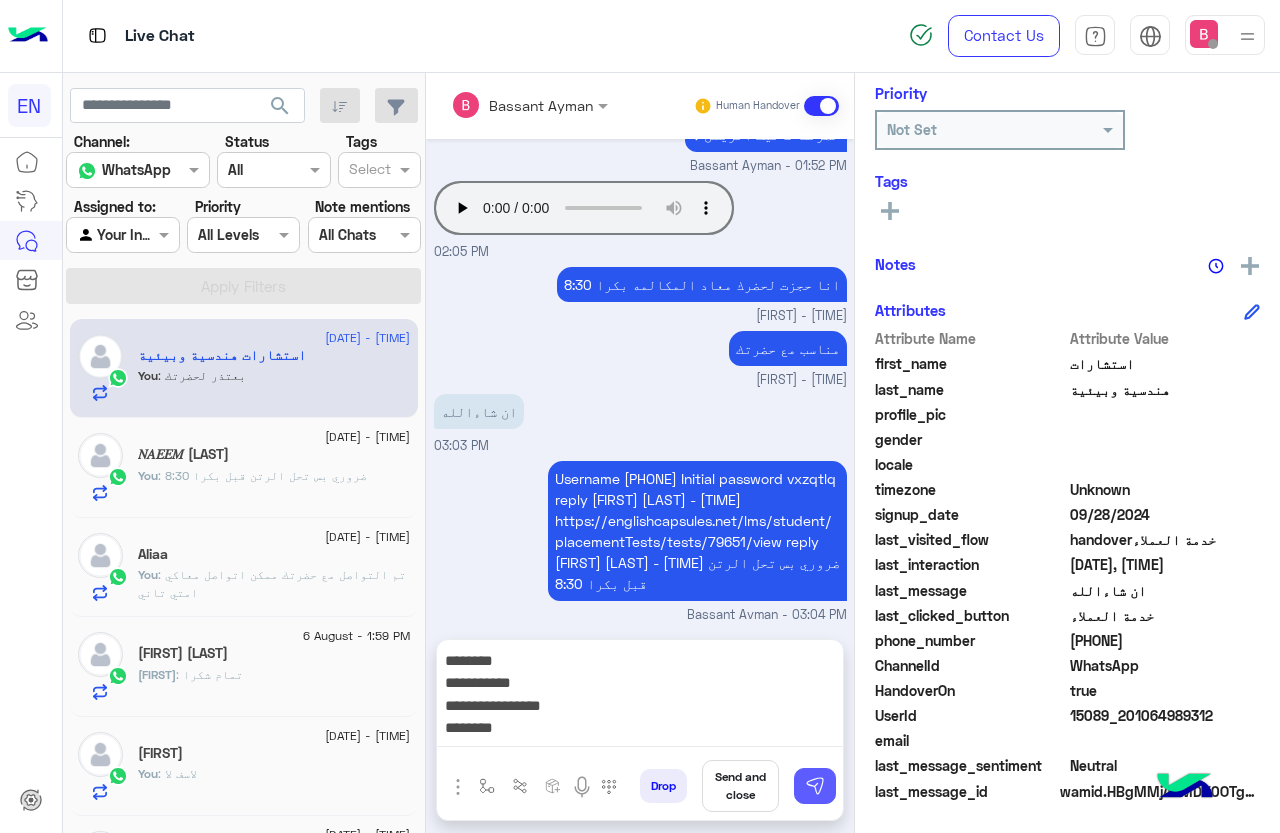 click at bounding box center (815, 786) 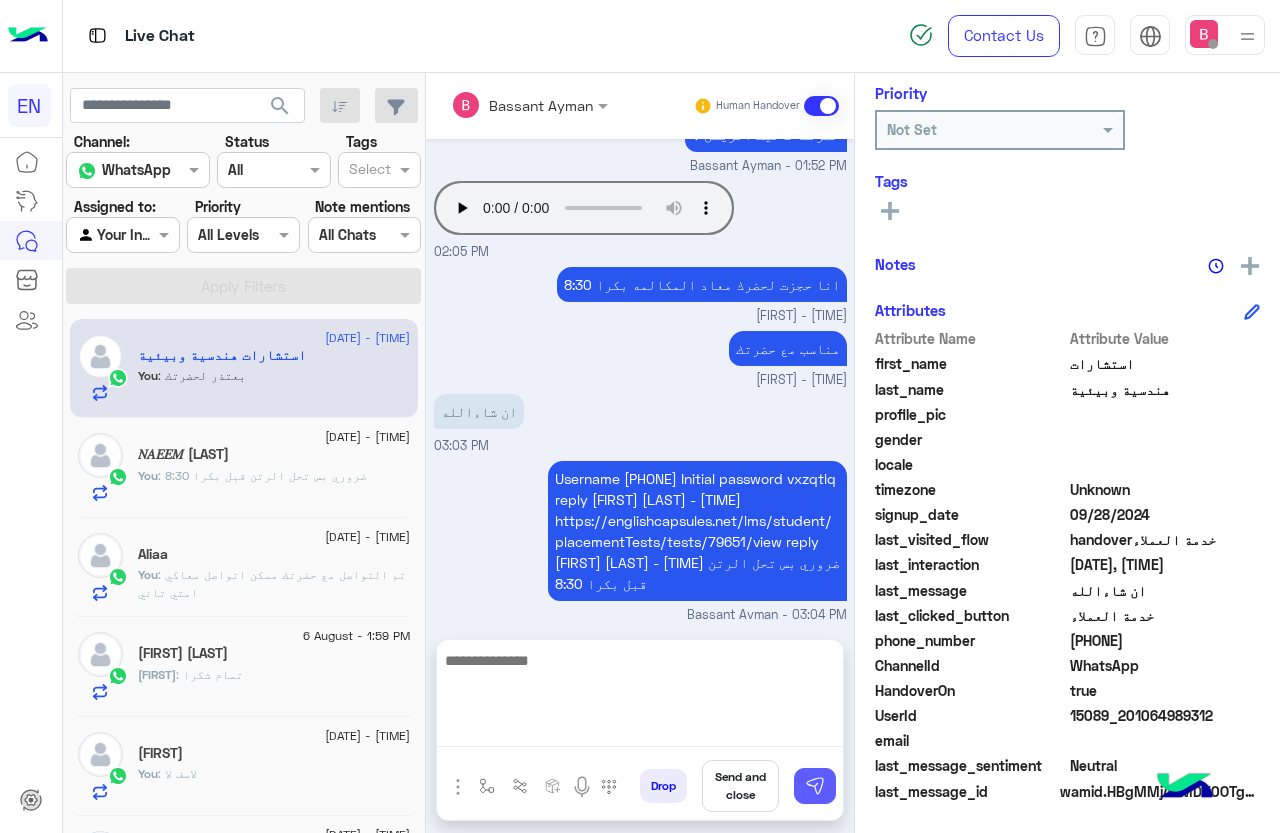 scroll, scrollTop: 1299, scrollLeft: 0, axis: vertical 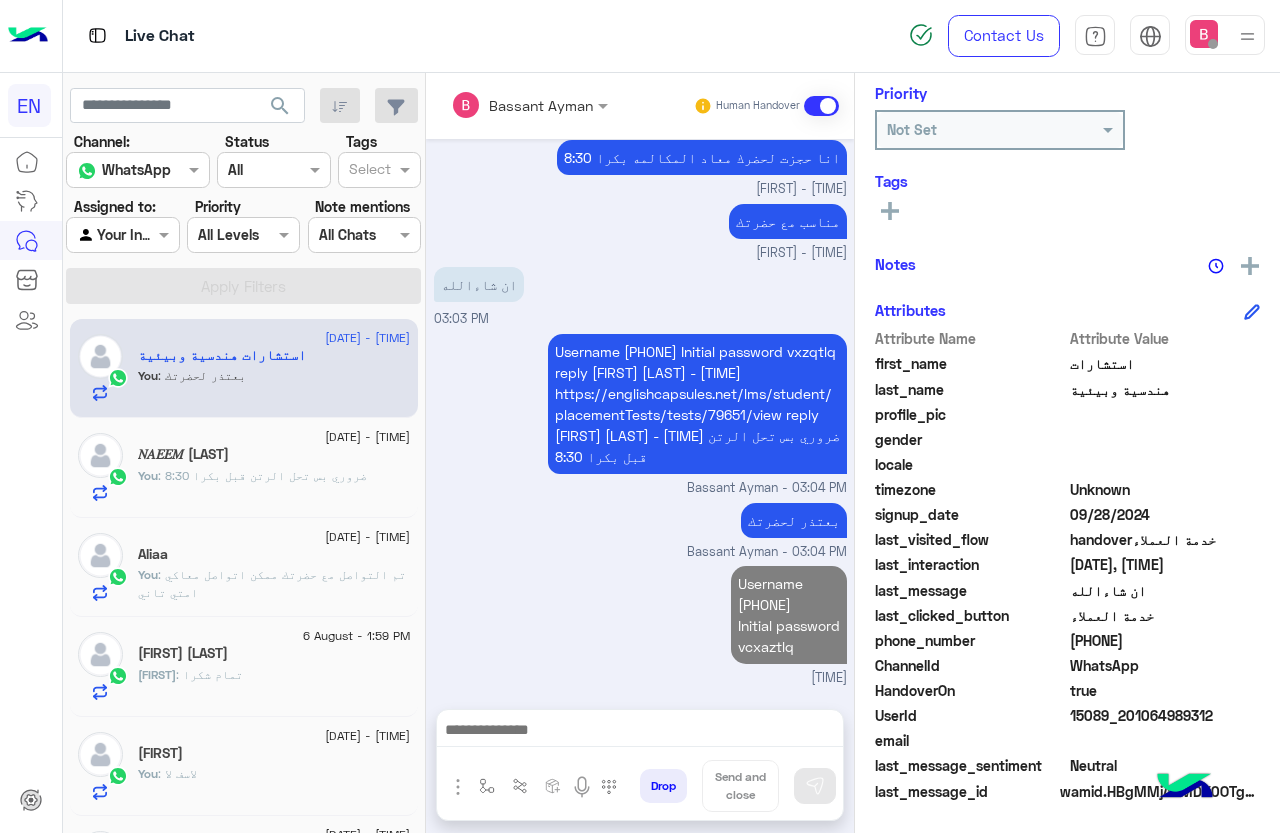 click on ": ضروري بس تحل الرتن قبل بكرا 8:30" 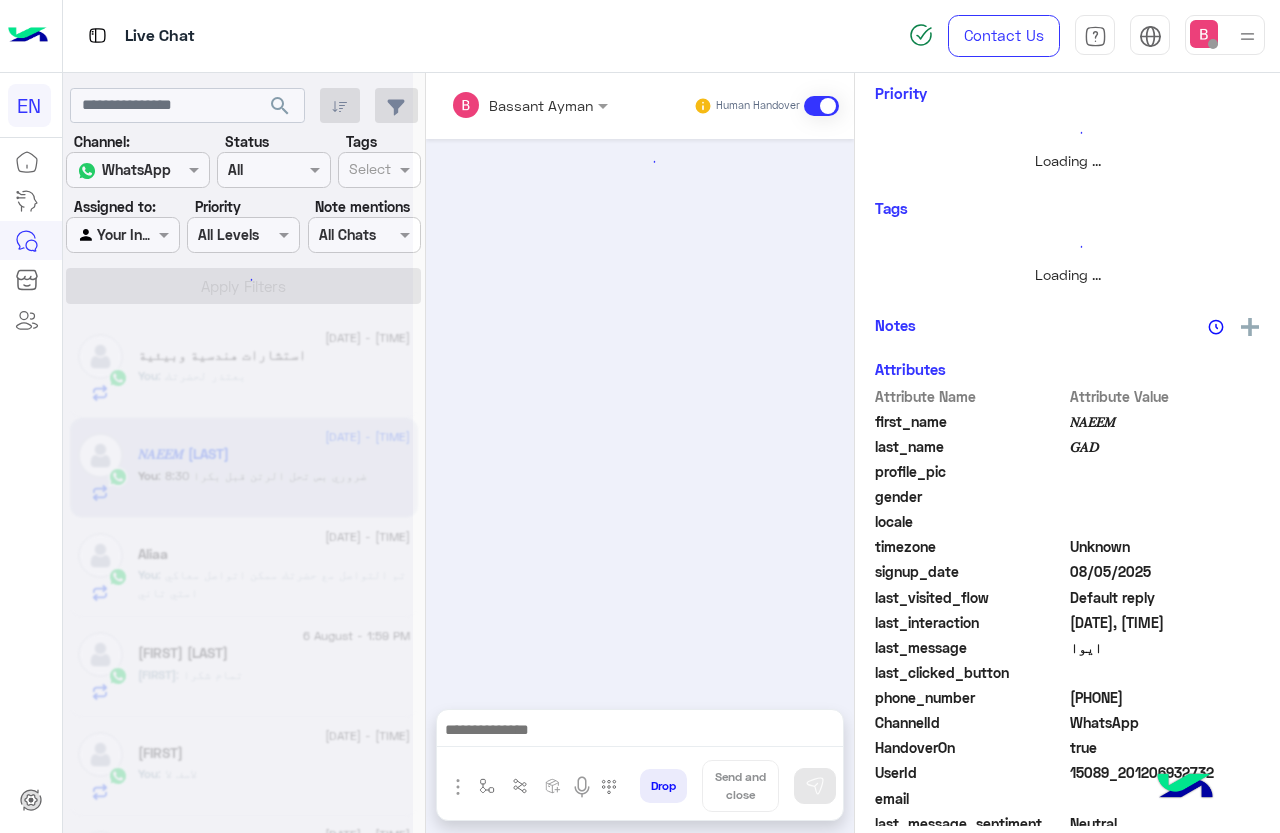 scroll, scrollTop: 301, scrollLeft: 0, axis: vertical 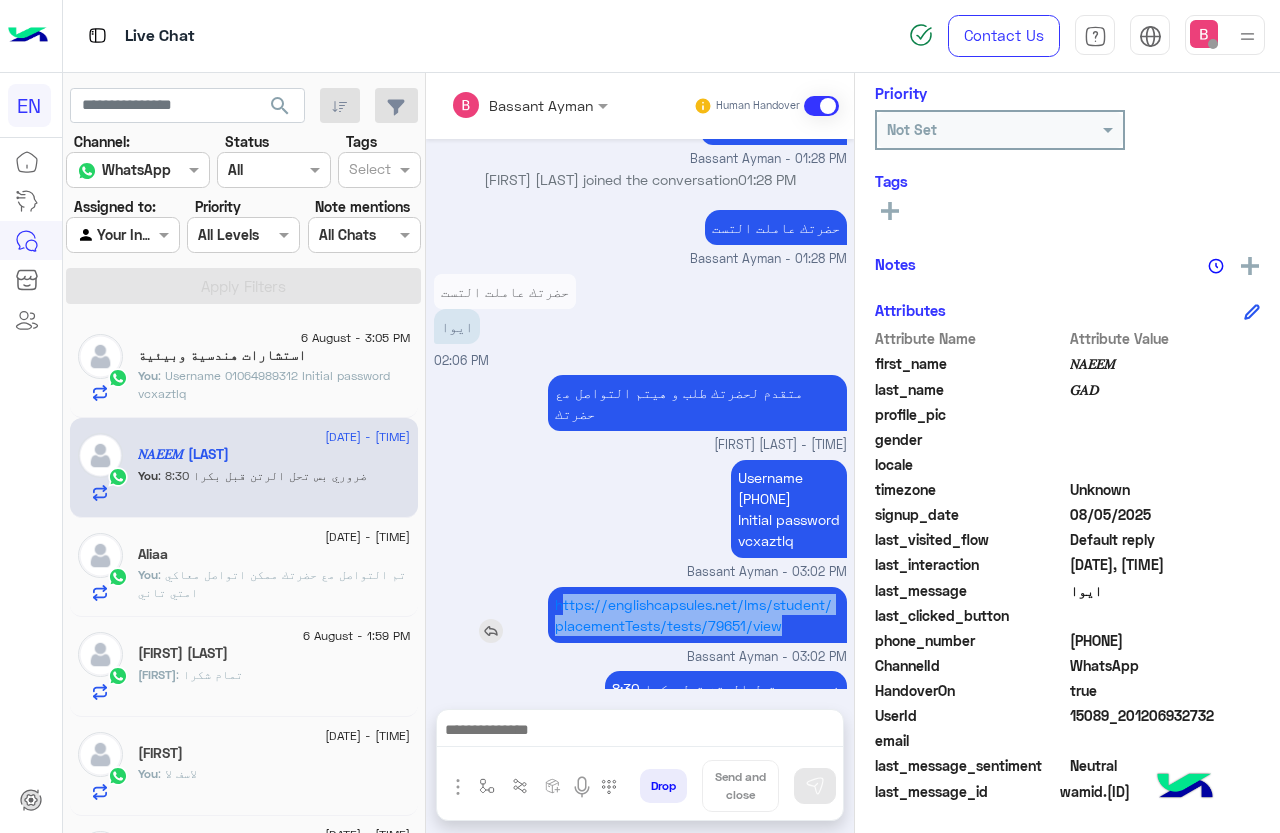 drag, startPoint x: 553, startPoint y: 546, endPoint x: 816, endPoint y: 587, distance: 266.17664 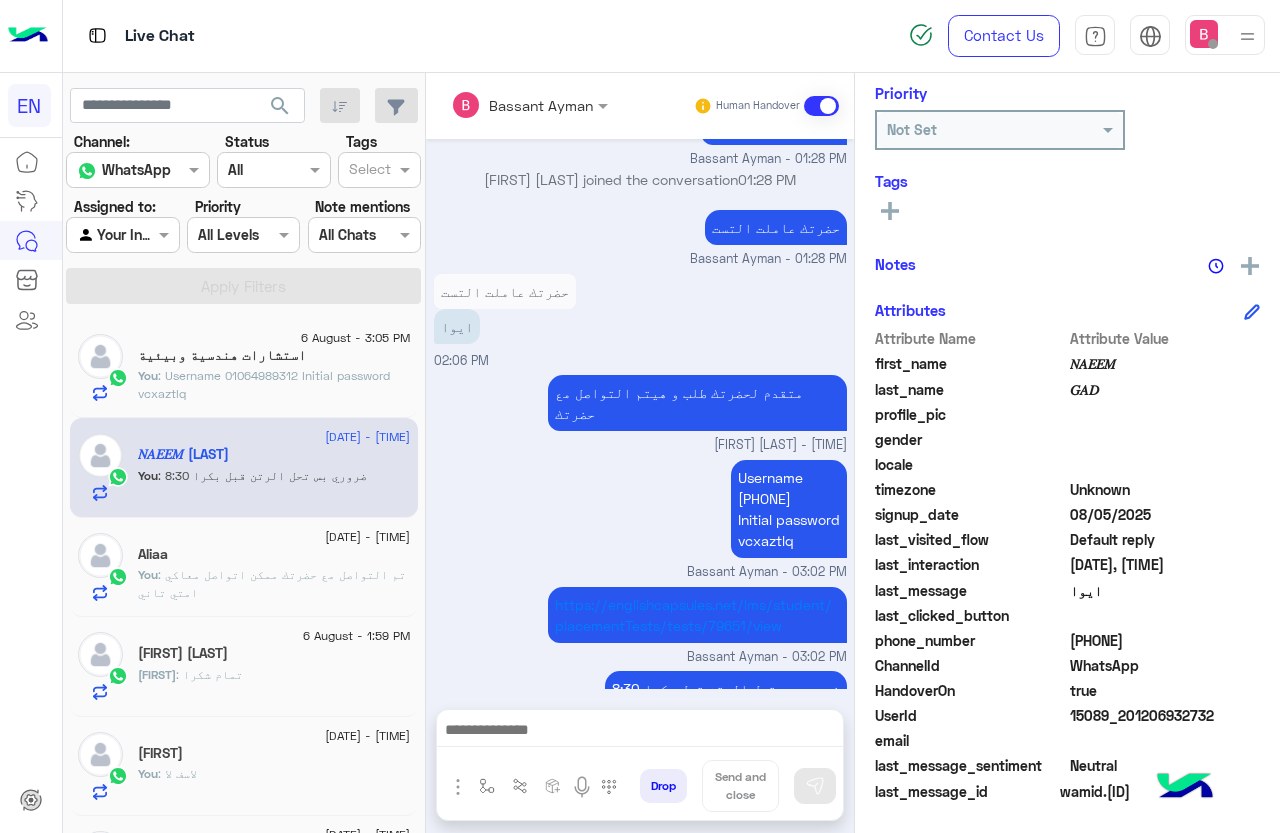 click on "You  : Username
[PHONE]
Initial password
vcxaztlq" 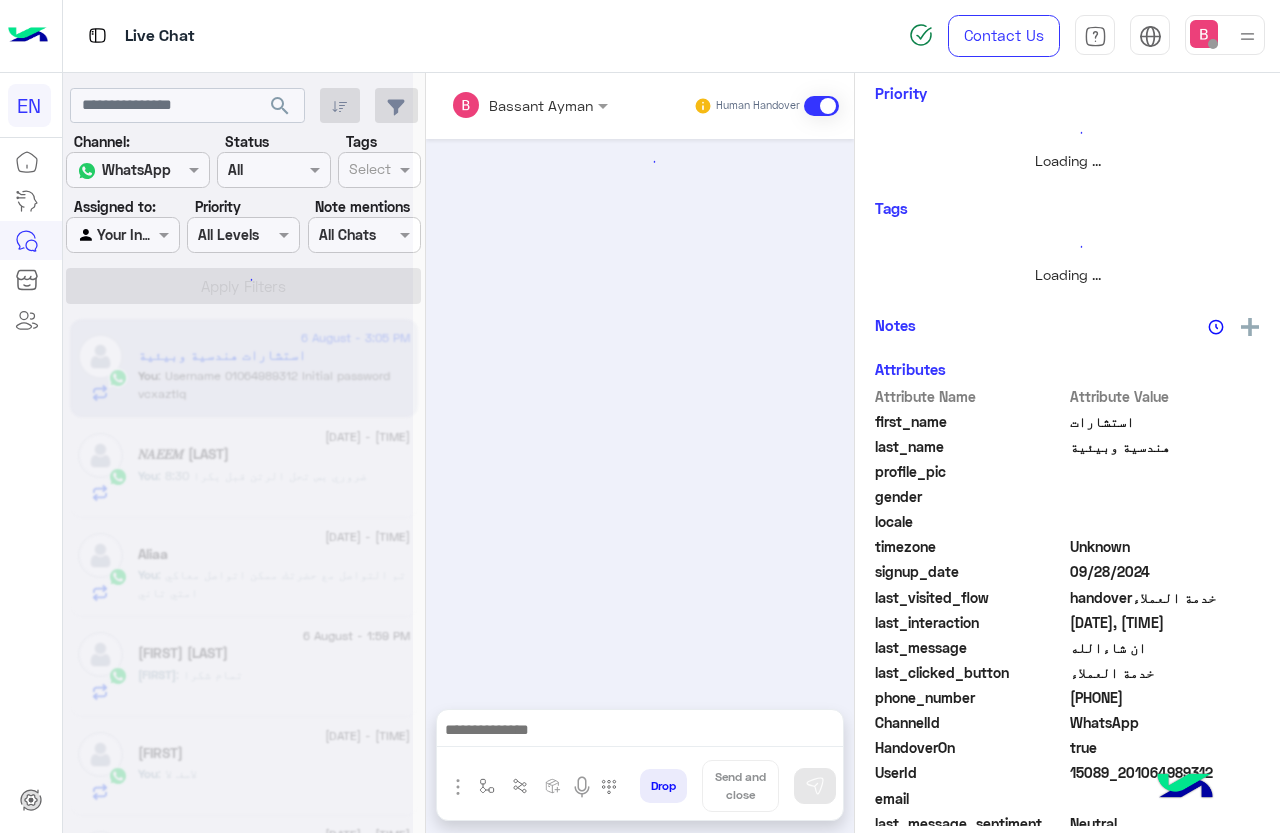 scroll, scrollTop: 301, scrollLeft: 0, axis: vertical 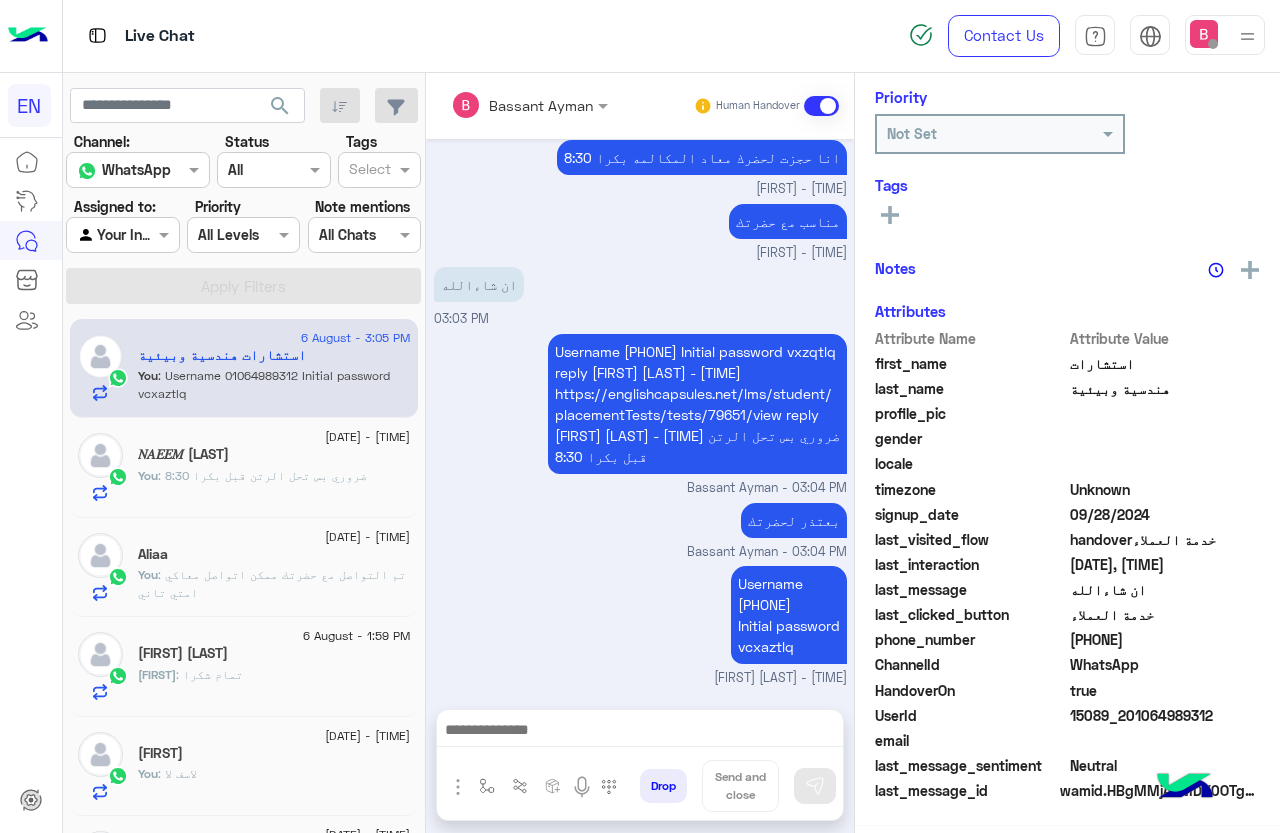 click at bounding box center (640, 732) 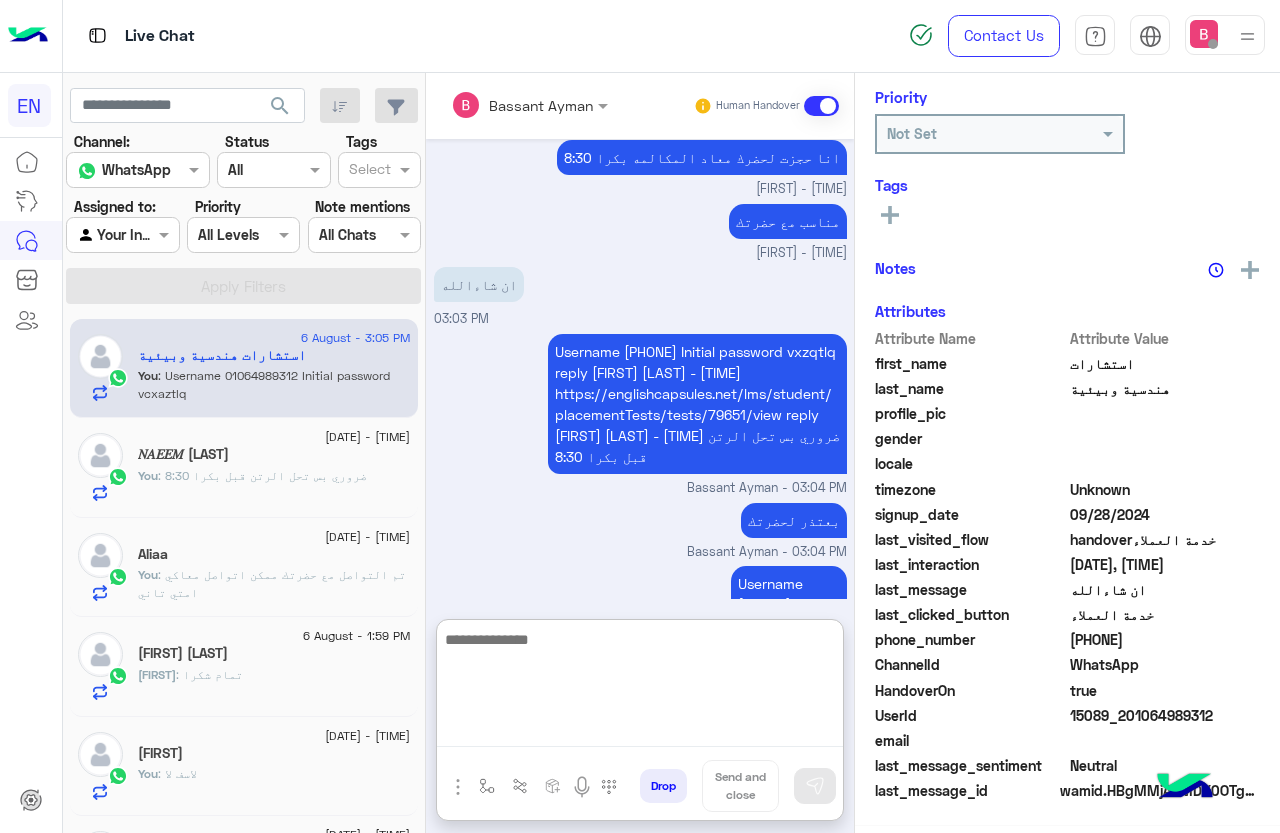 paste on "**********" 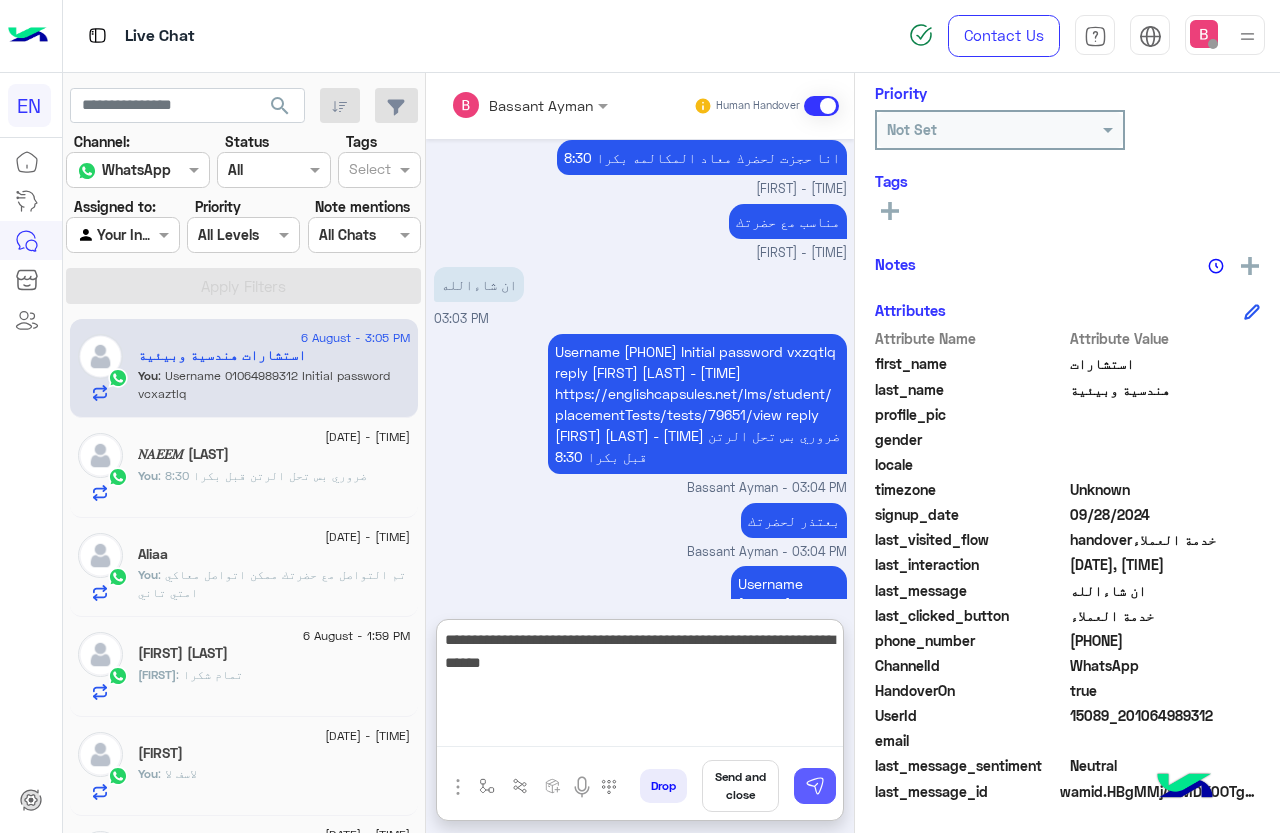 type on "**********" 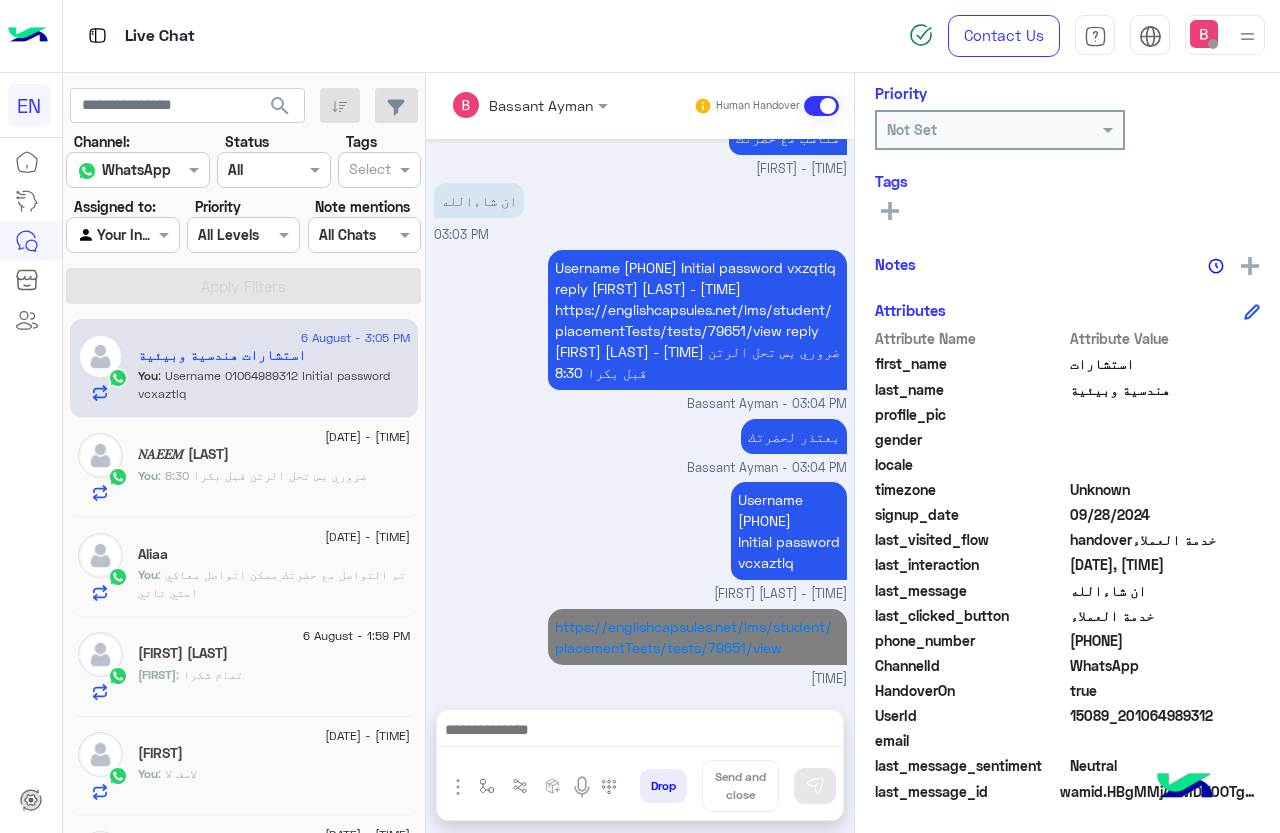 click on "You  : ضروري بس تحل الرتن قبل بكرا [TIME]" 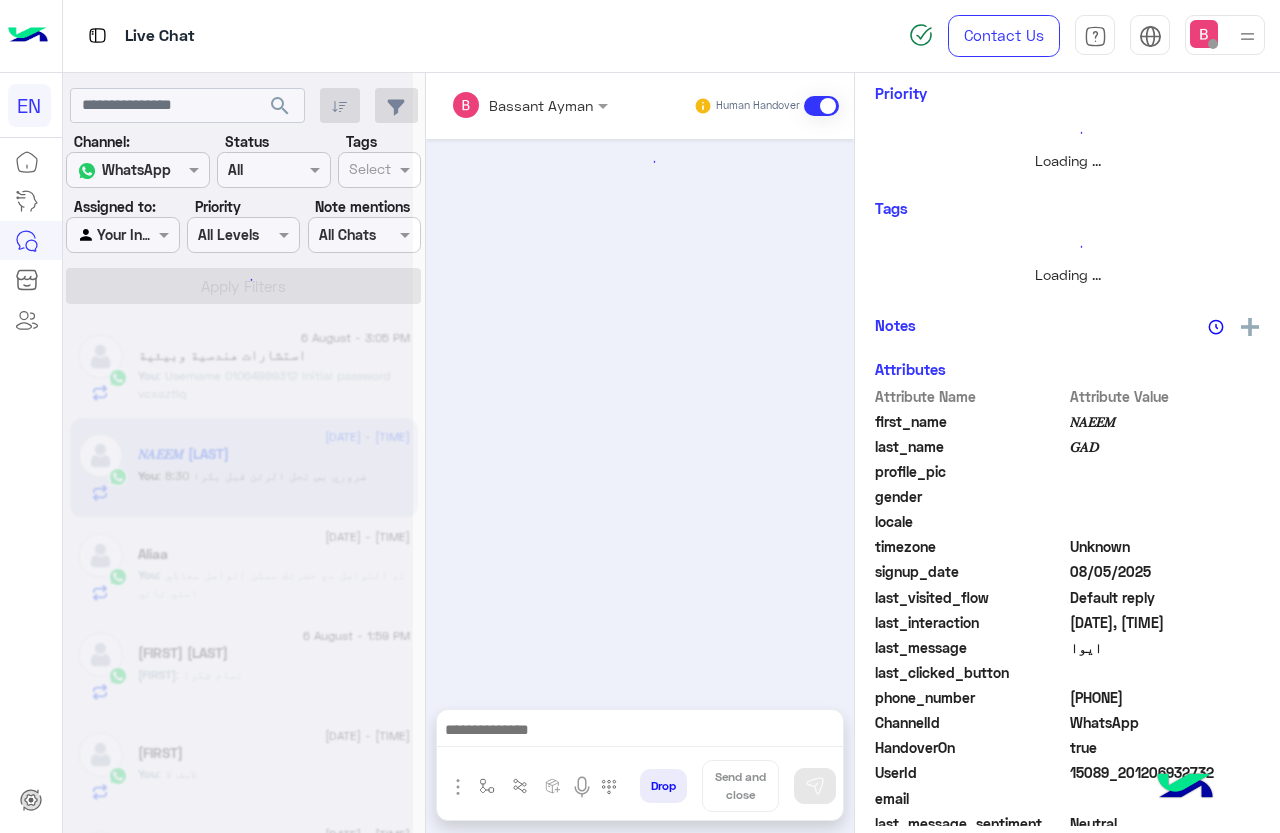 scroll, scrollTop: 301, scrollLeft: 0, axis: vertical 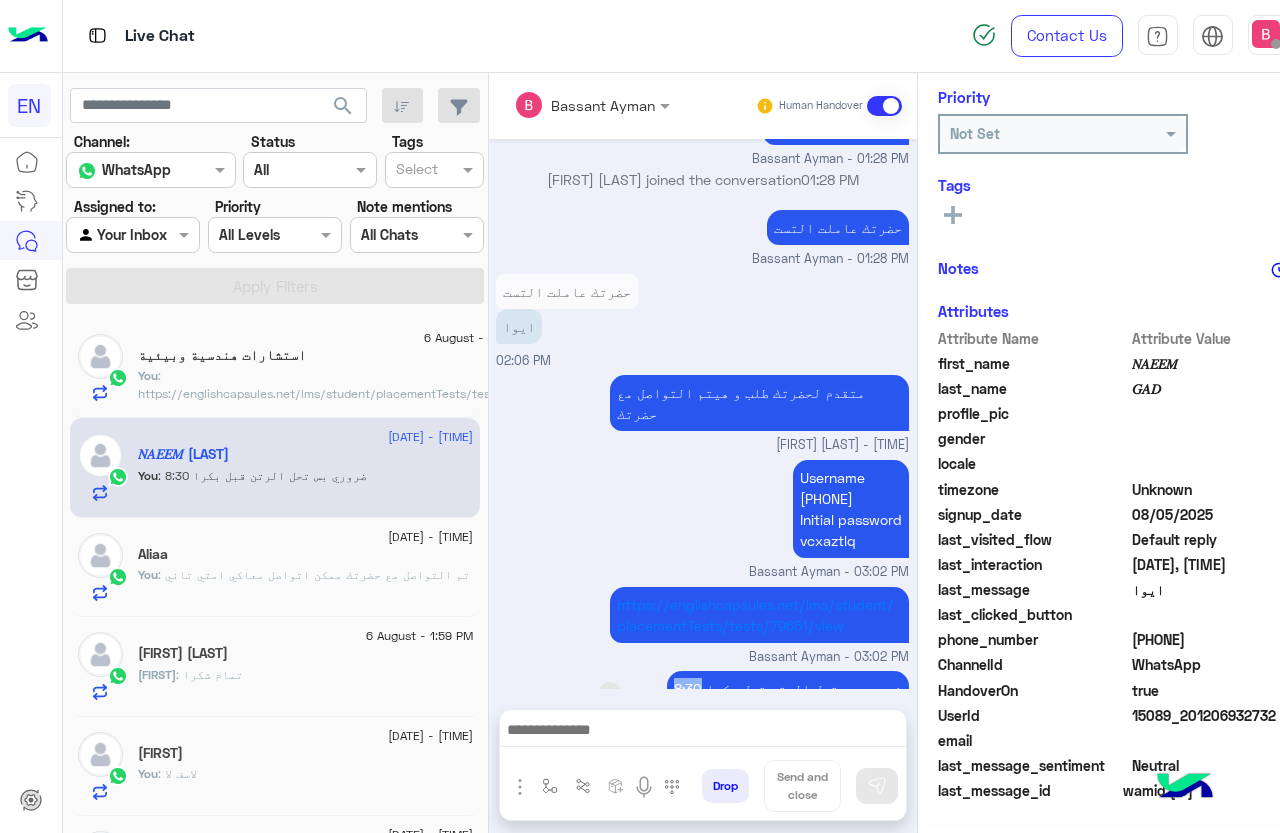 drag, startPoint x: 676, startPoint y: 640, endPoint x: 775, endPoint y: 655, distance: 100.12991 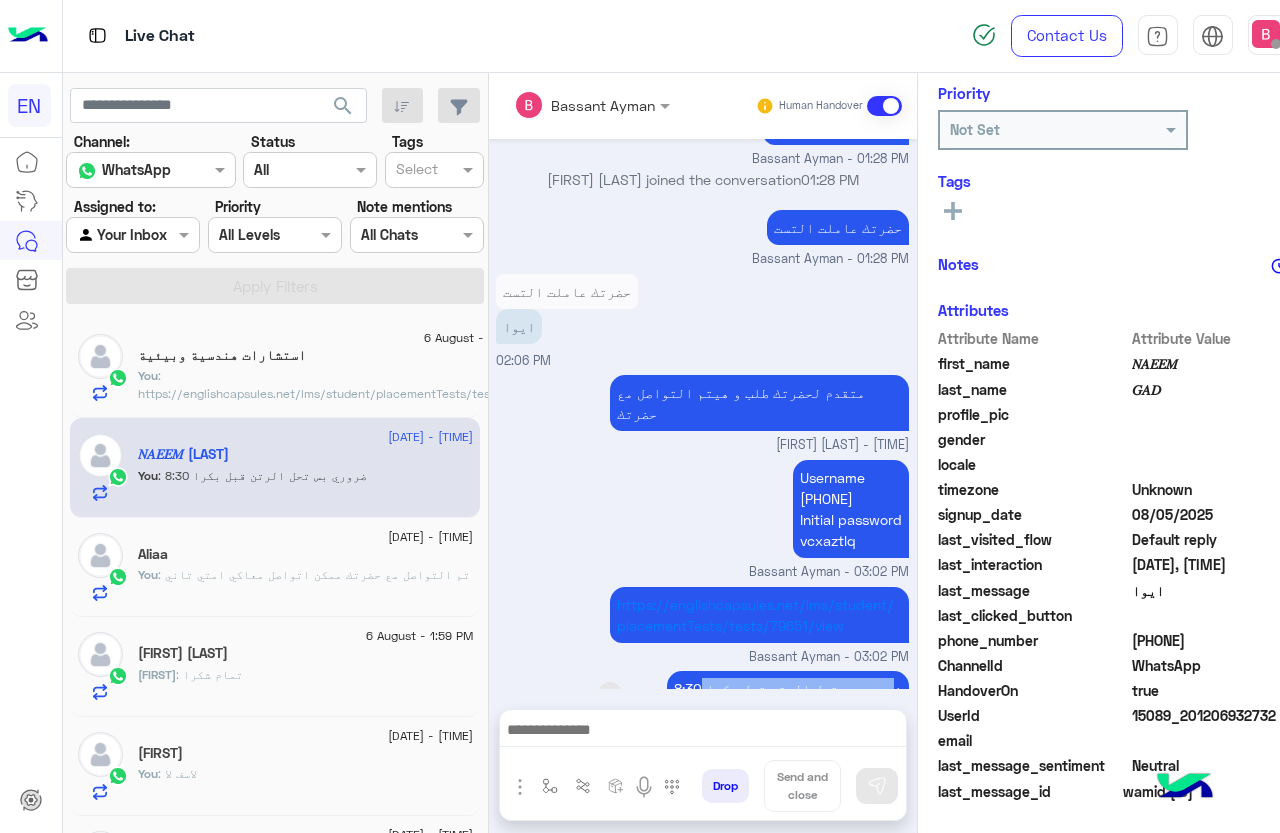 click on "ضروري بس تحل الرتن قبل بكرا 8:30" at bounding box center [731, 688] 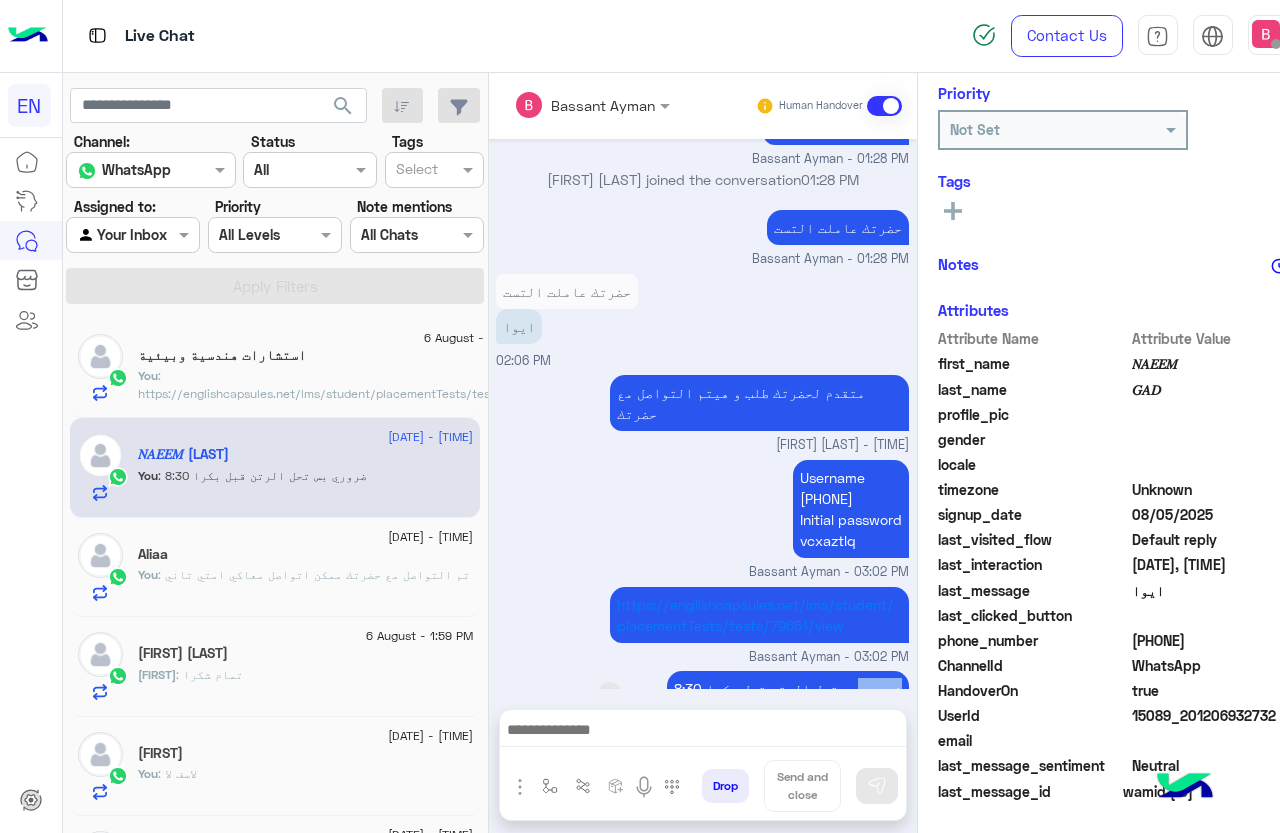 click on "ضروري بس تحل الرتن قبل بكرا 8:30" at bounding box center (788, 688) 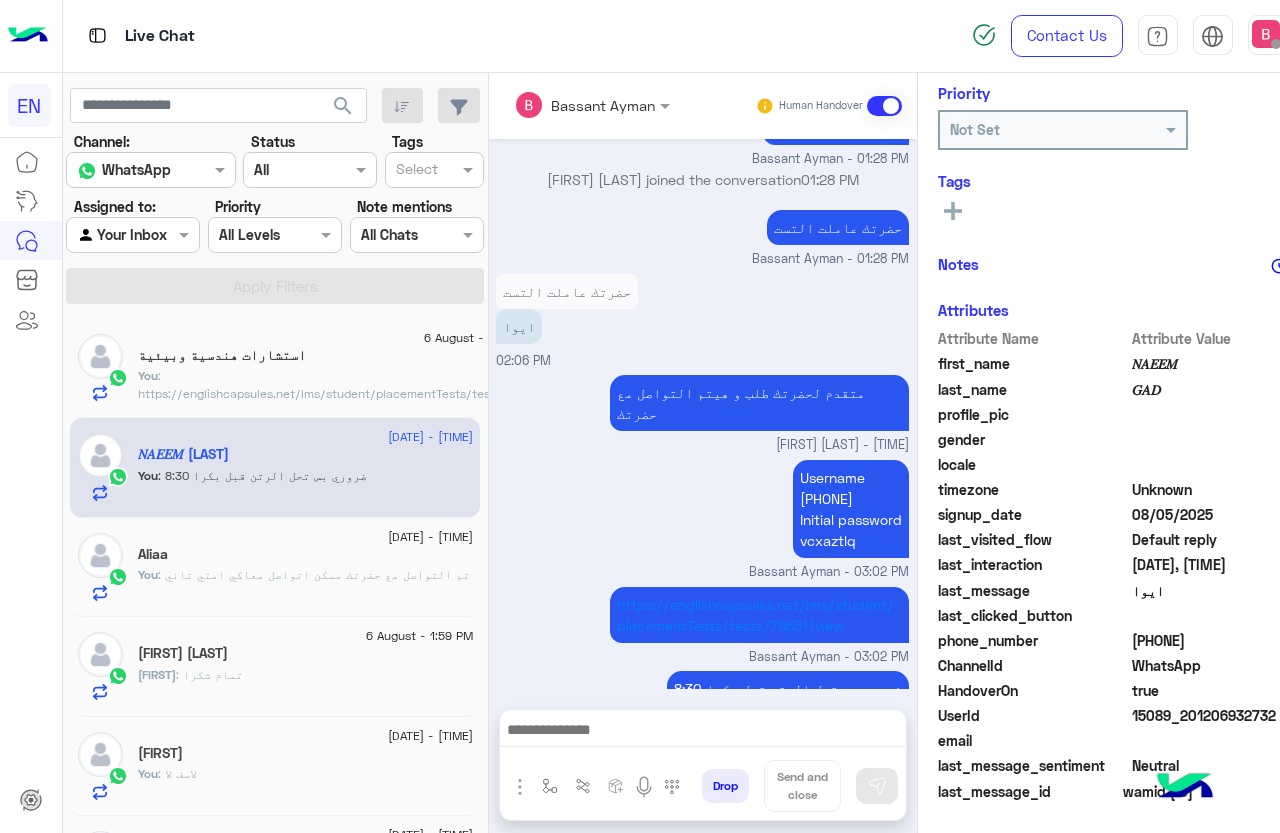 drag, startPoint x: 658, startPoint y: 677, endPoint x: 668, endPoint y: 670, distance: 12.206555 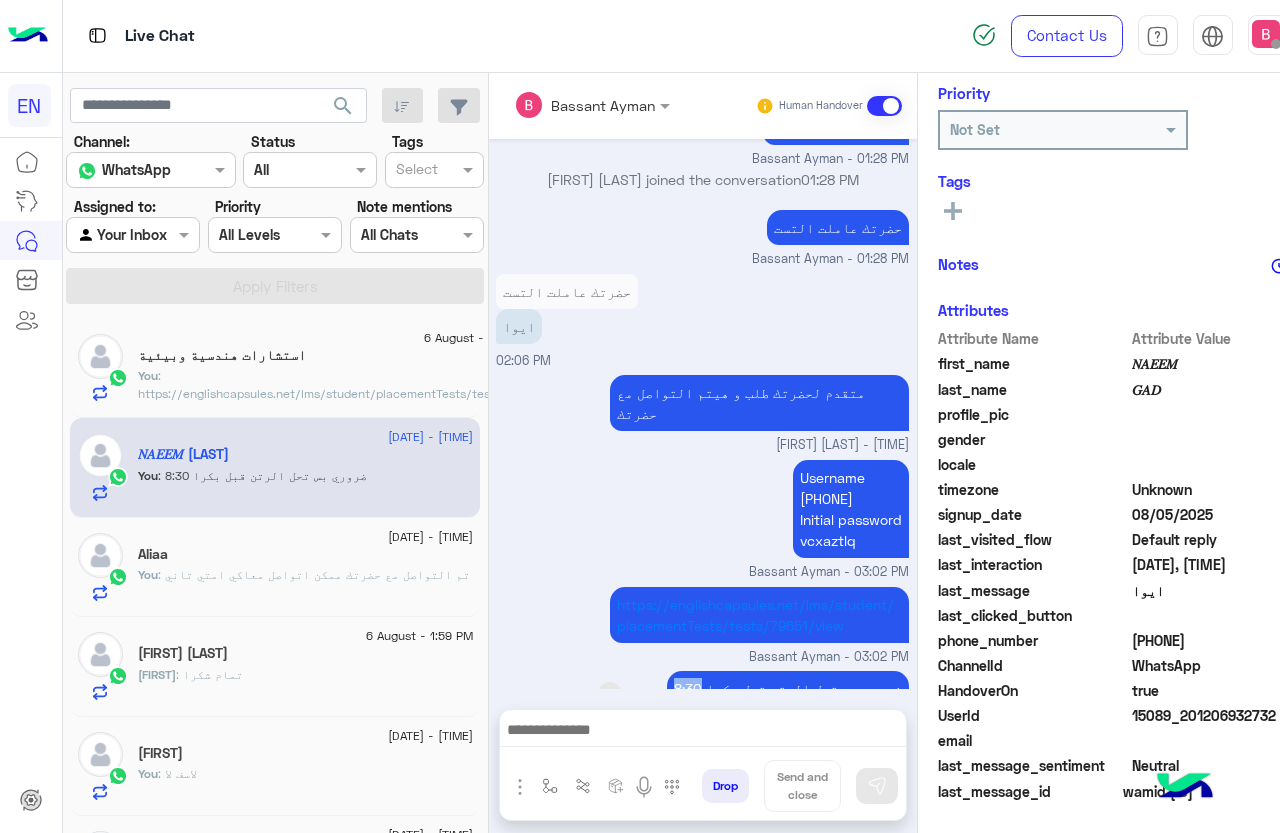 drag, startPoint x: 680, startPoint y: 644, endPoint x: 897, endPoint y: 649, distance: 217.0576 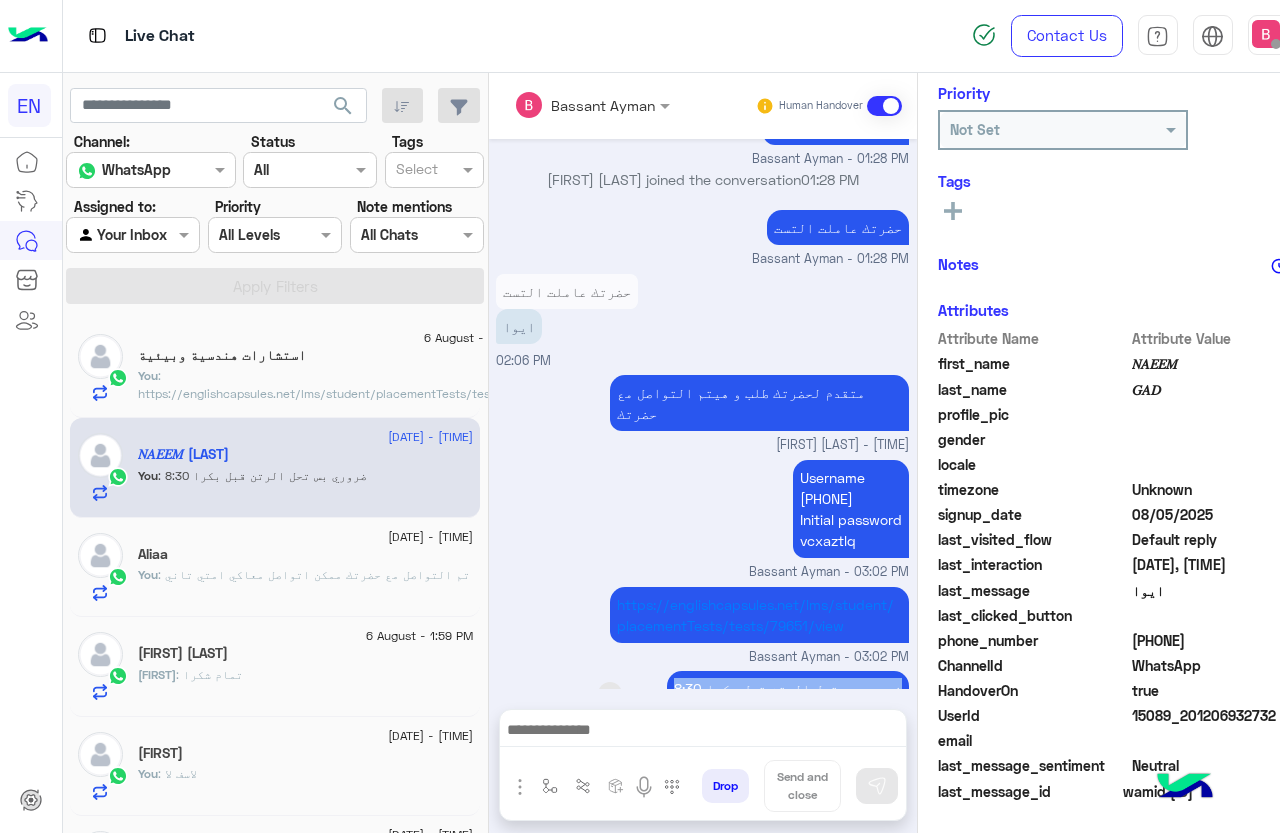 click on "ضروري بس تحل الرتن قبل بكرا 8:30" at bounding box center [788, 688] 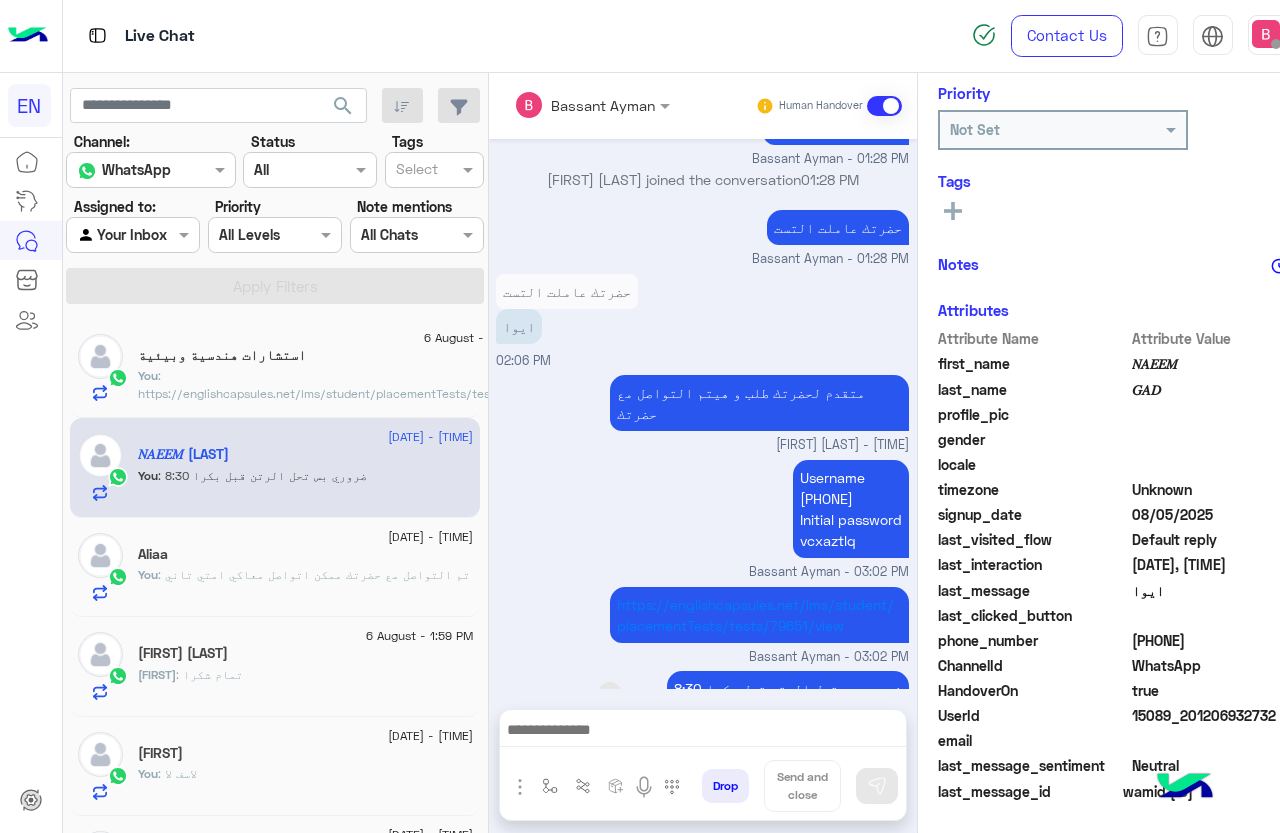 click on "ضروري بس تحل الرتن قبل بكرا 8:30" at bounding box center (788, 688) 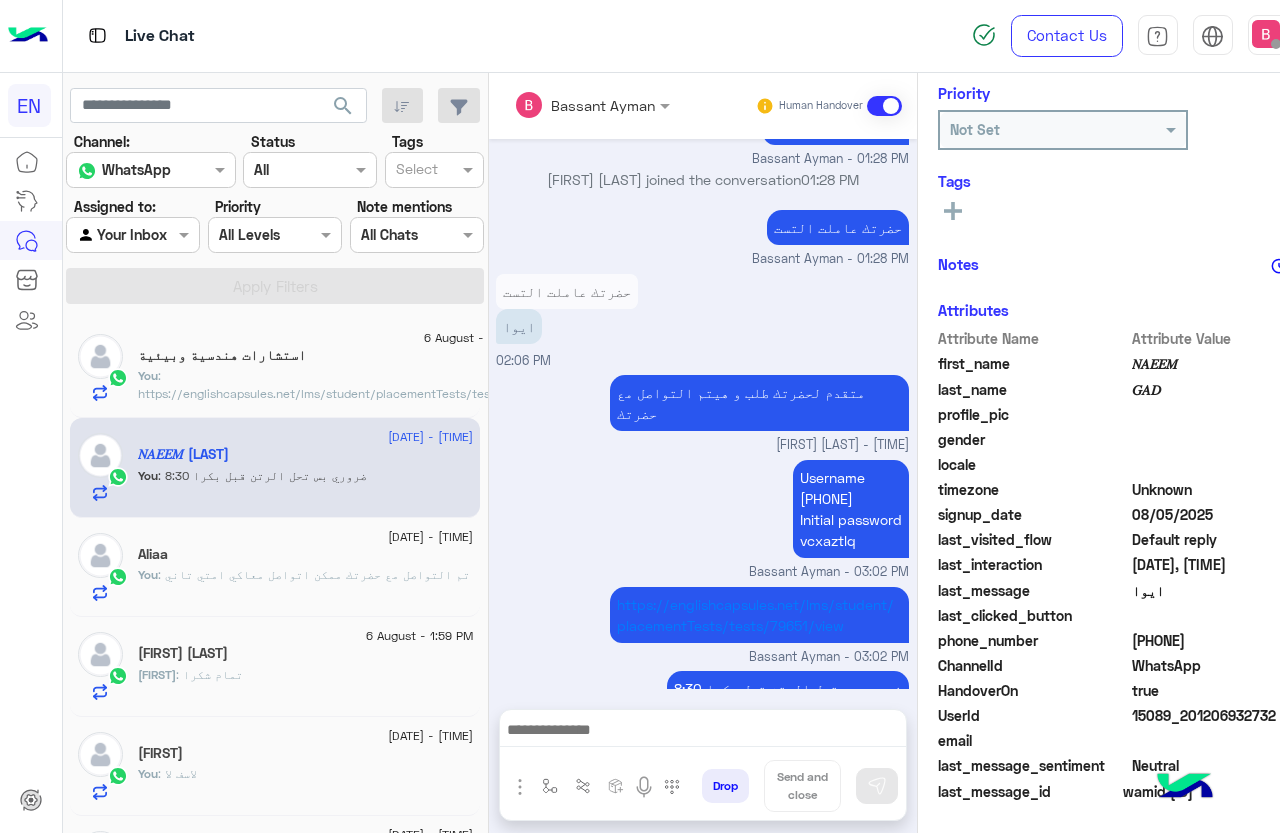 click on "استشارات هندسية وبيئية" 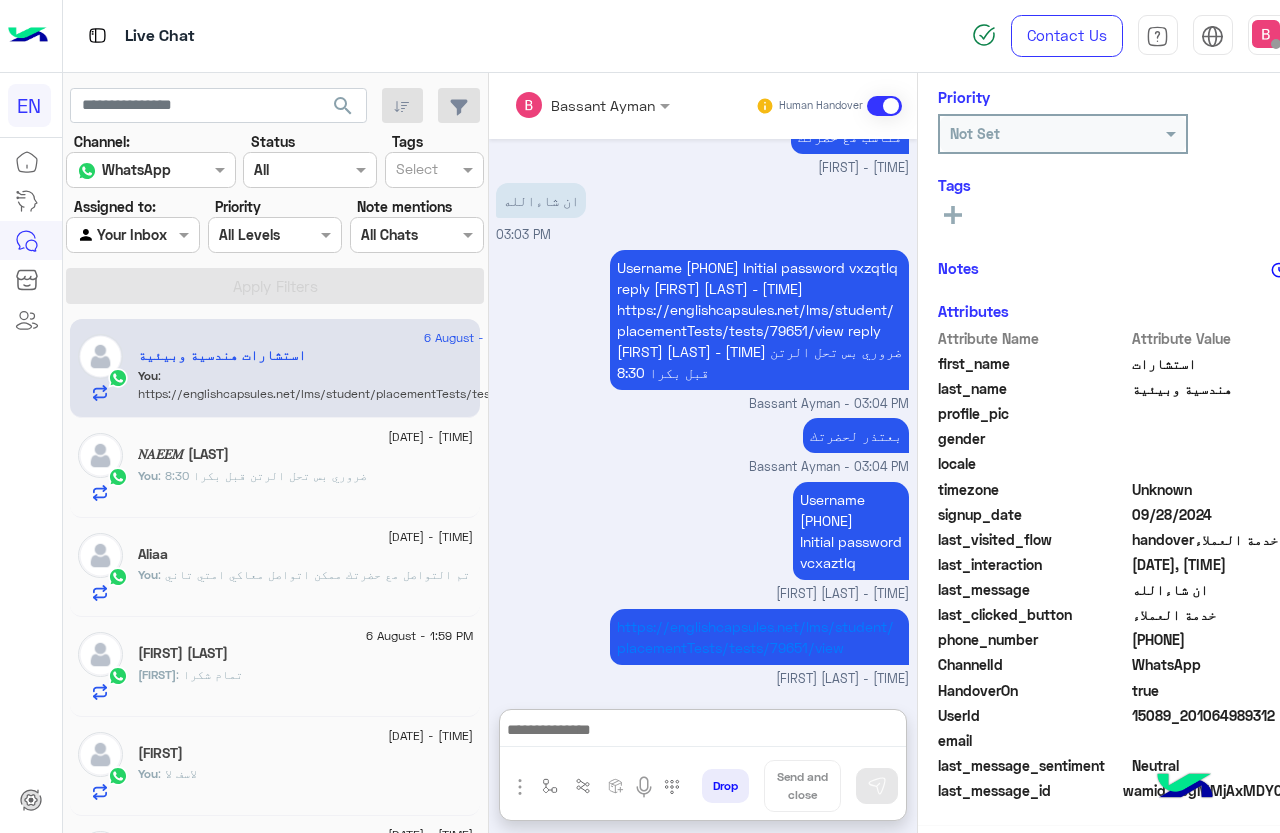 click at bounding box center (703, 732) 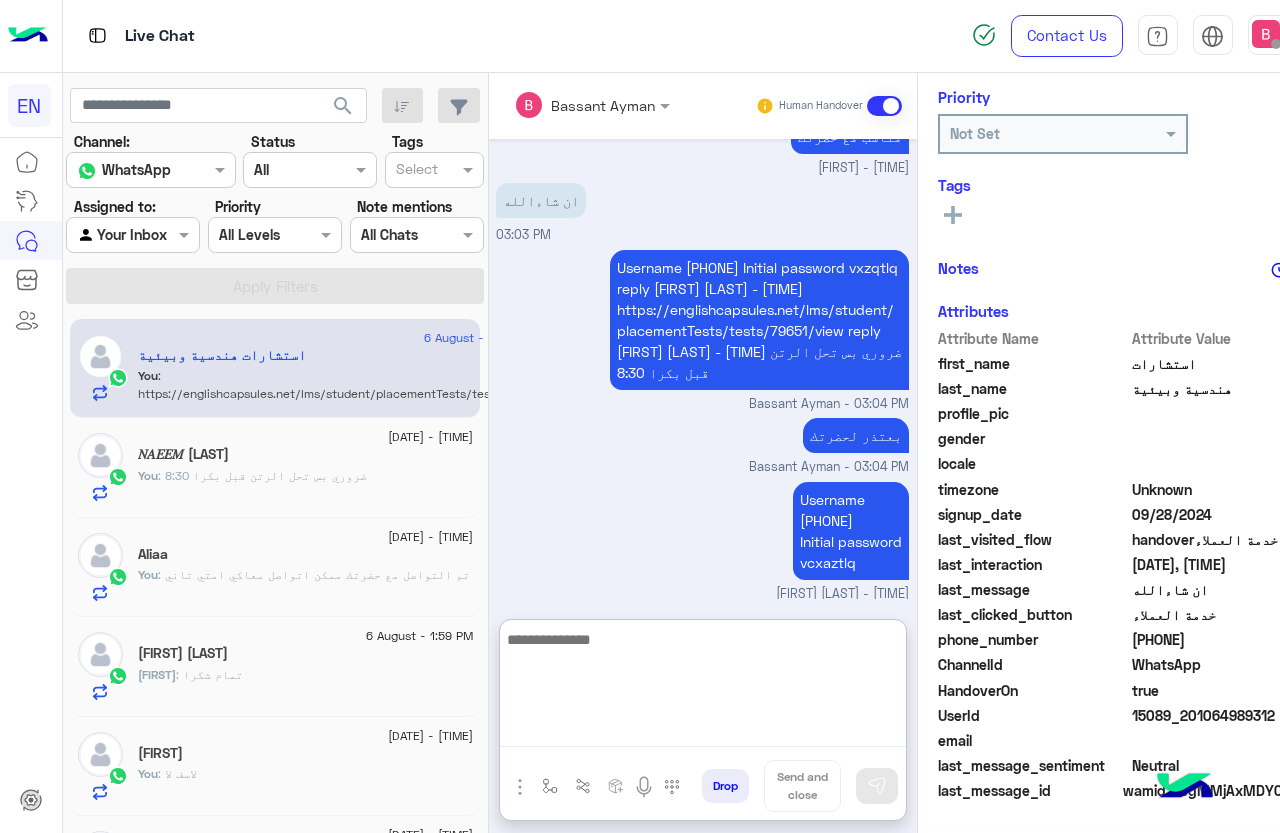 paste on "**********" 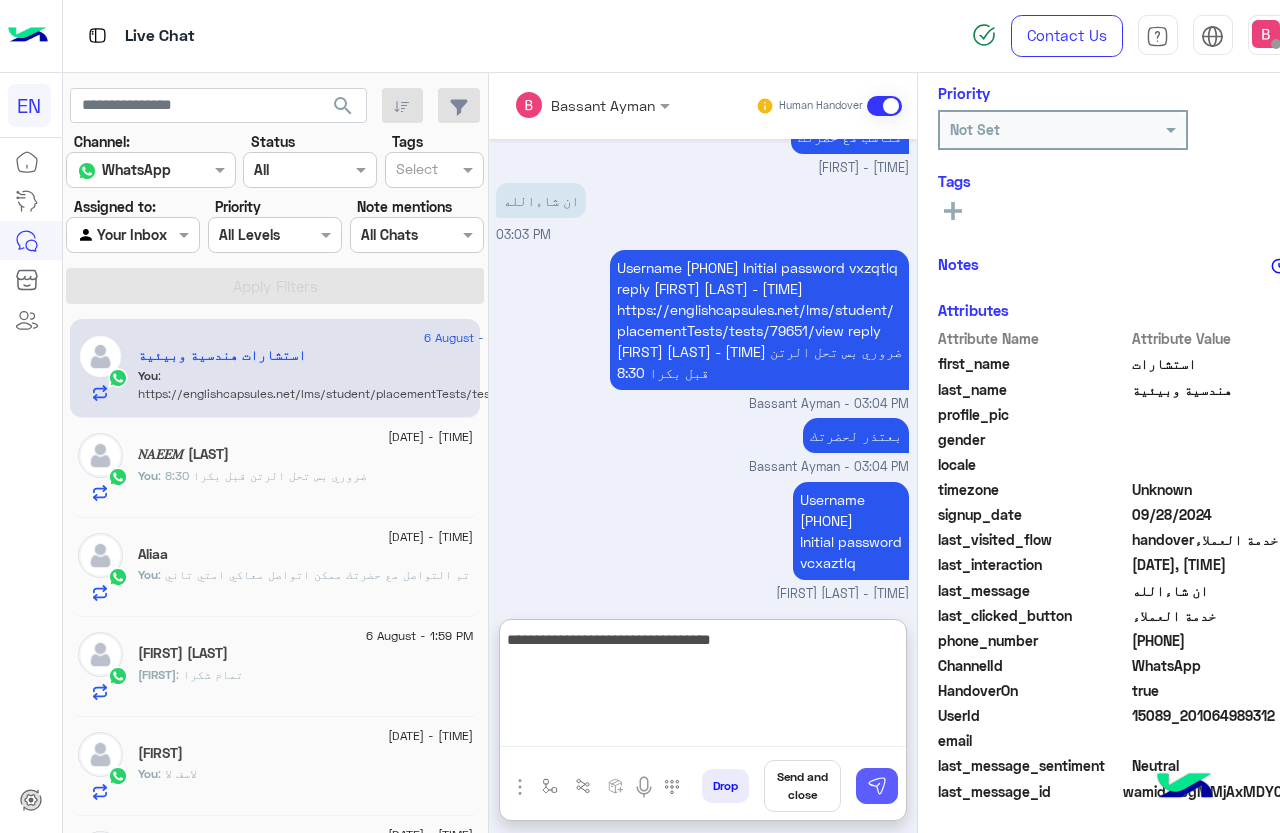 type on "**********" 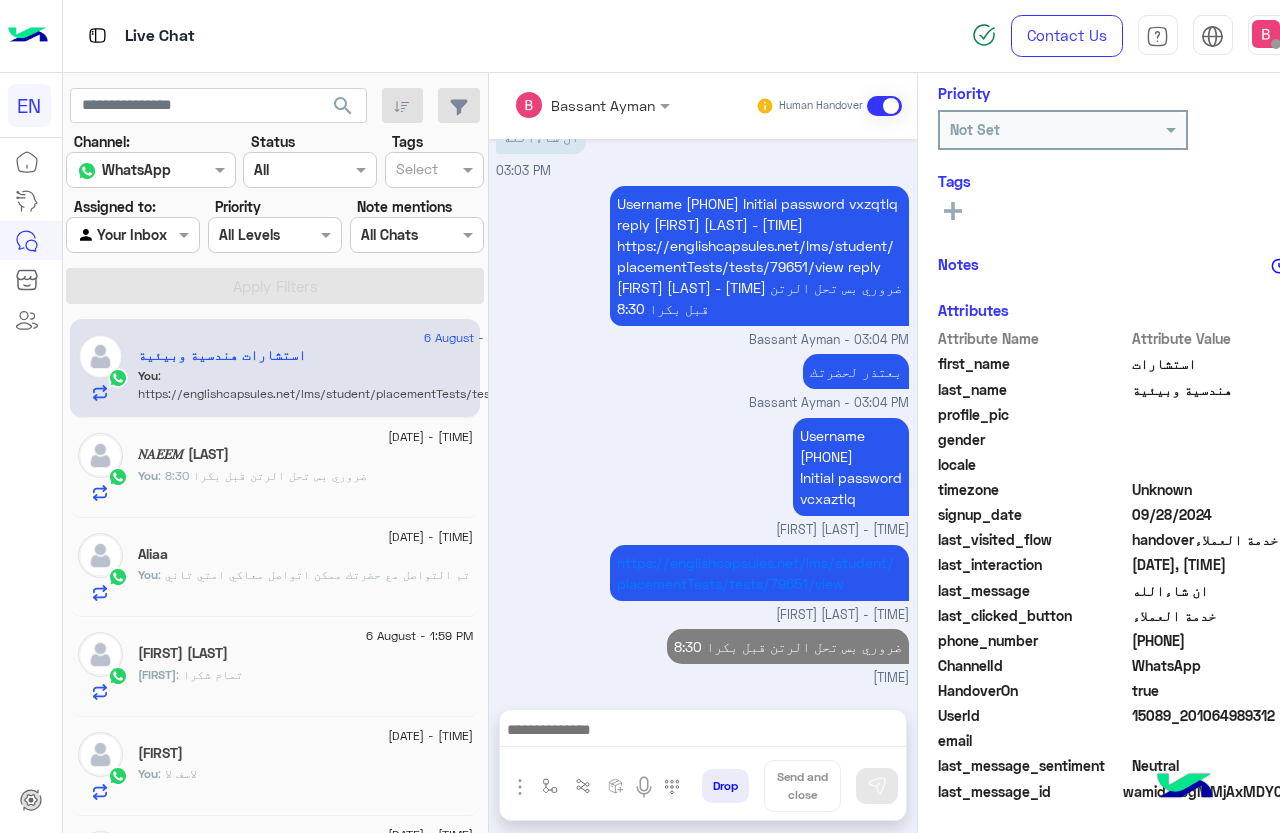 click on "𝑁𝐴𝐸𝐸𝑀 [LAST]" 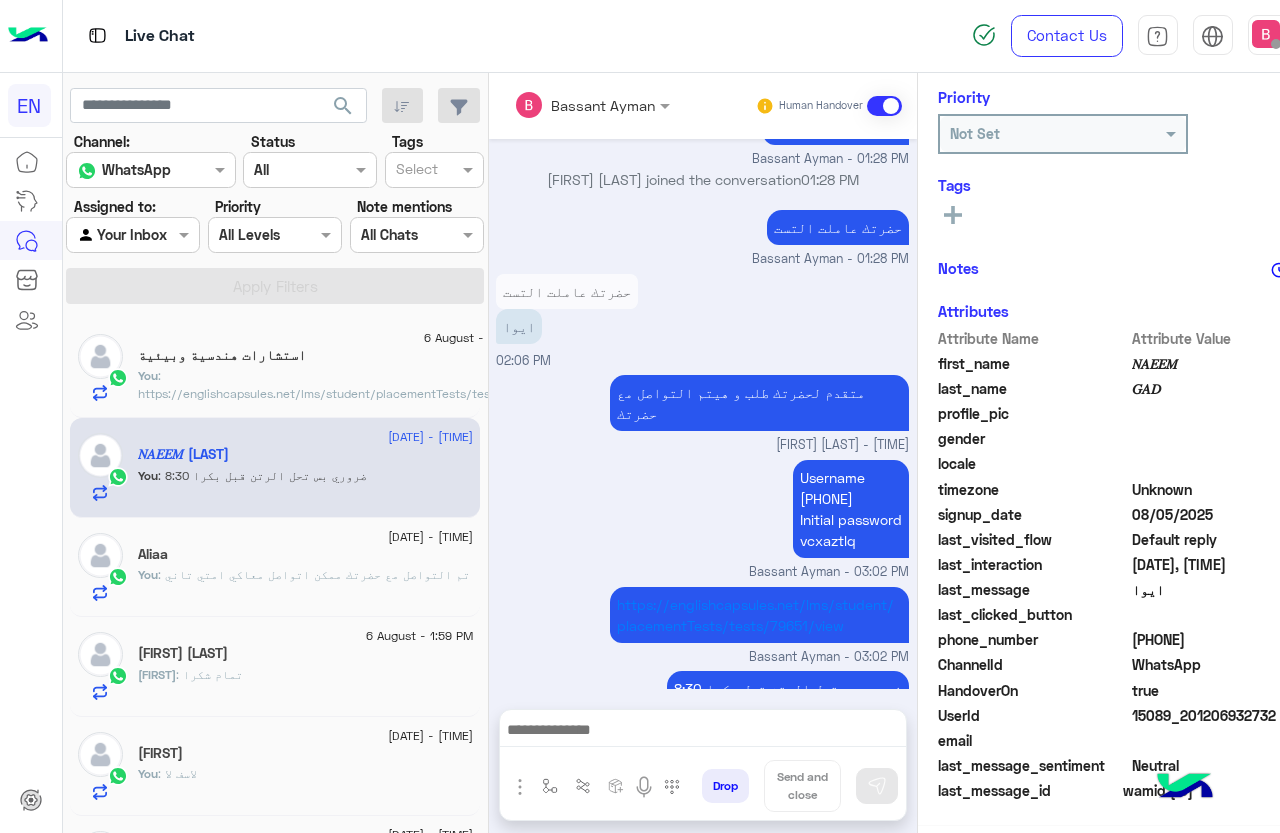 click at bounding box center (703, 732) 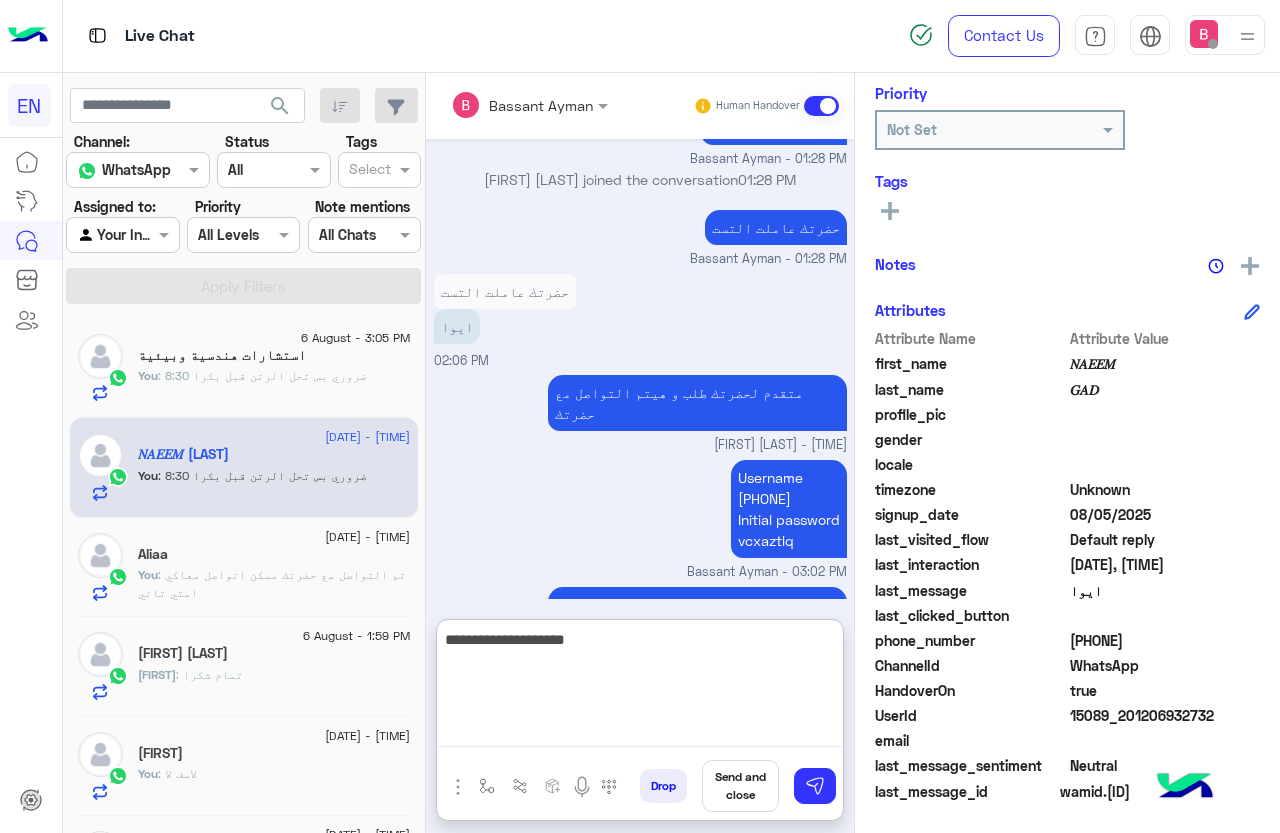 type on "**********" 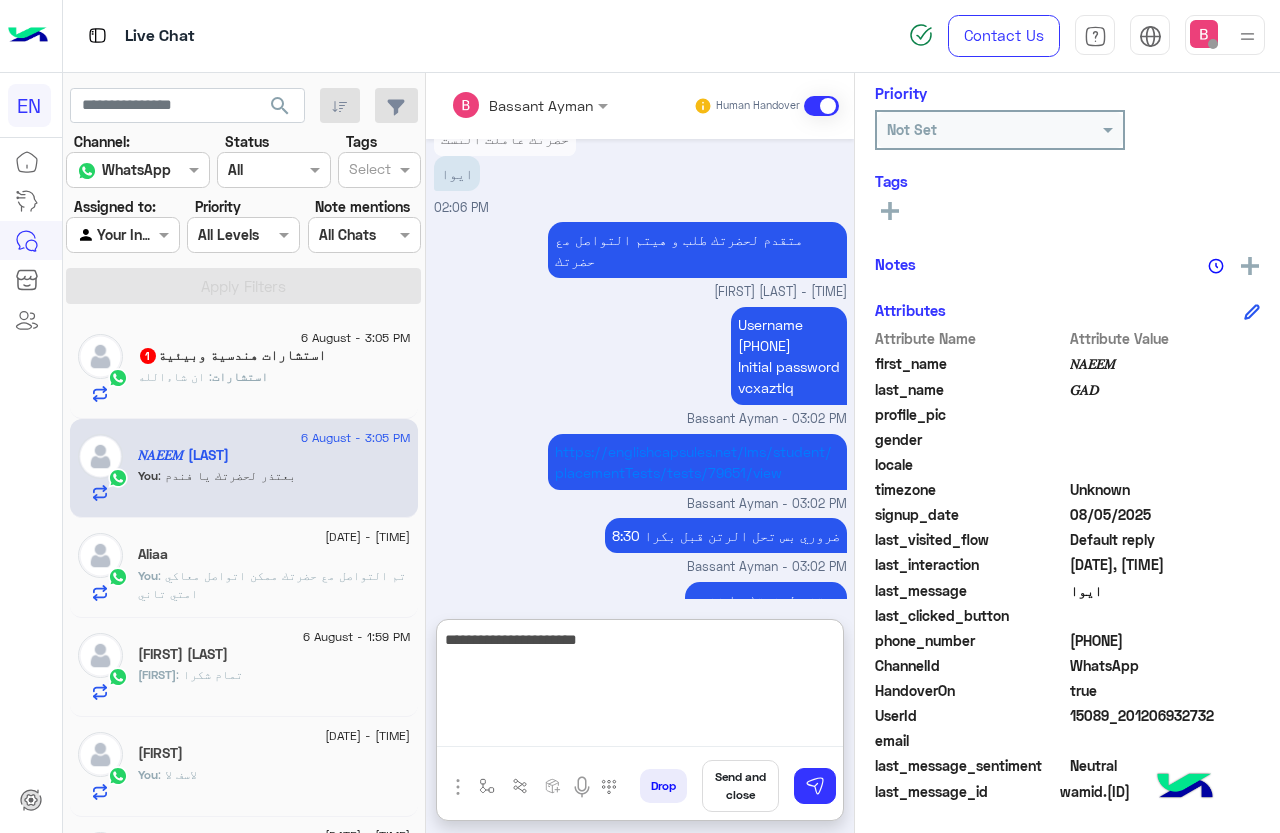 type on "**********" 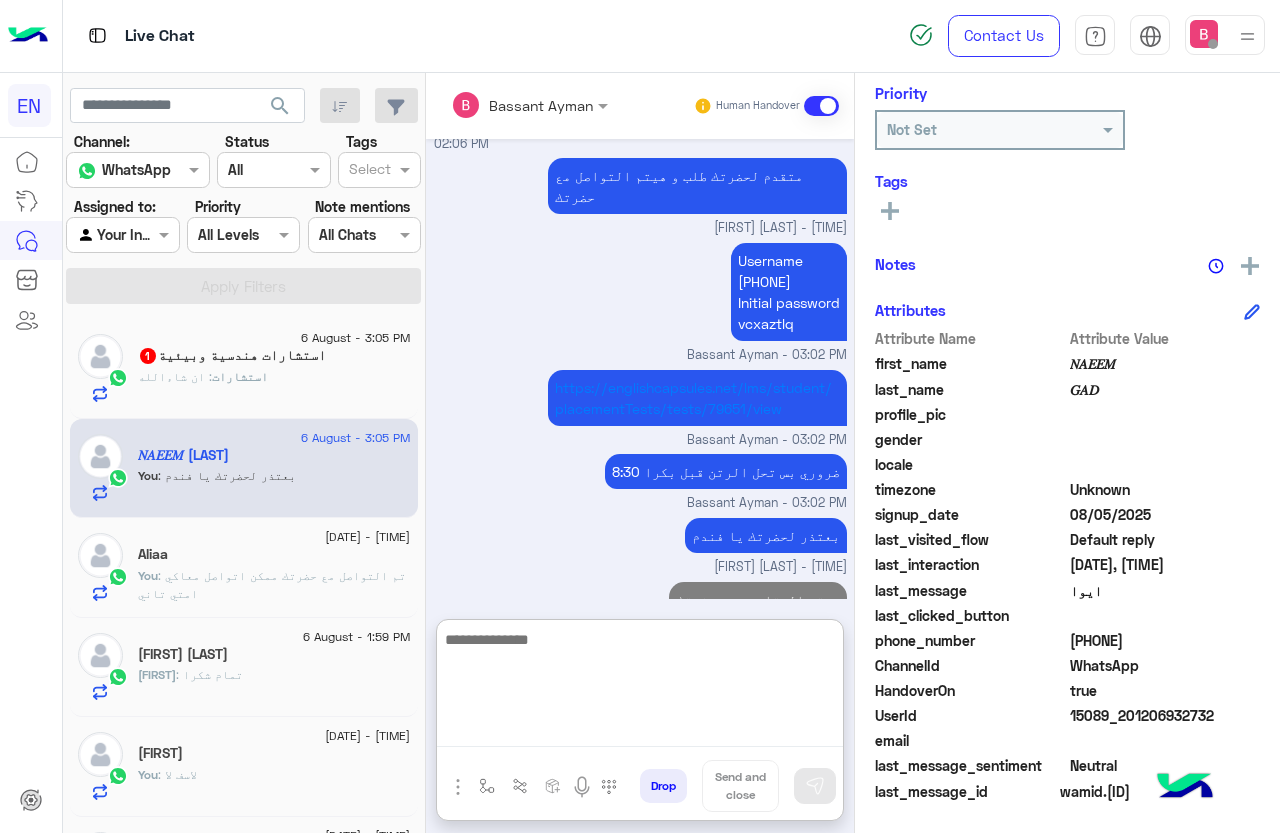 click on "استشارات : ان شاءالله" 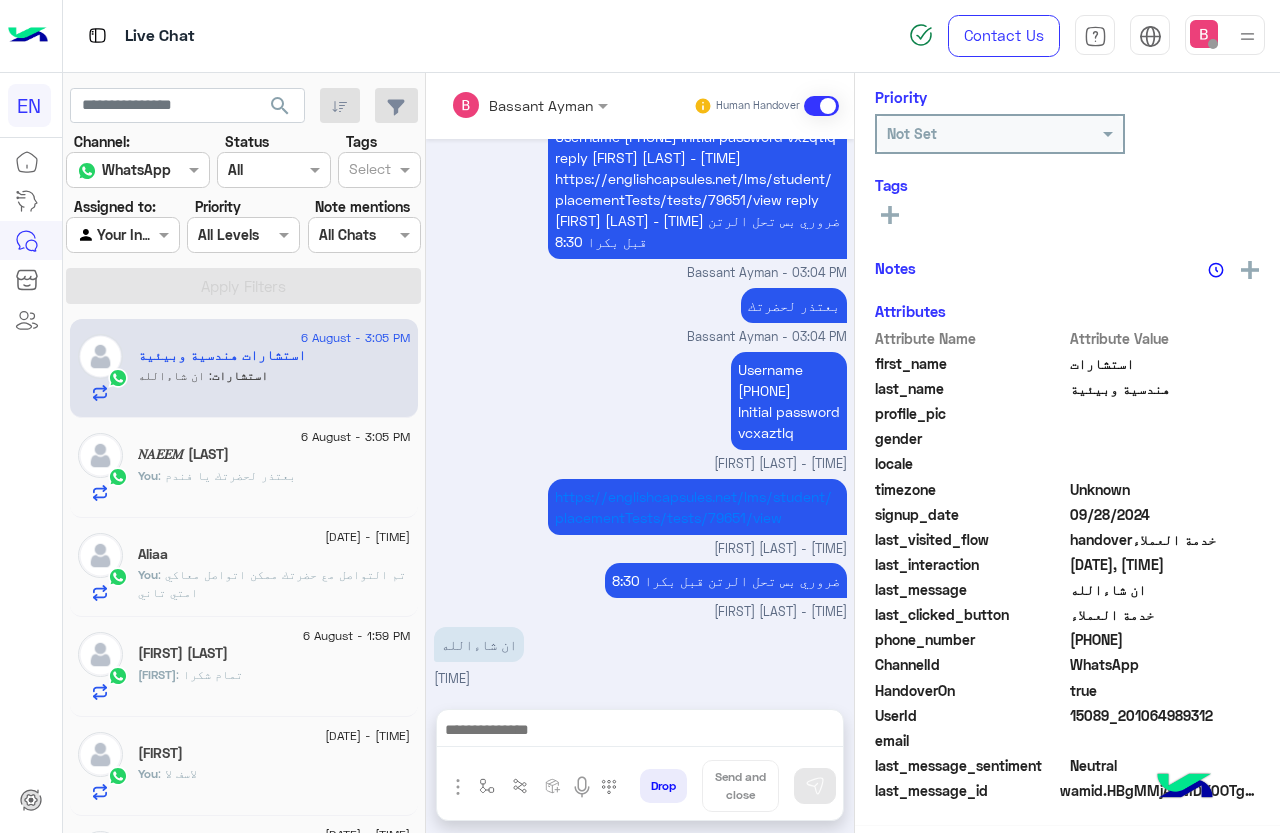 click at bounding box center (640, 732) 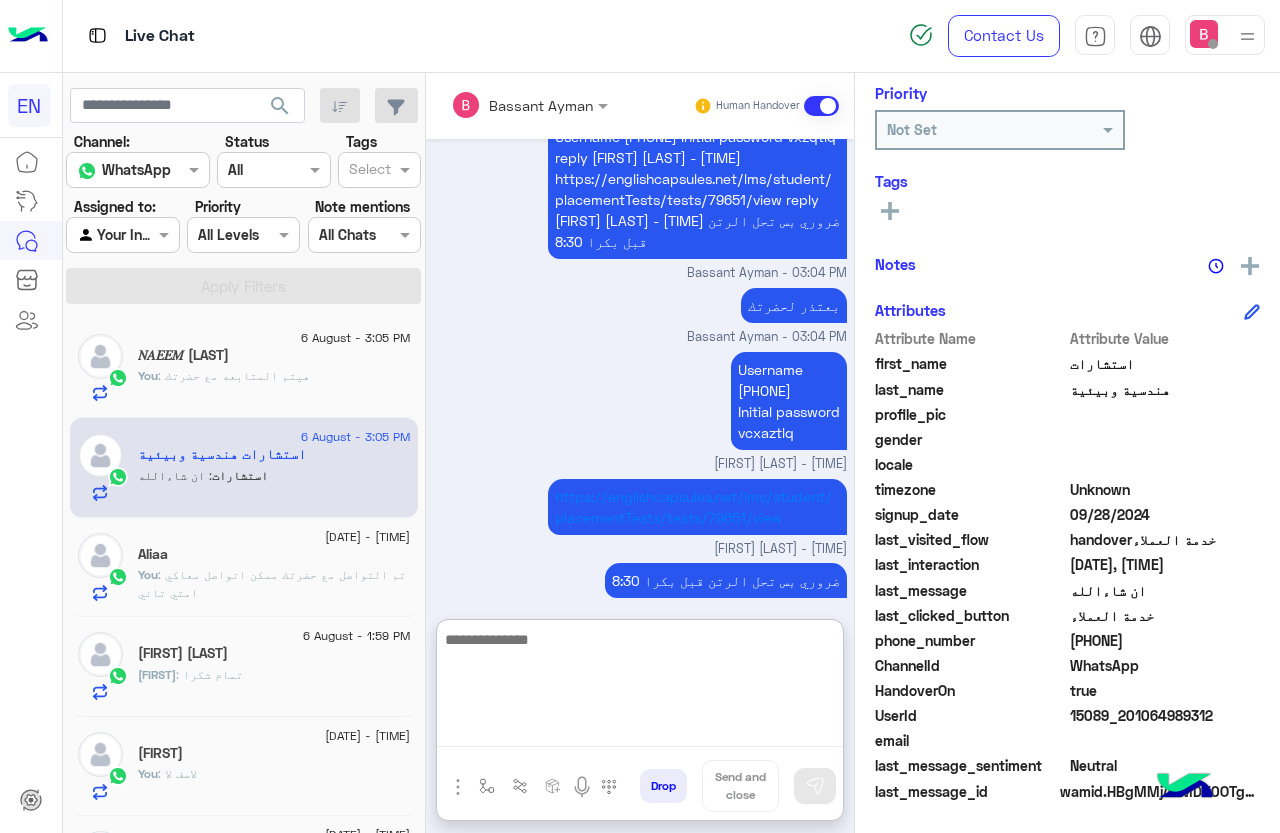 click at bounding box center (122, 234) 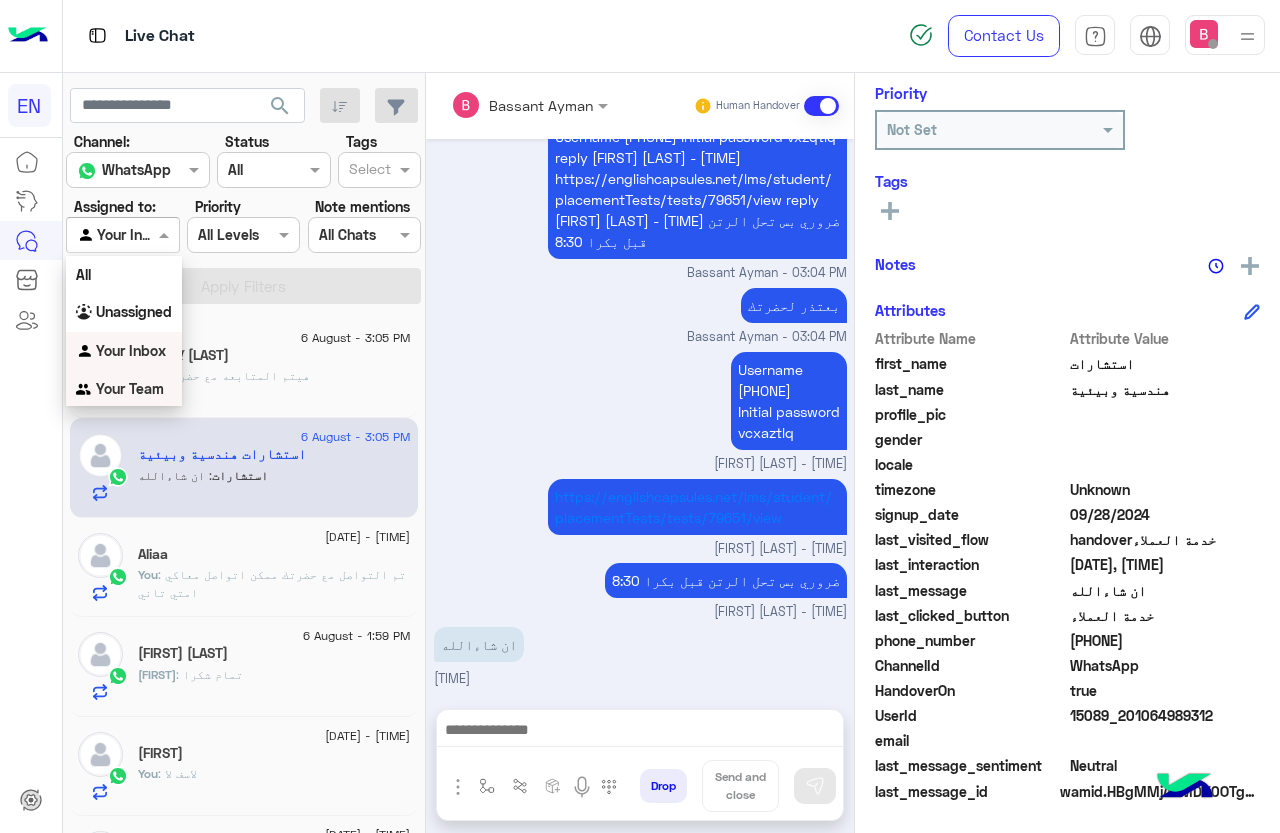 click on "Your Team" at bounding box center (130, 388) 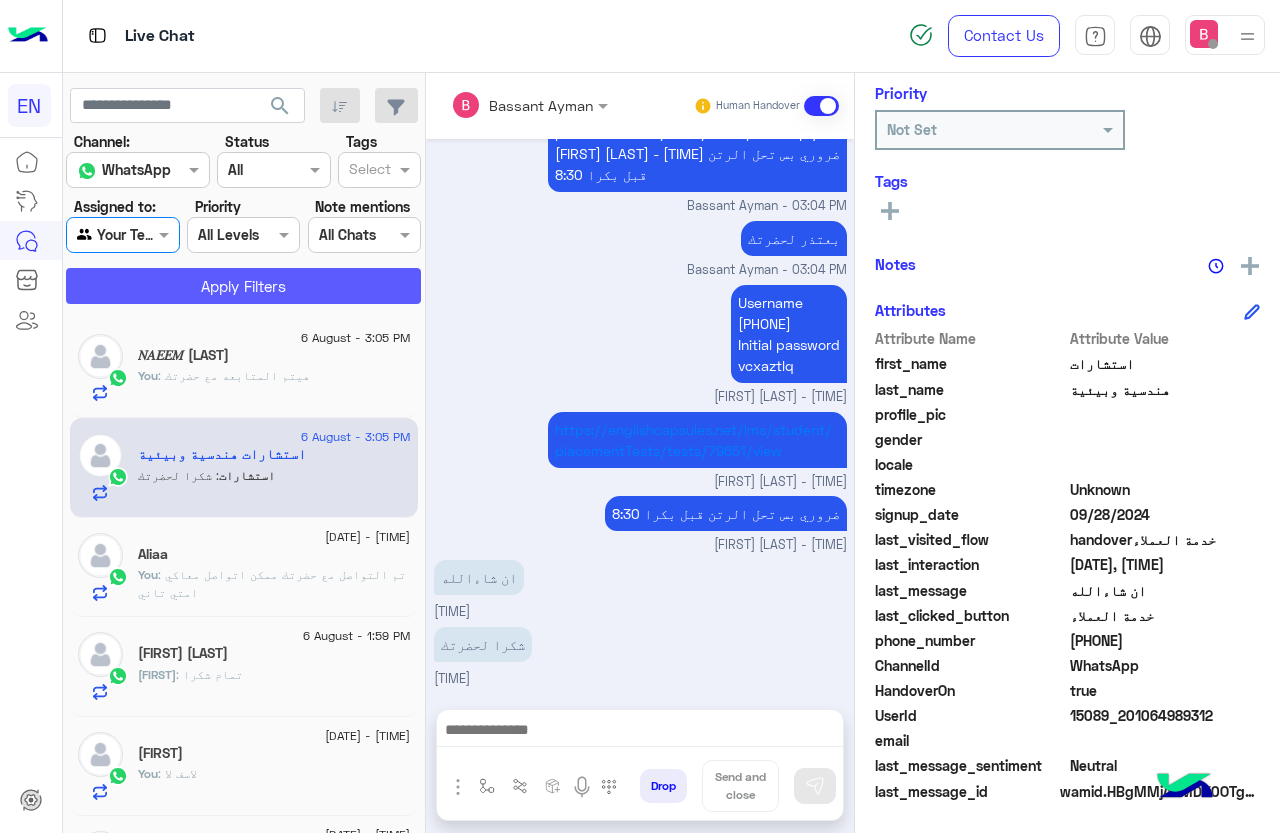 click on "Apply Filters" 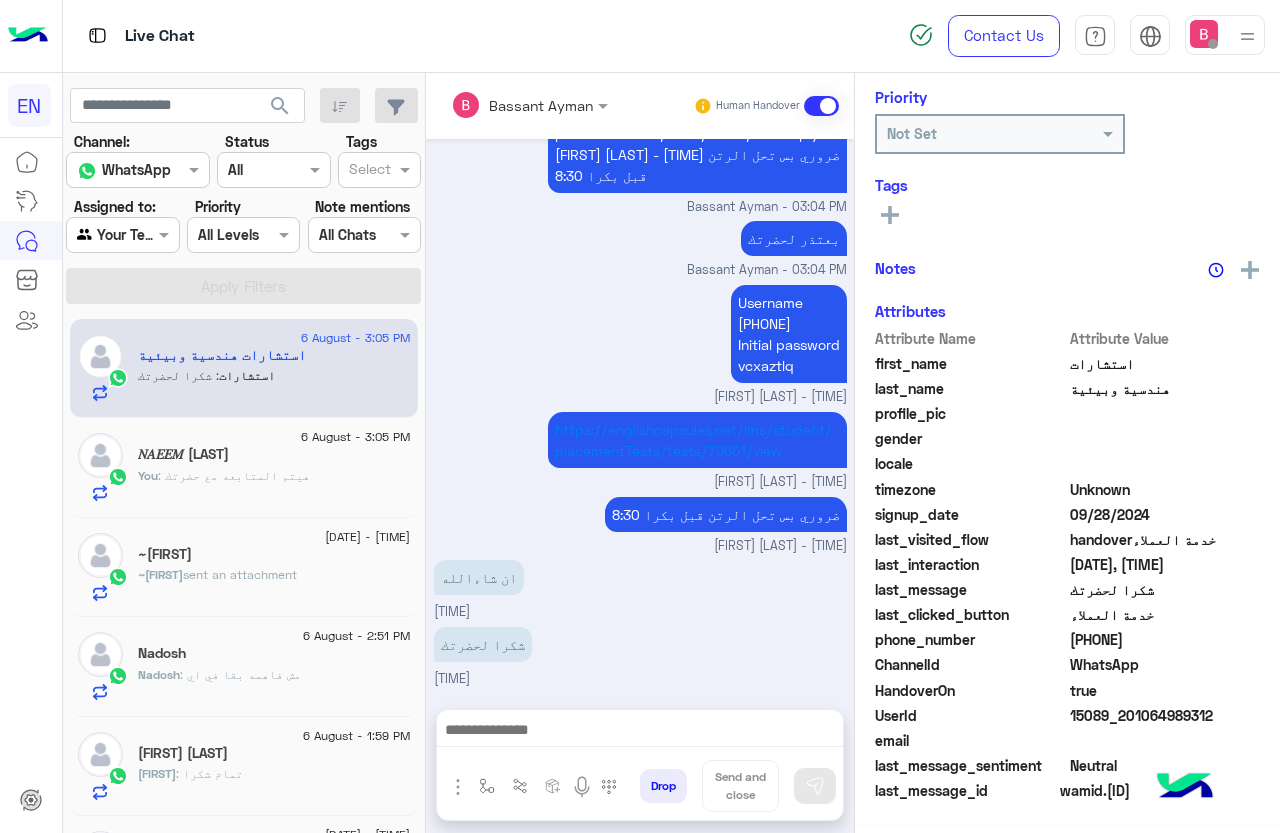 click at bounding box center (640, 732) 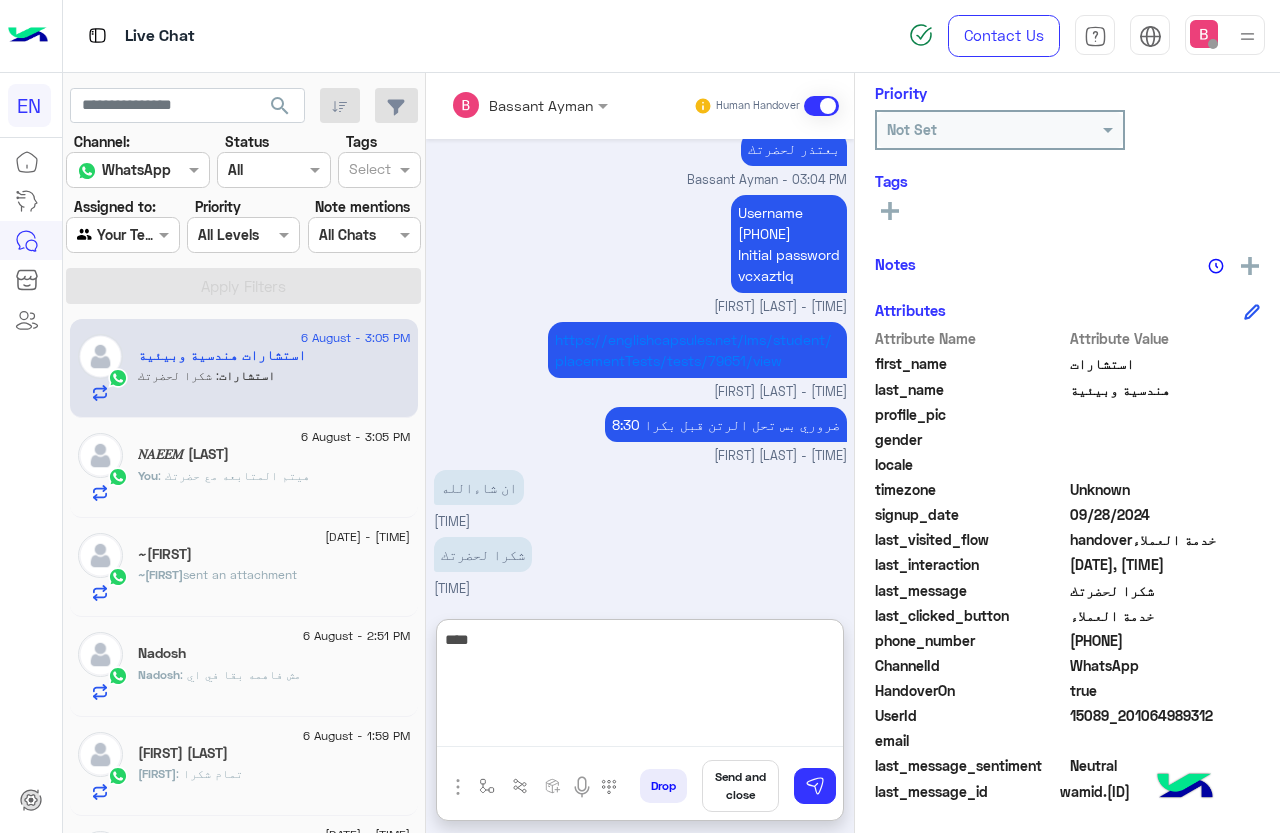 type on "****" 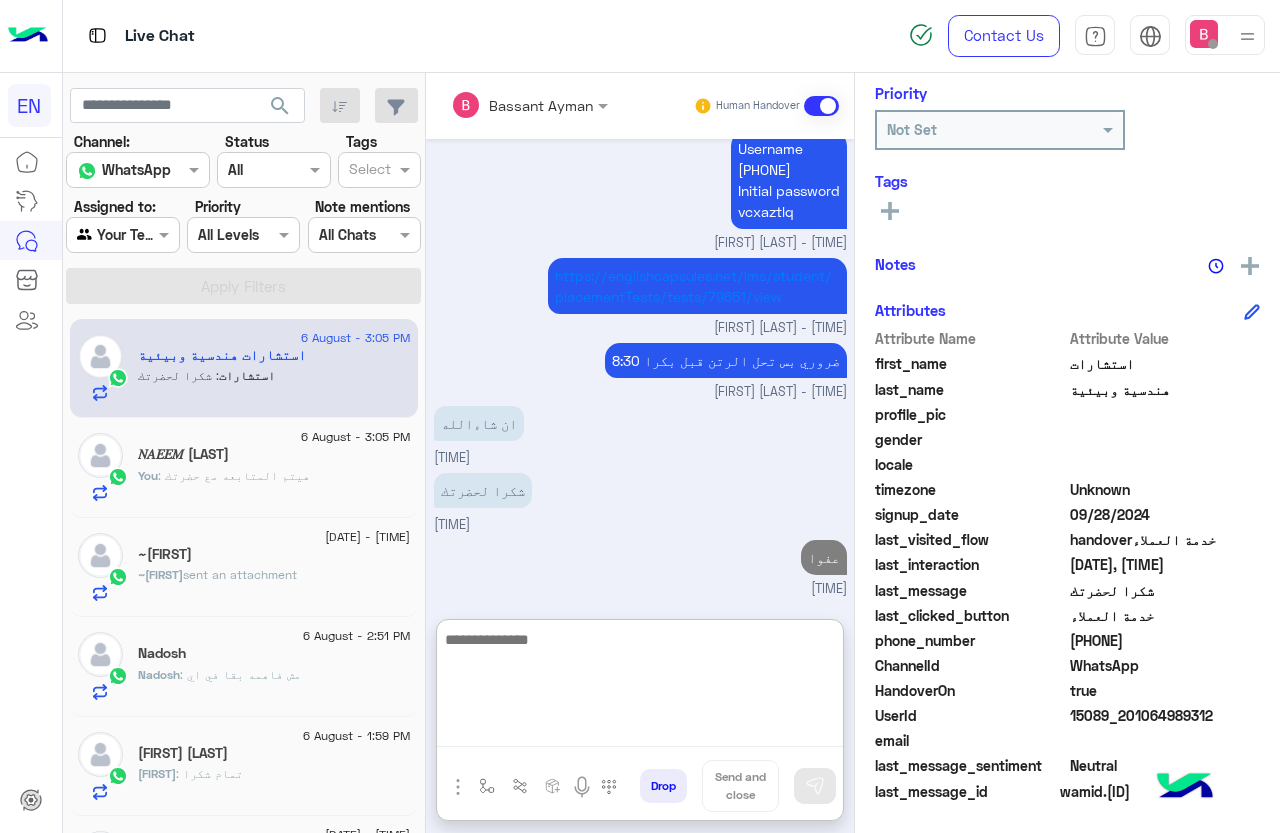 click on "sent an attachment" 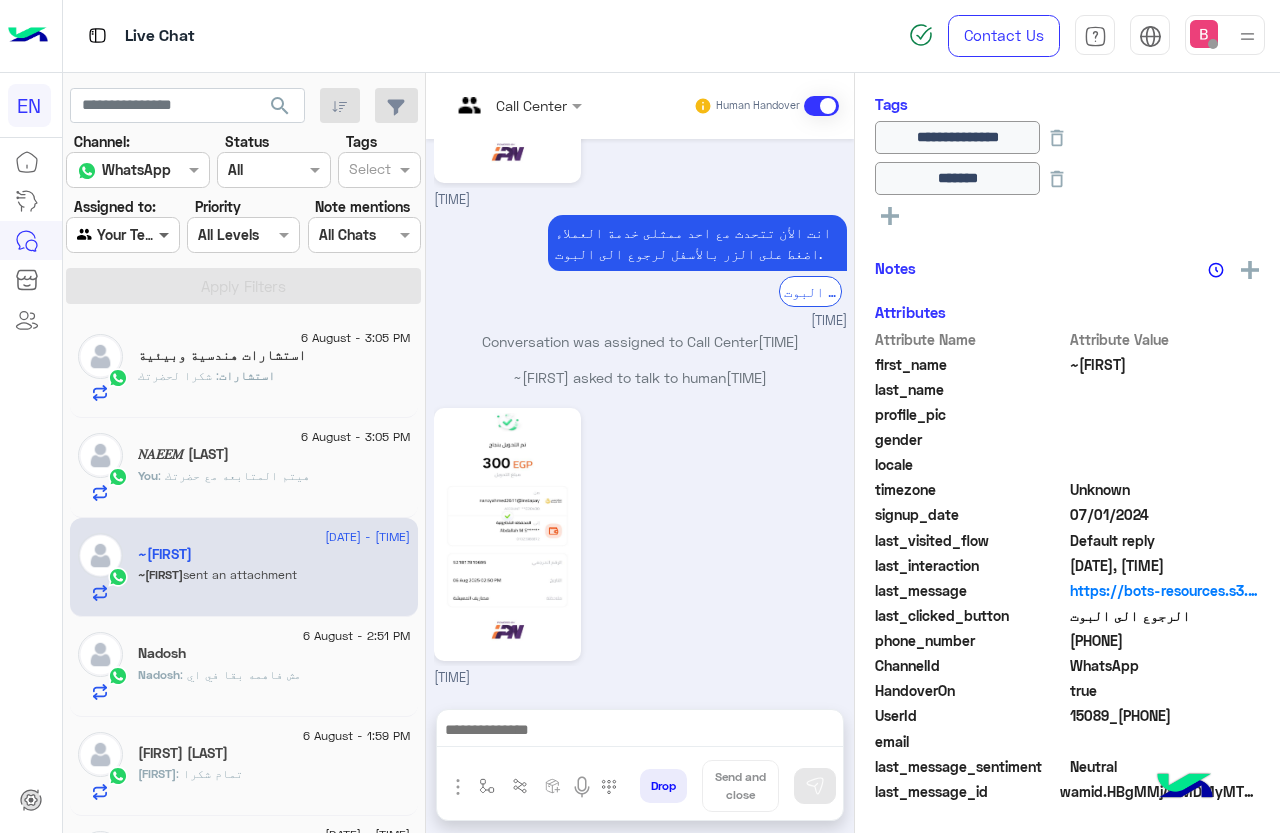 click at bounding box center (166, 234) 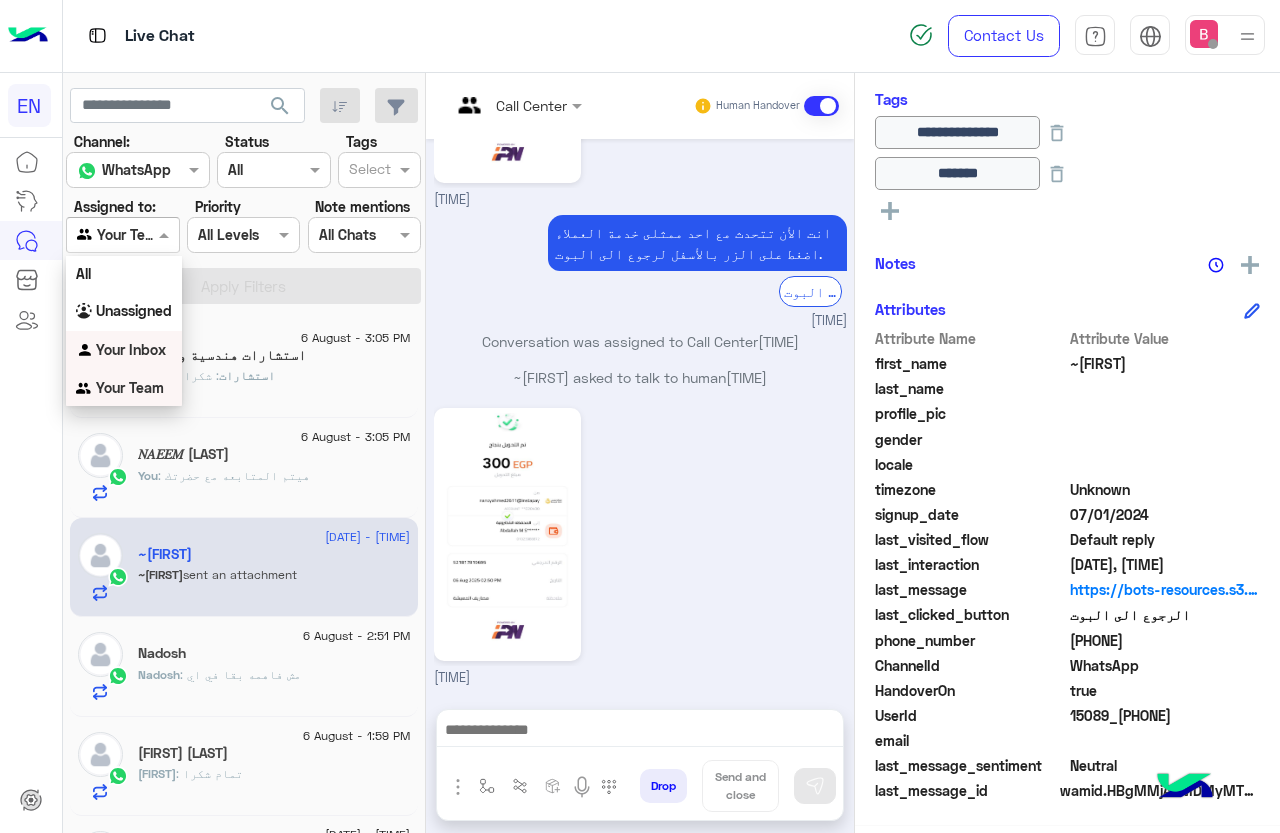 click on "Your Inbox" at bounding box center [124, 350] 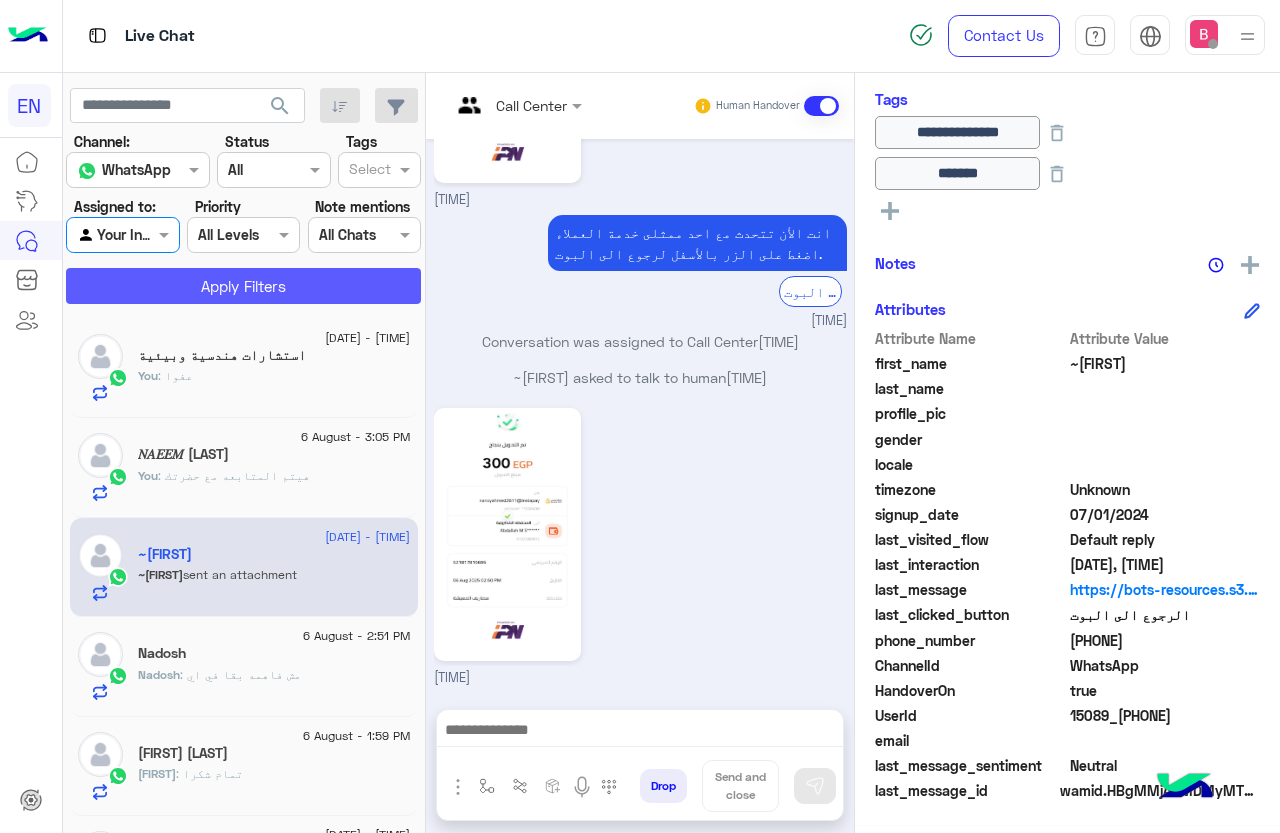 click on "Apply Filters" 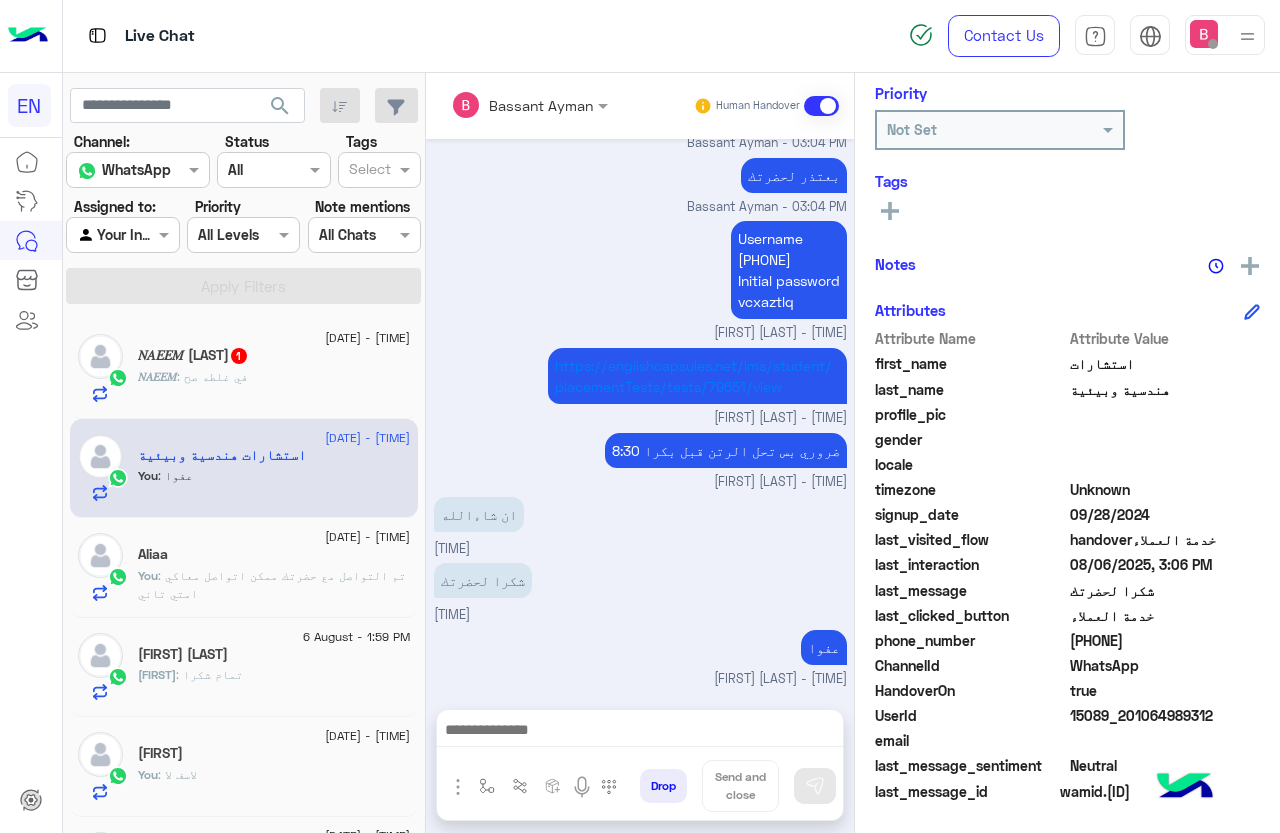 click on "[NAME] 1" 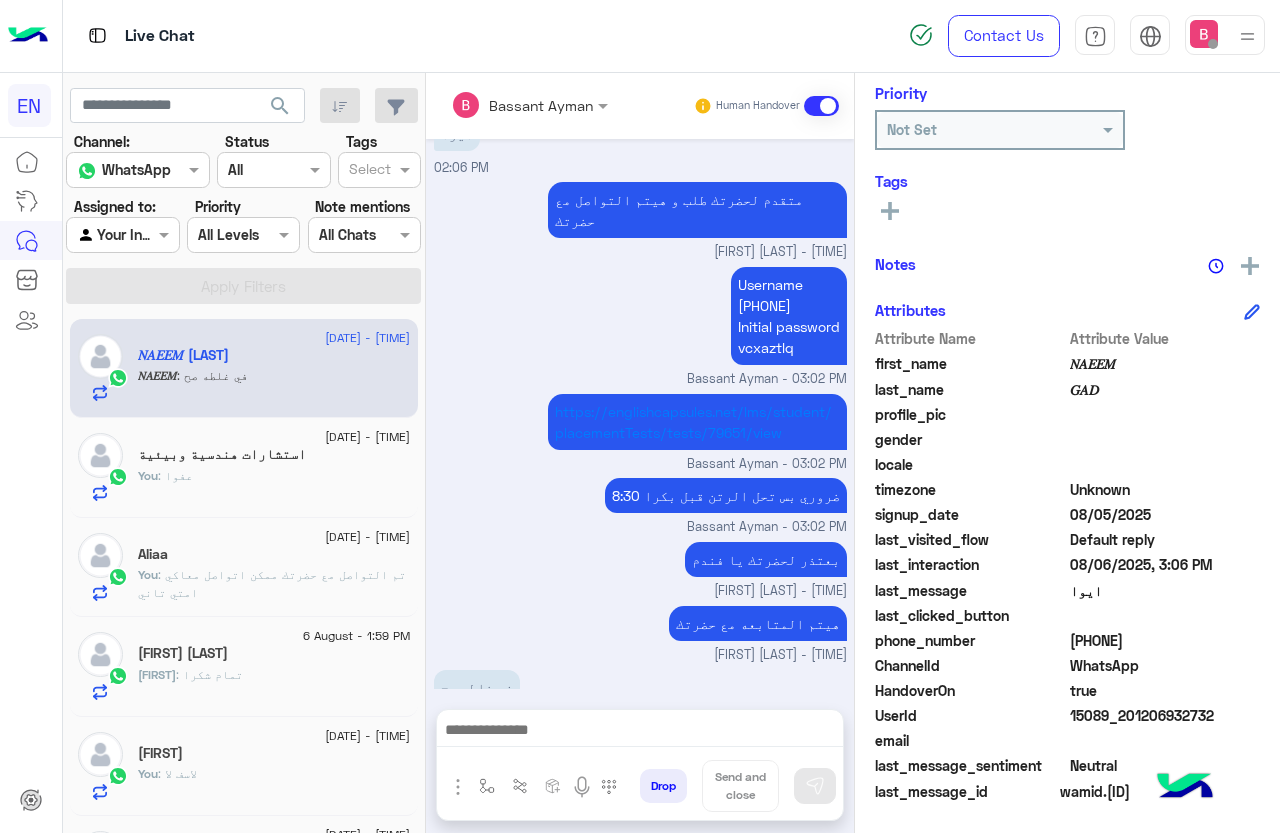 click at bounding box center [640, 732] 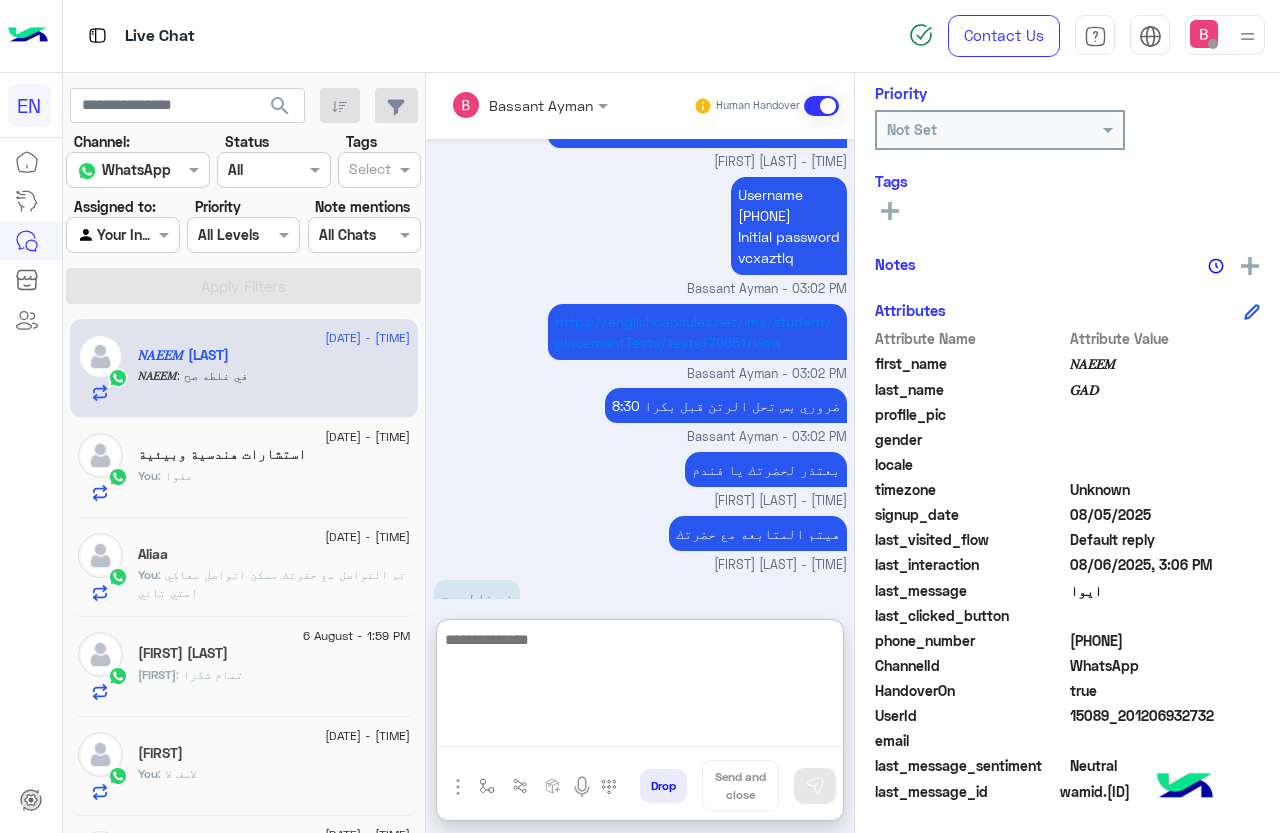 click at bounding box center [640, 687] 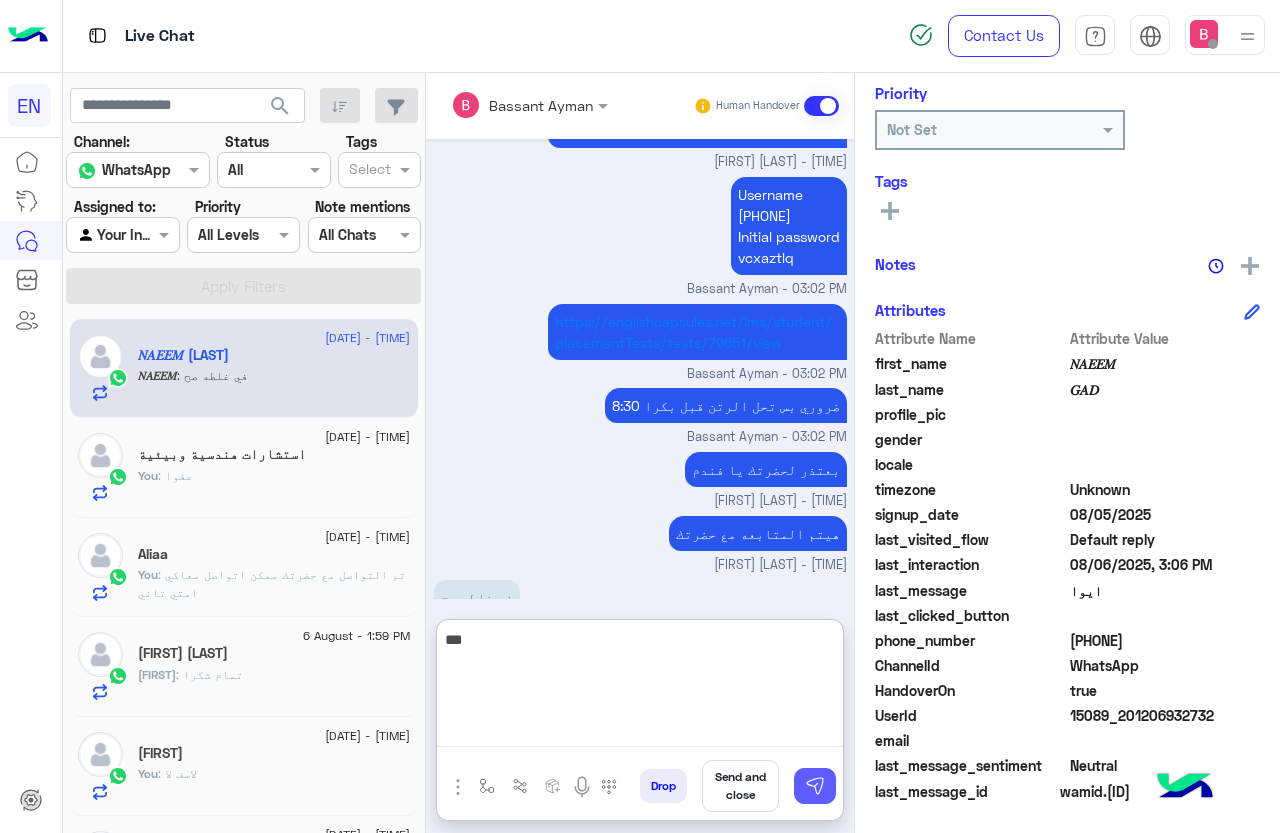 type on "****" 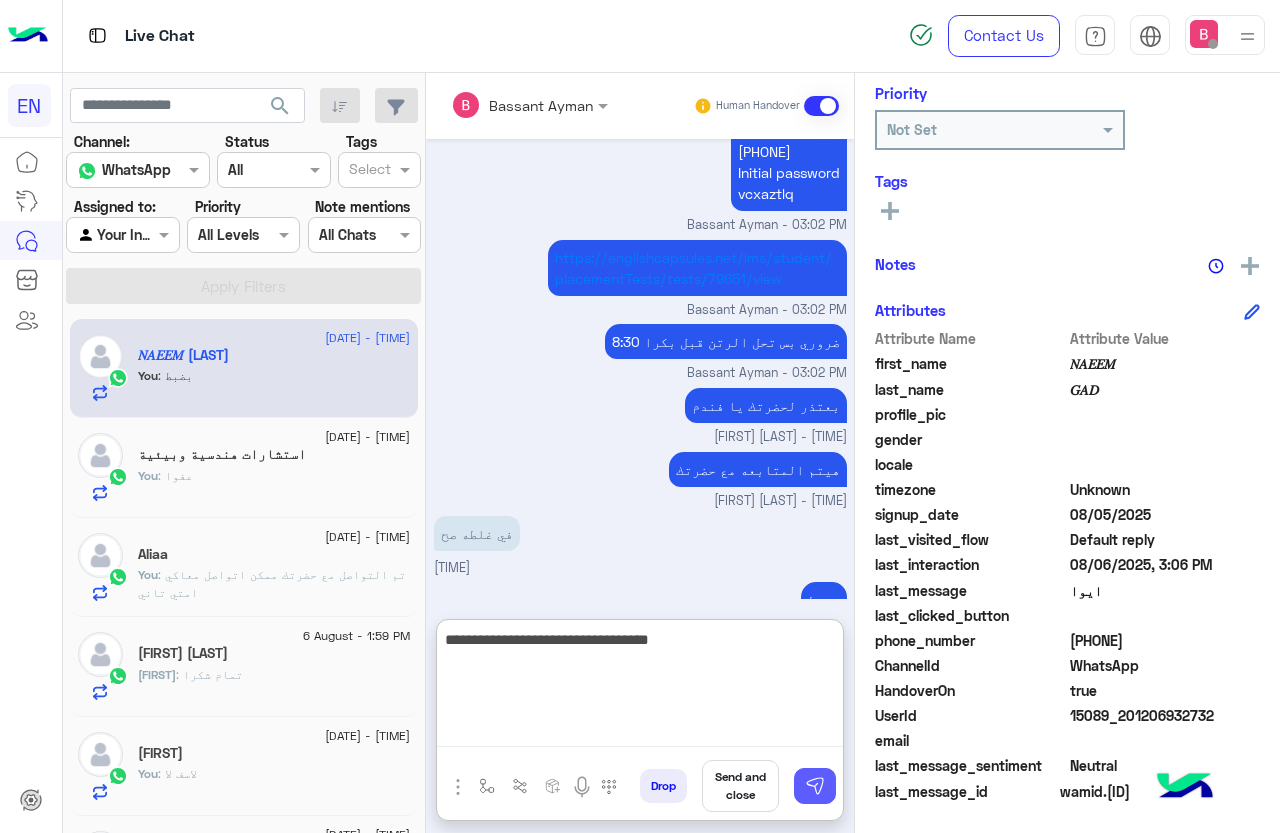 type on "**********" 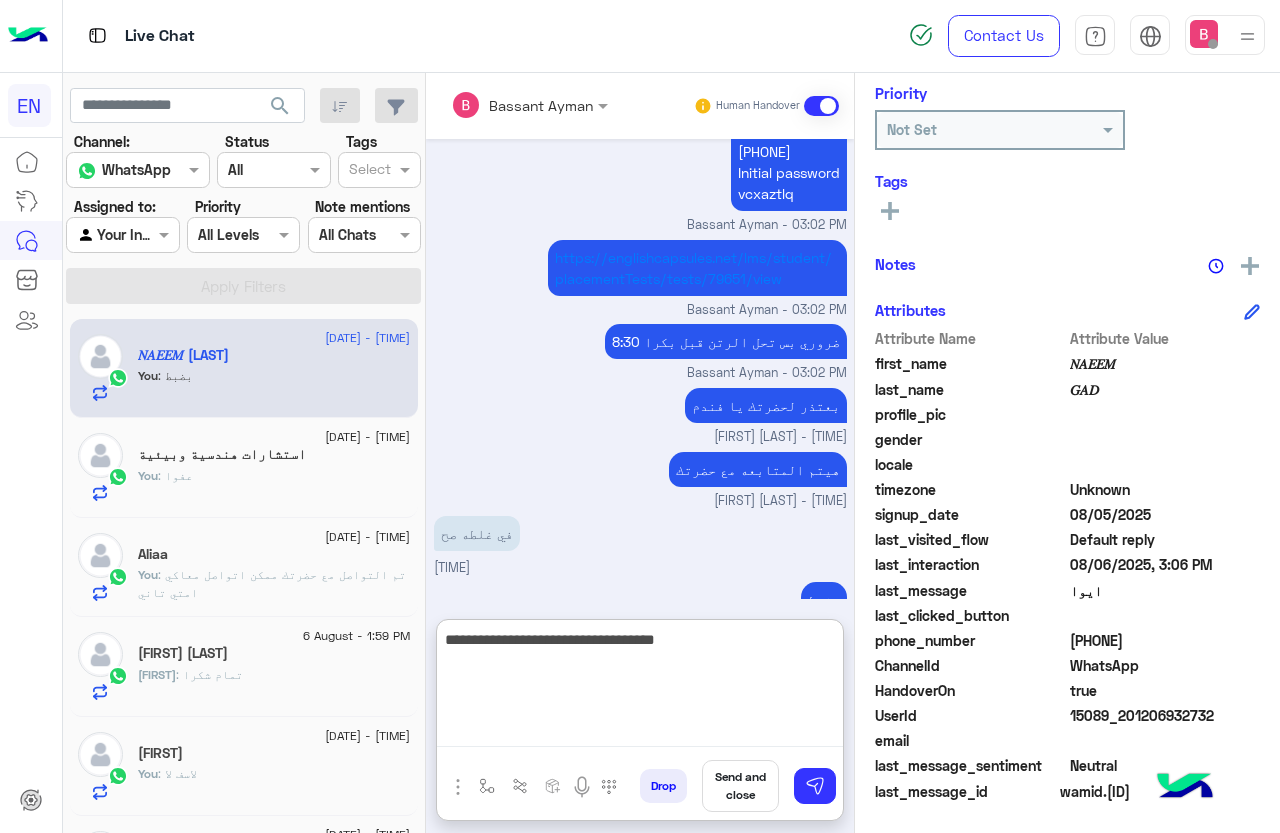 type 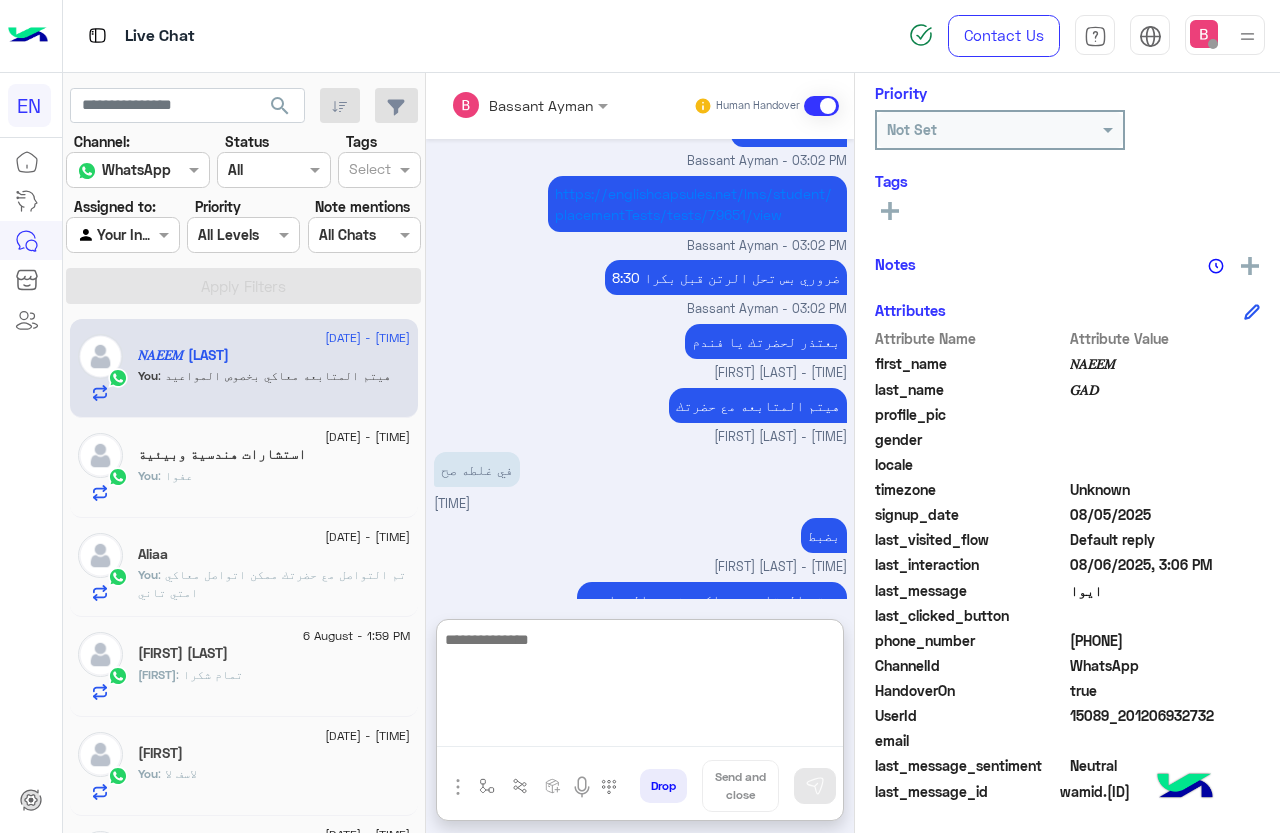 click on "You  : عفوا" 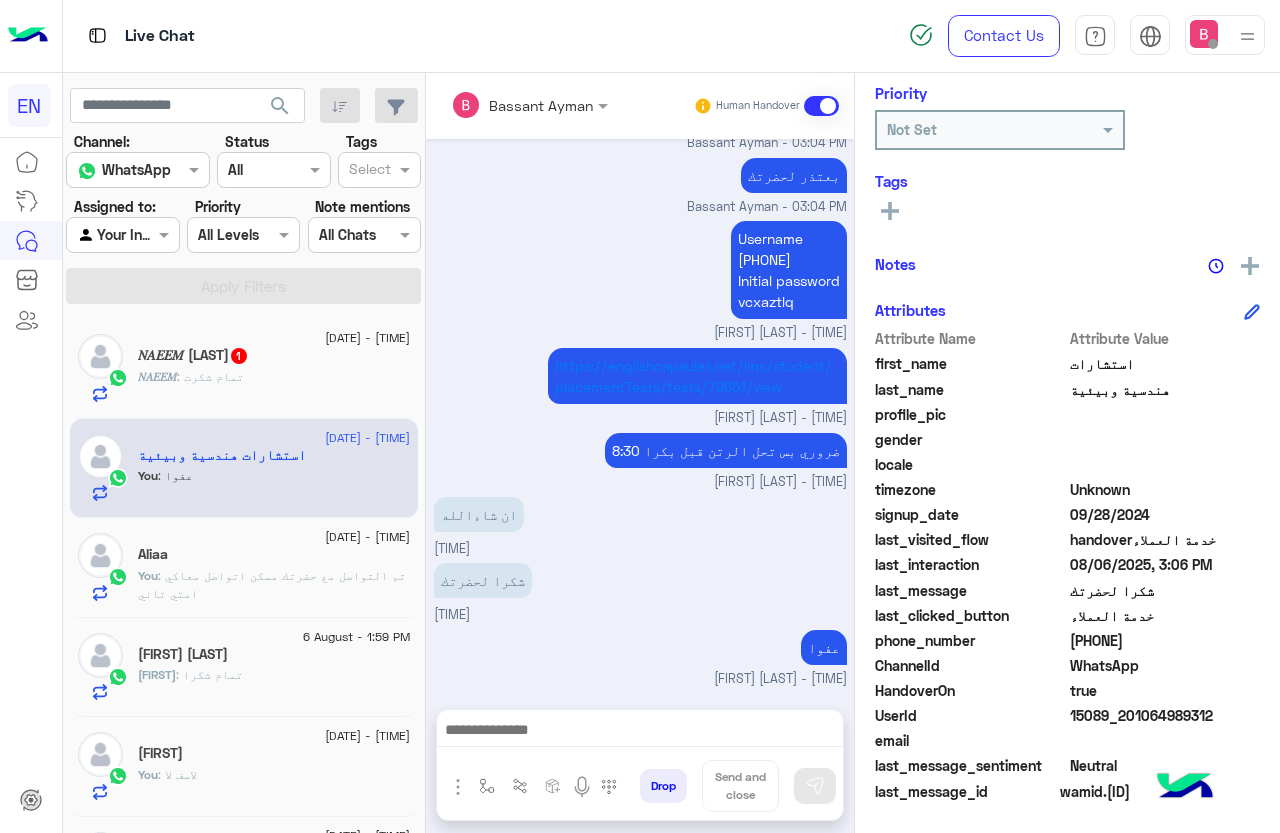 click on "𝑁𝐴𝐸𝐸𝑀 : تمام شكرت" 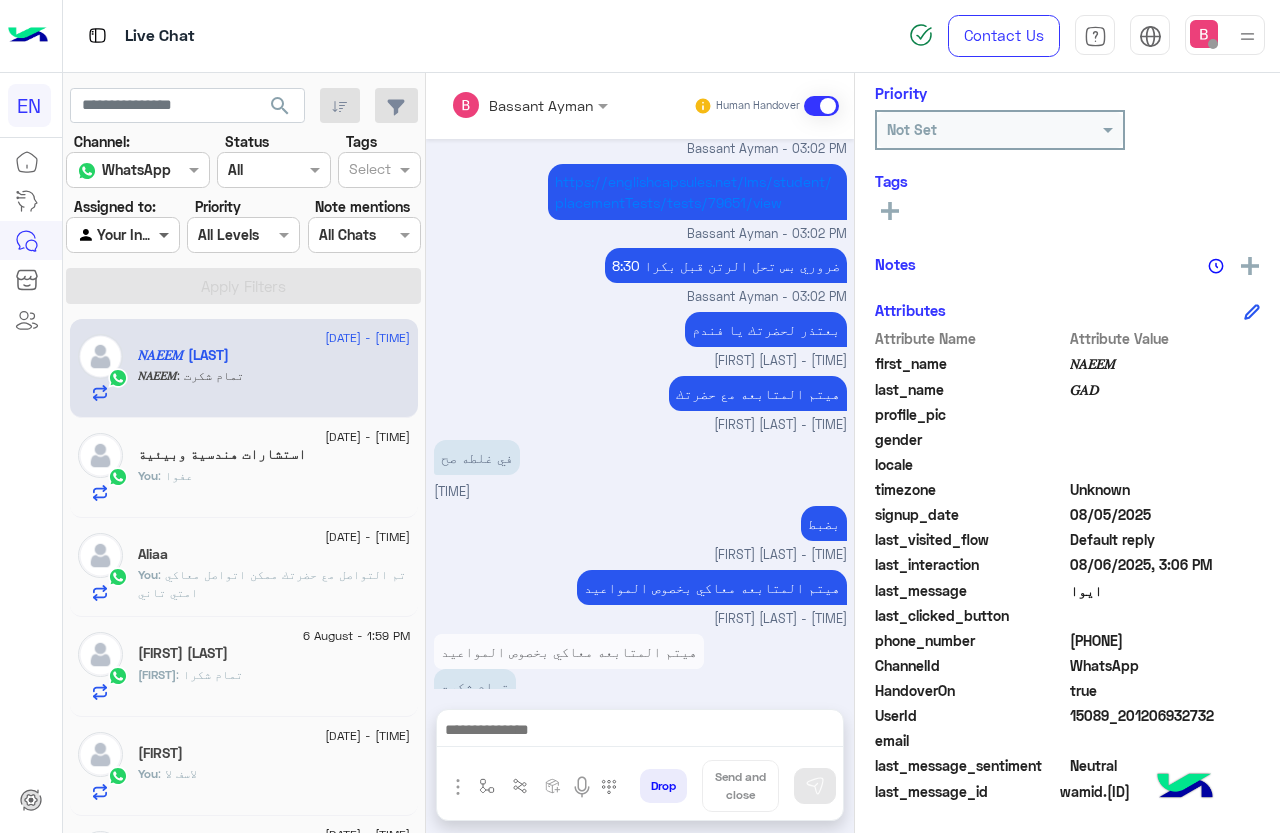 click at bounding box center (166, 234) 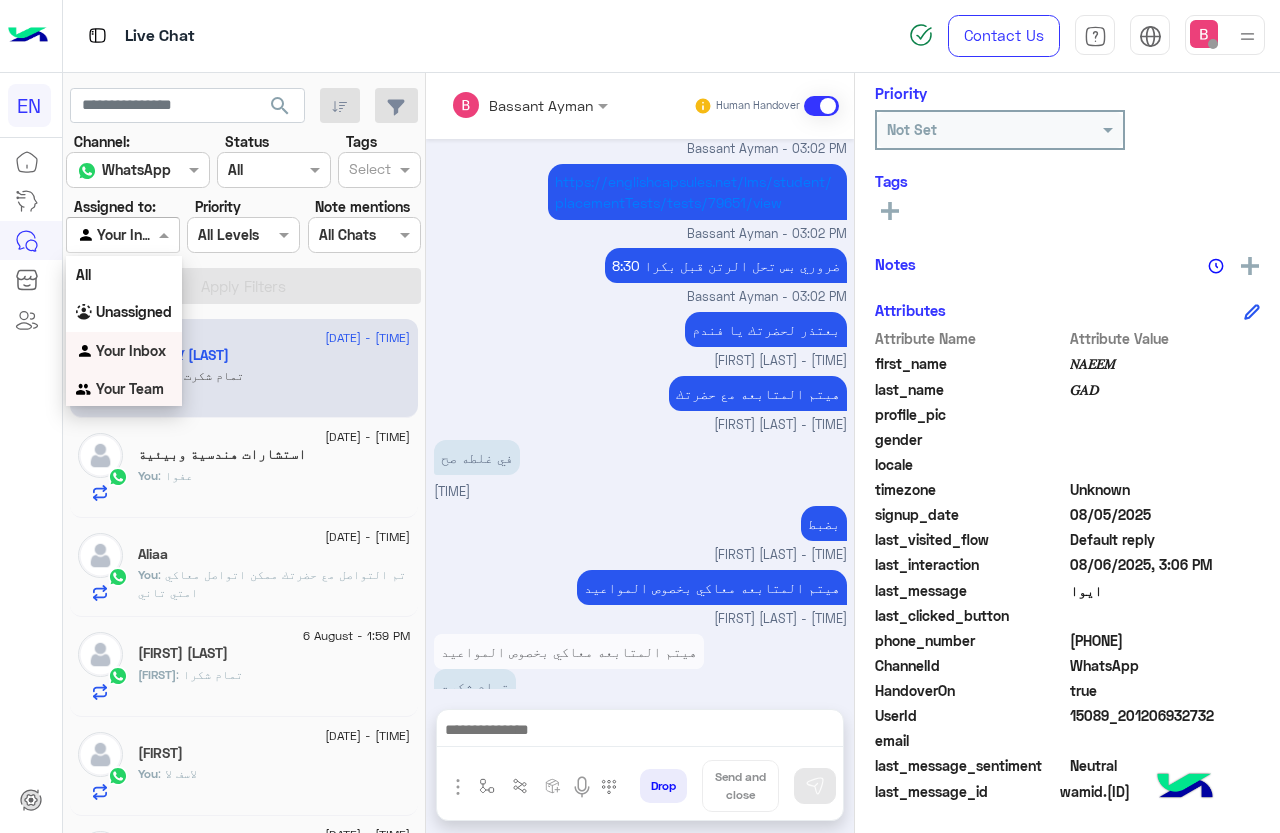 click on "Your Team" at bounding box center (130, 388) 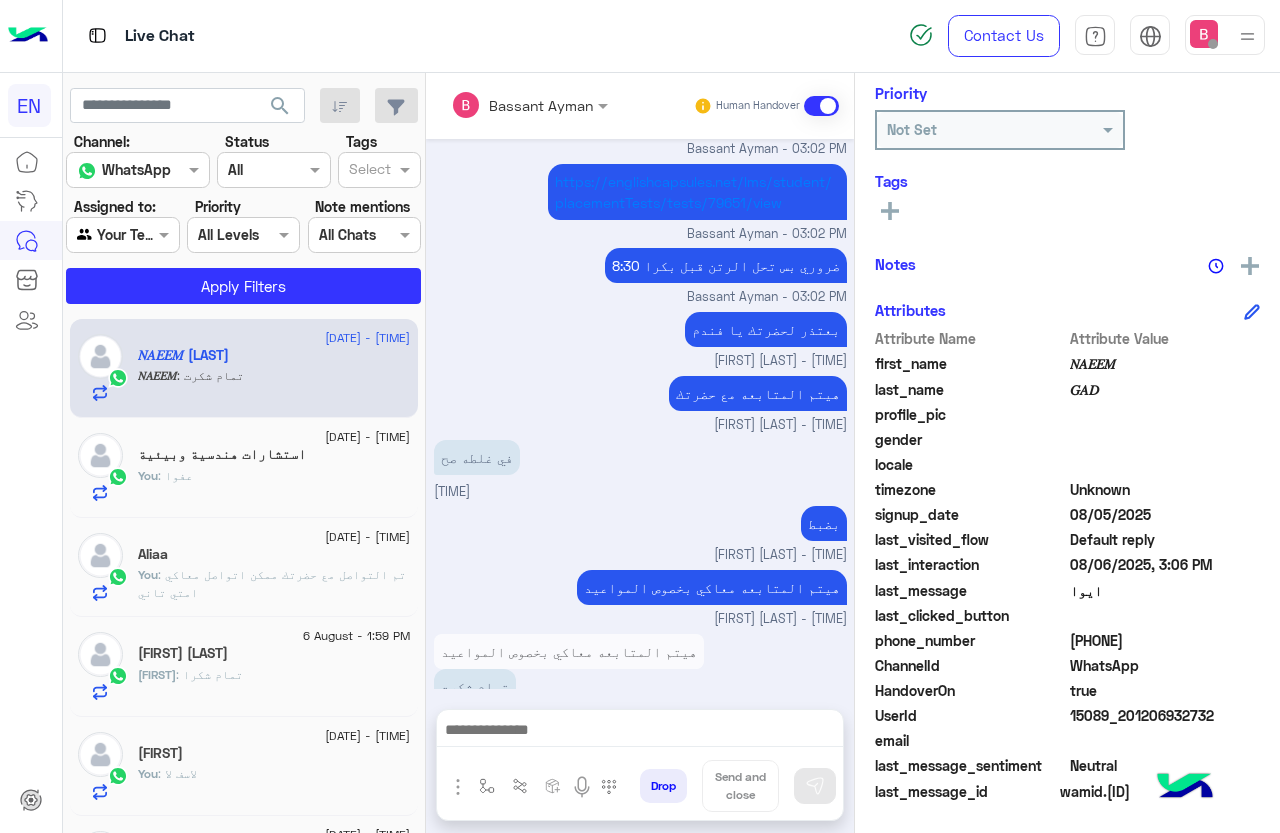 click on "Channel: Channel WhatsApp Status Channel All Tags Select Assigned to: Agent Filter Your Team Priority All Levels All Levels Note mentions Select All Chats Apply Filters" 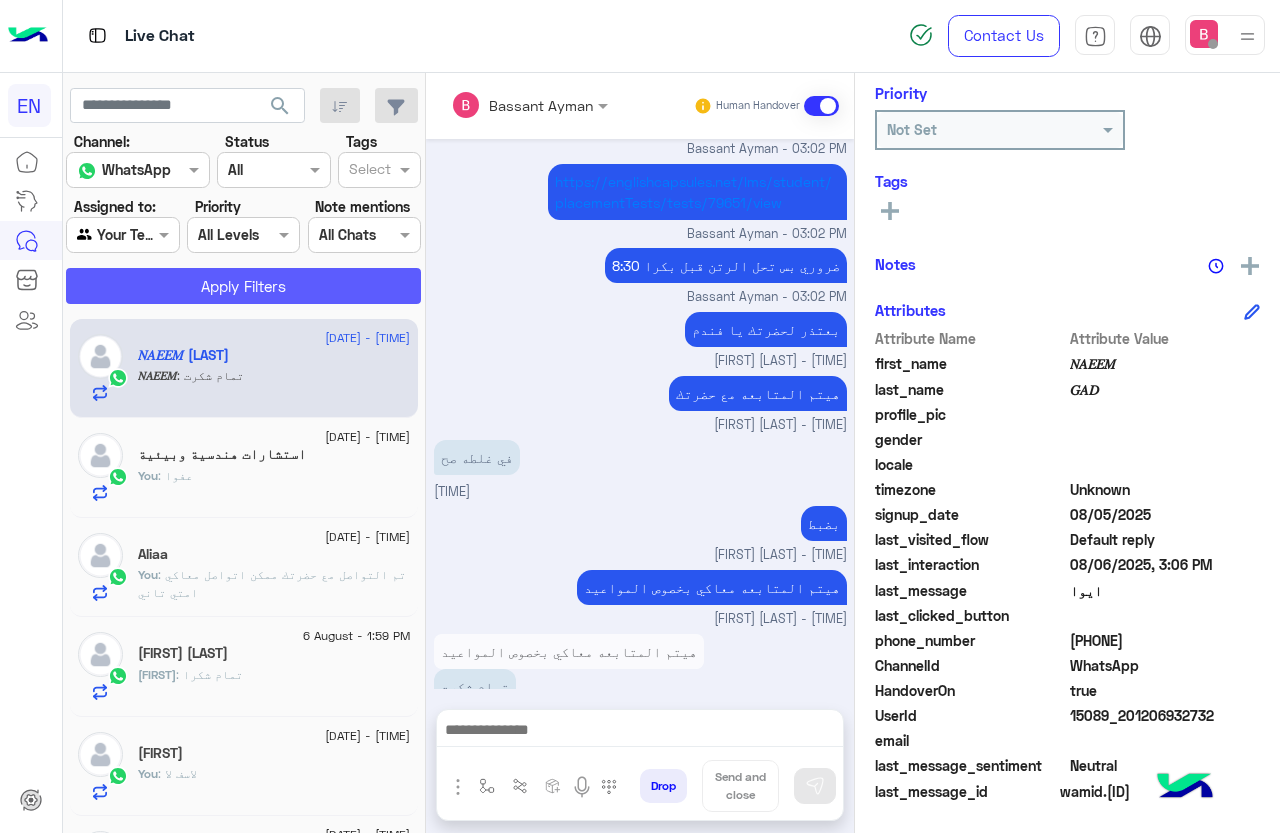click on "Apply Filters" 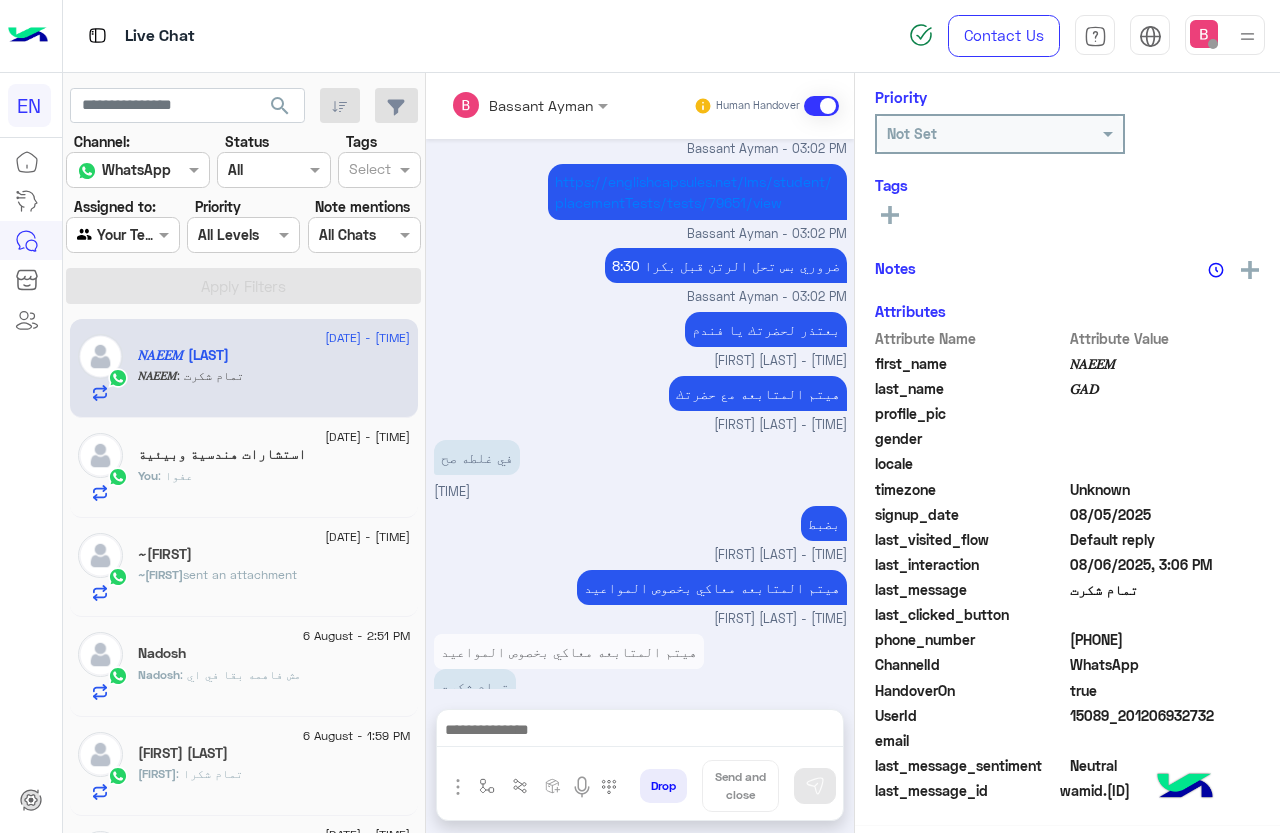 click on "Assigned to:" 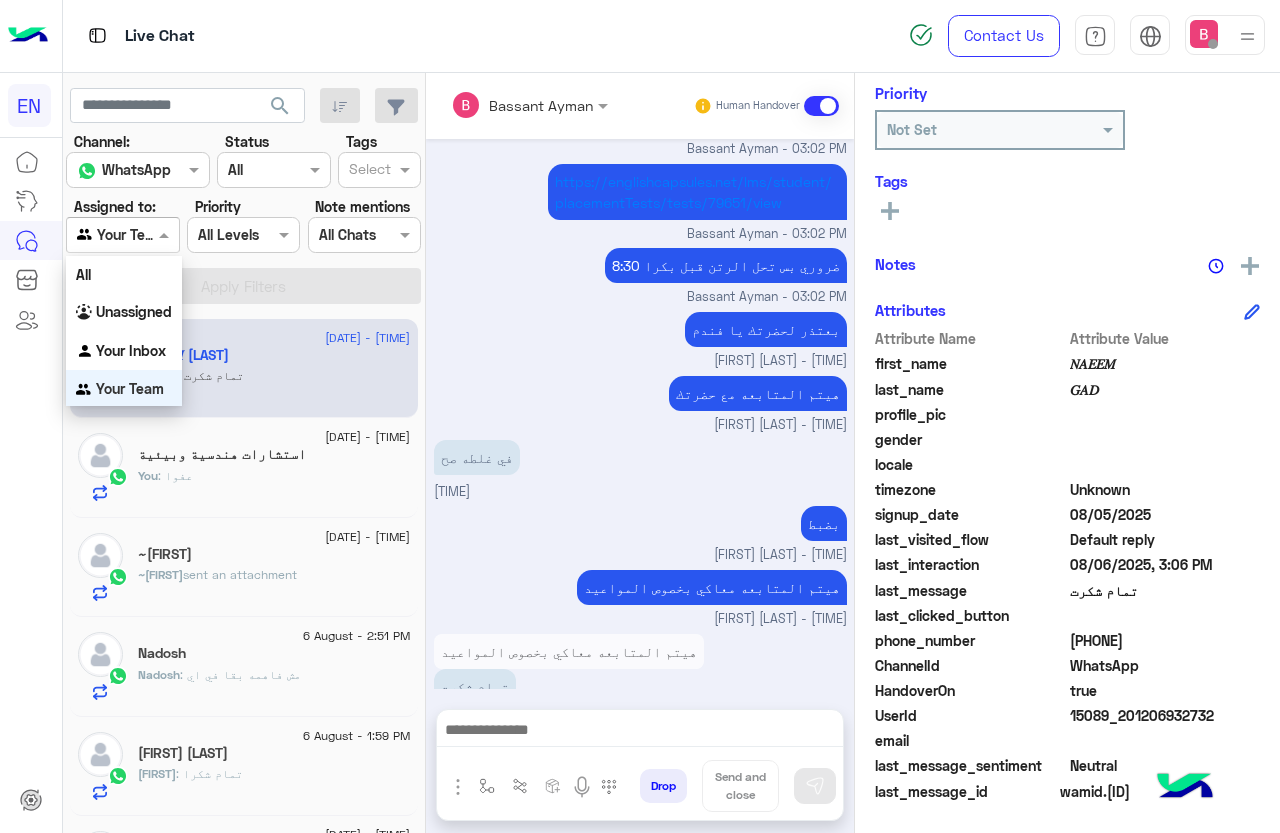 click at bounding box center [100, 235] 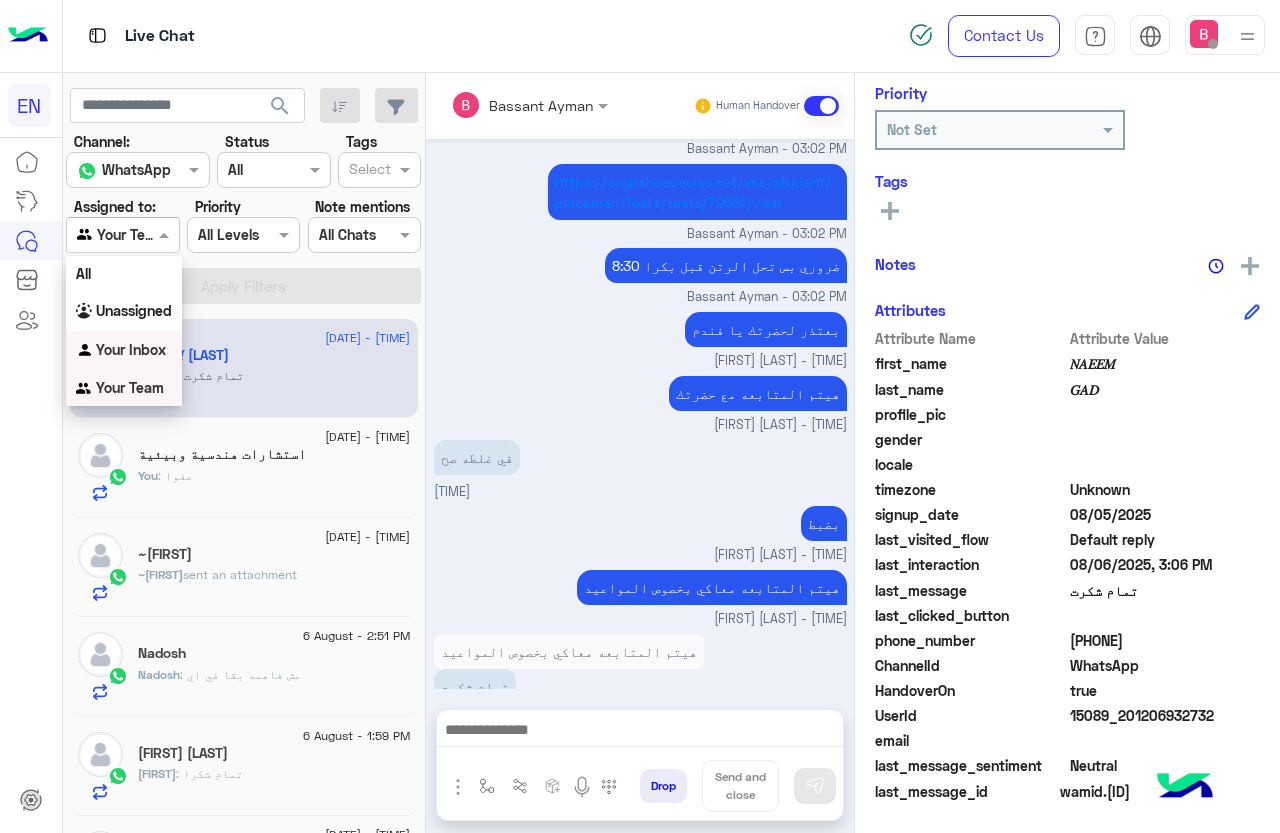 click on "Your Inbox" at bounding box center [131, 349] 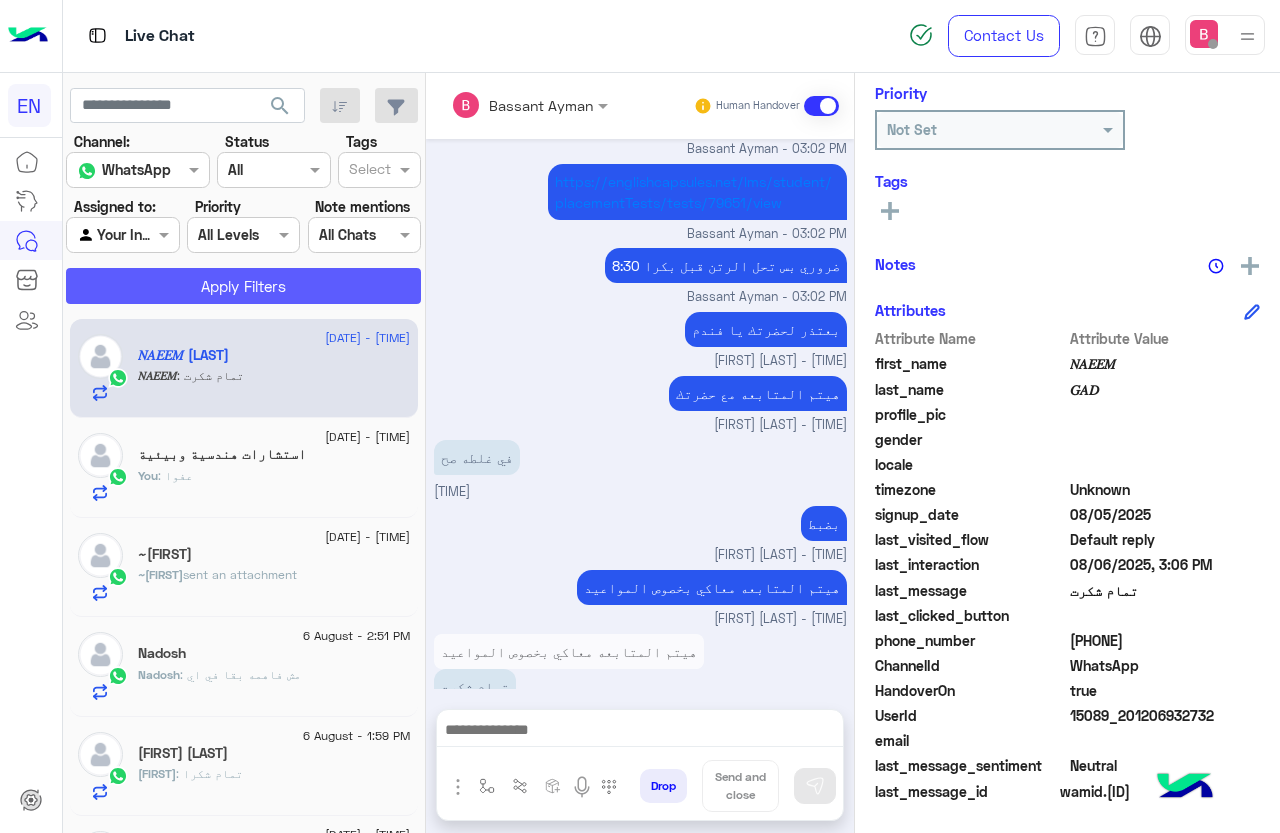 click on "Apply Filters" 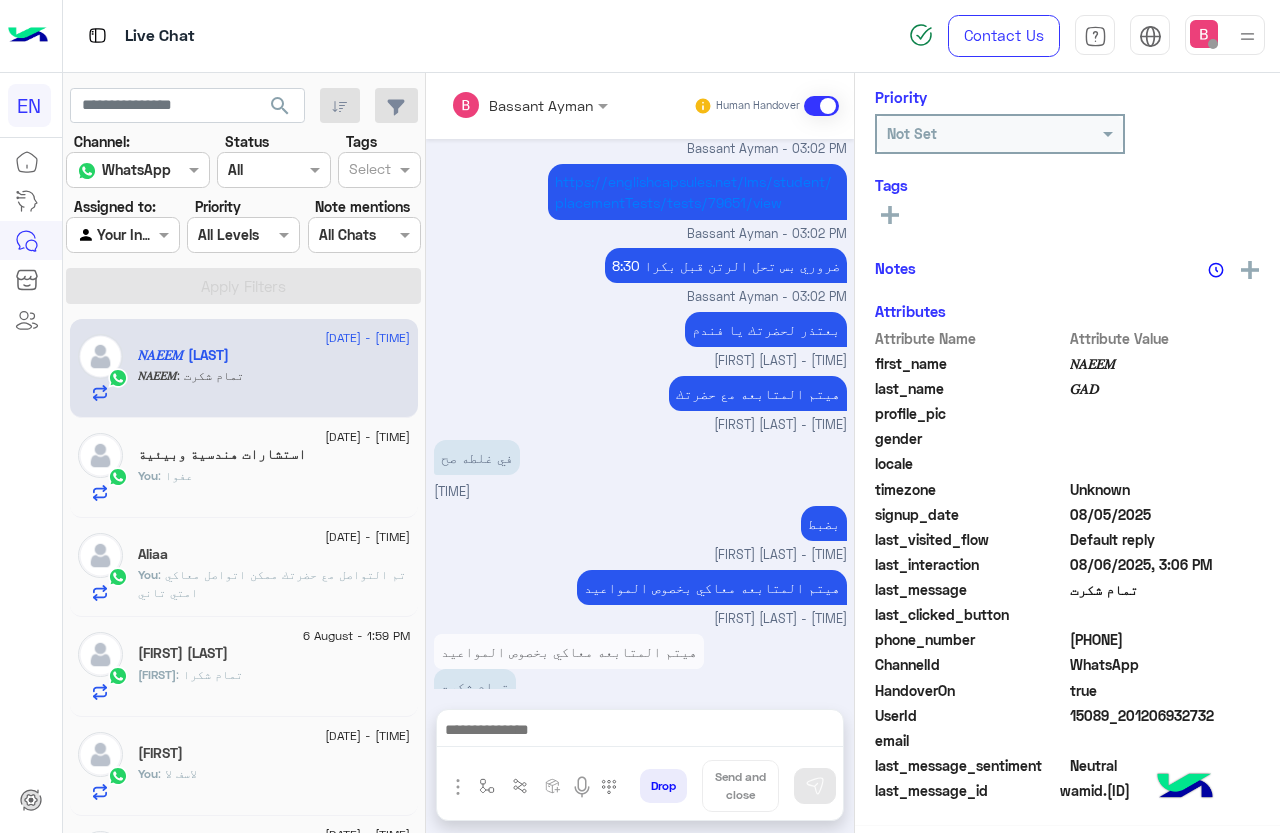 click on "Assigned to:" 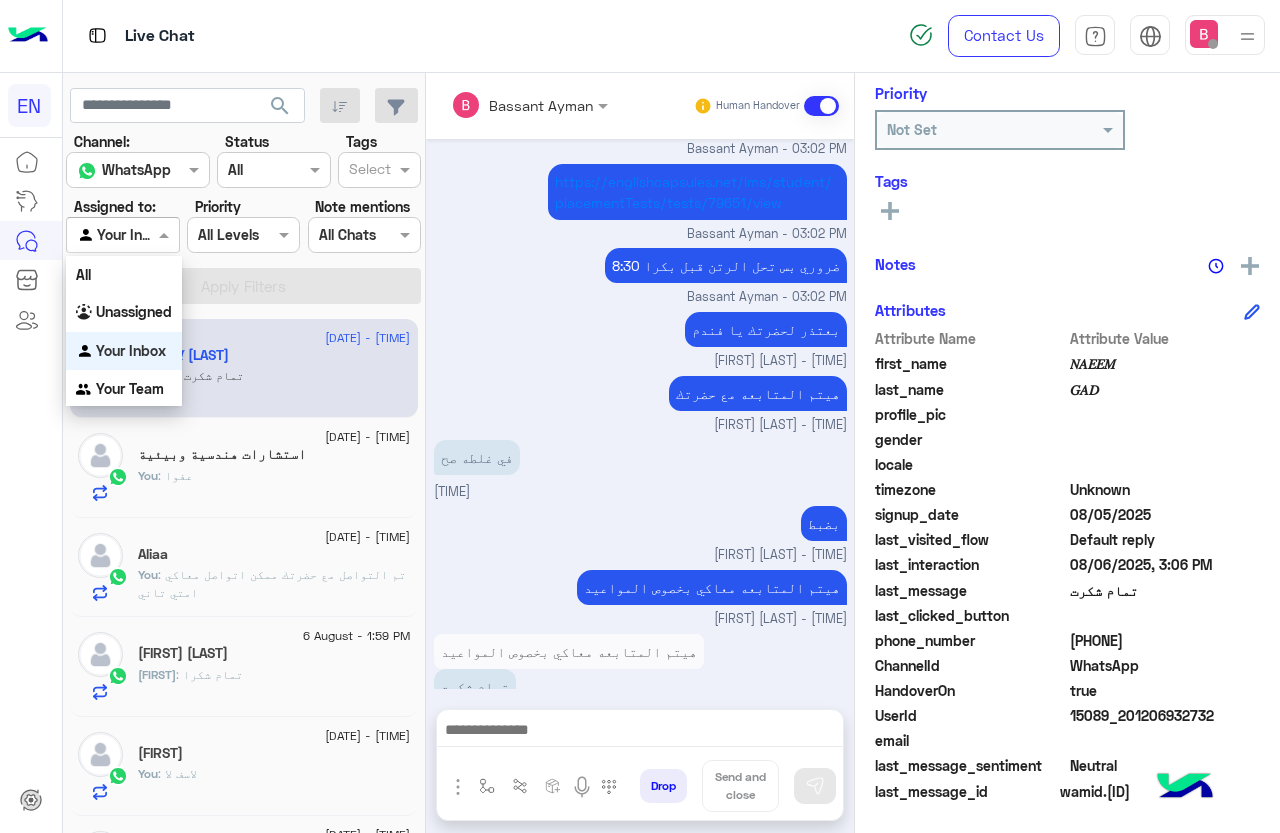 click on "Agent Filter Your Inbox" at bounding box center (122, 235) 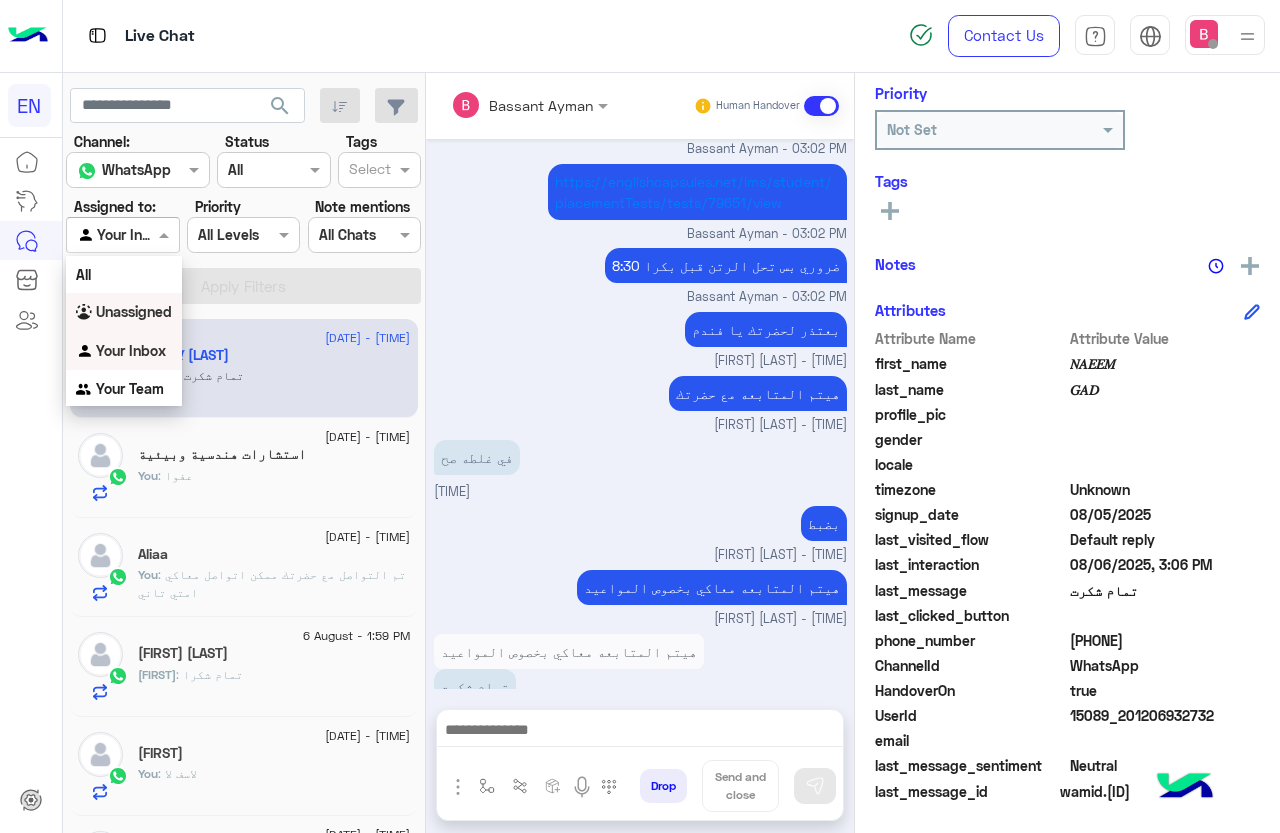 click on "Unassigned" at bounding box center [134, 311] 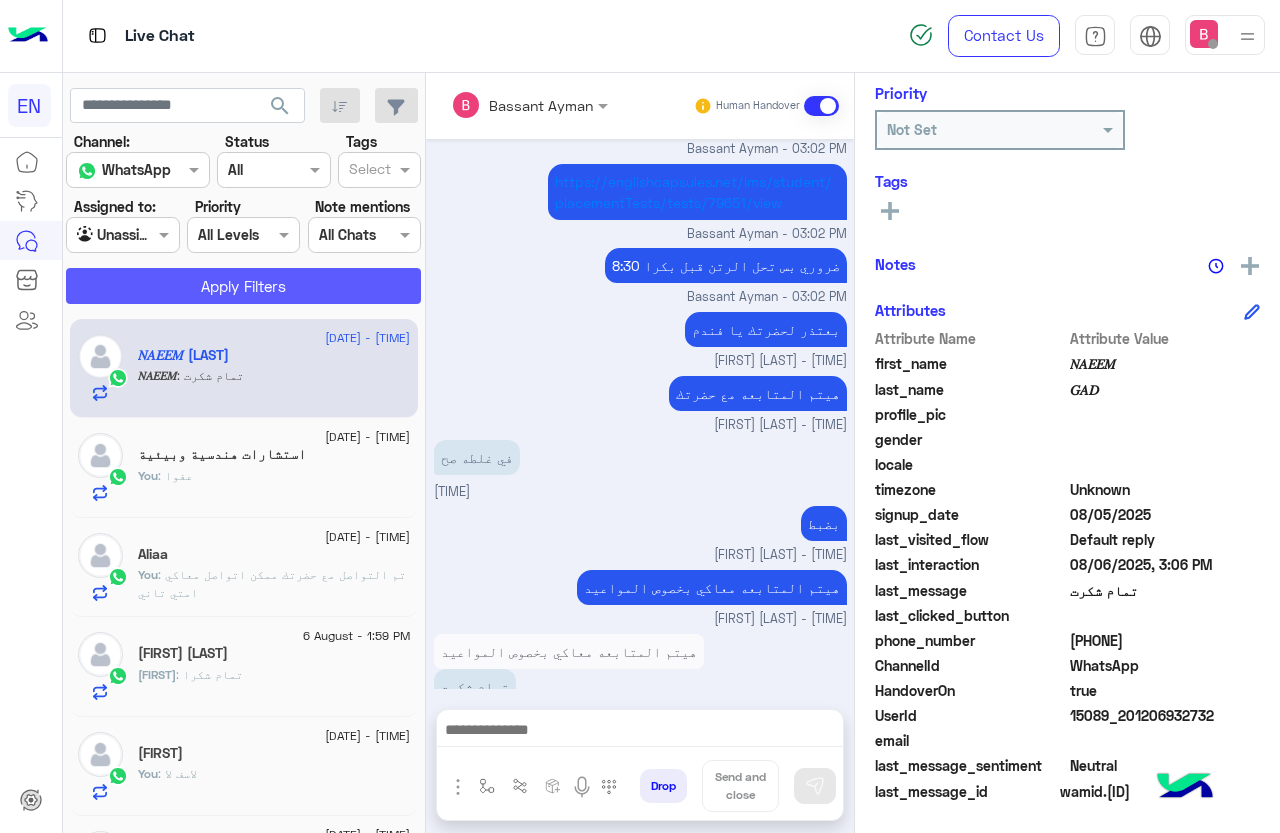 click on "Apply Filters" 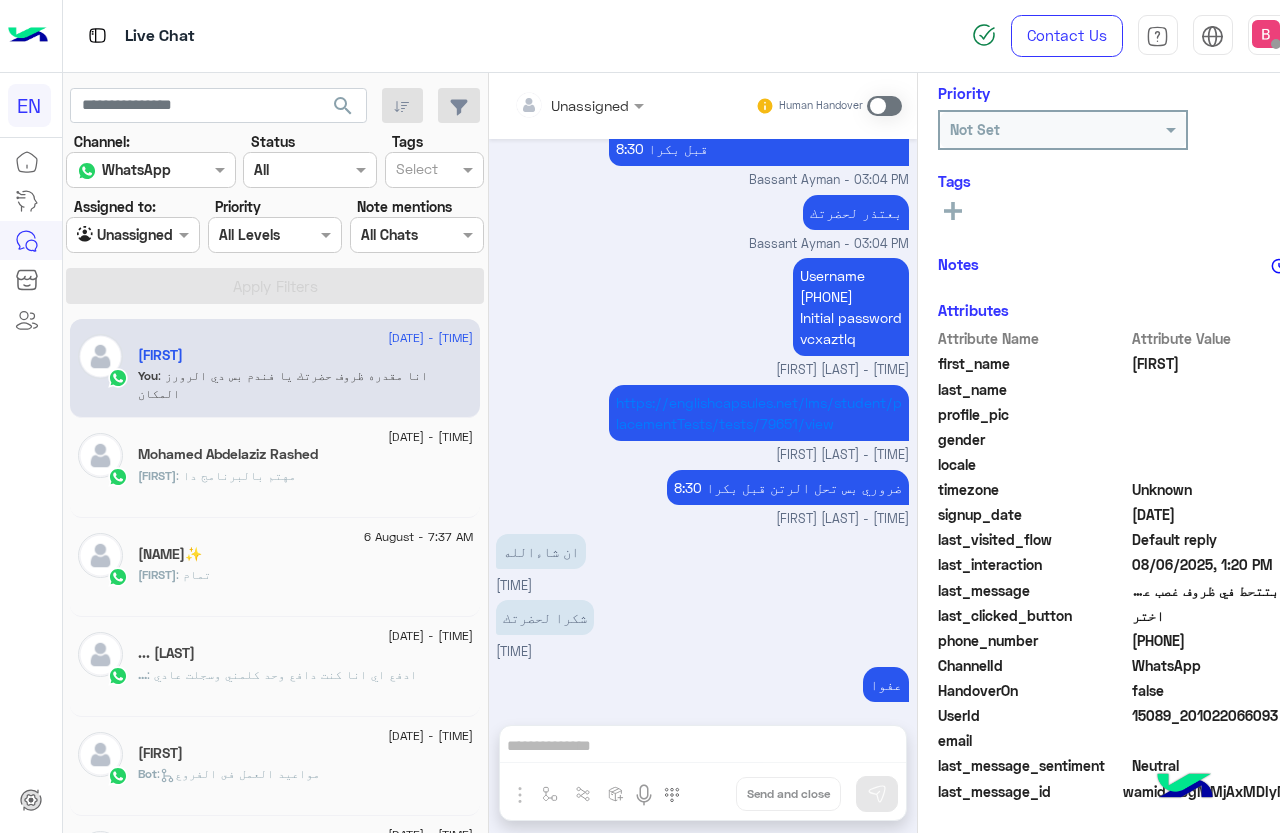 click at bounding box center [109, 235] 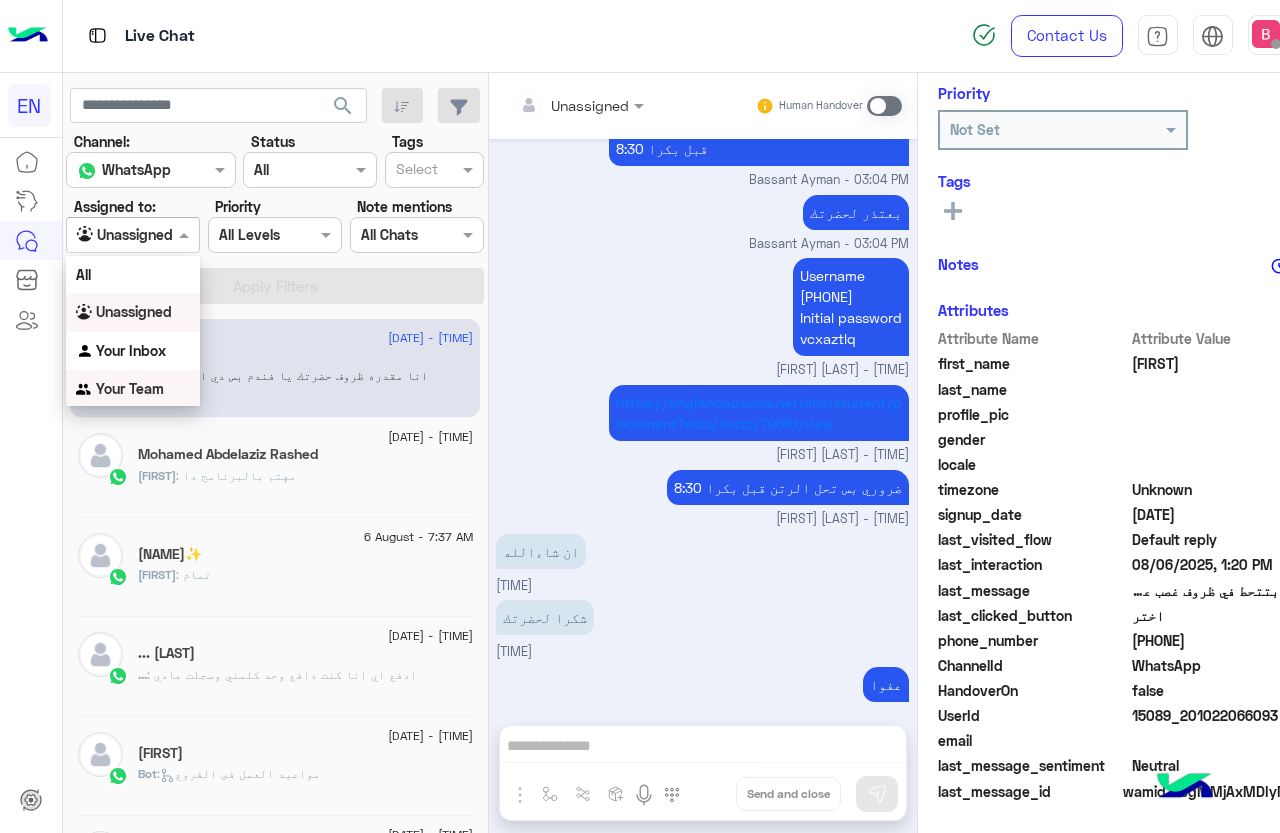 click on "Your Team" at bounding box center (130, 388) 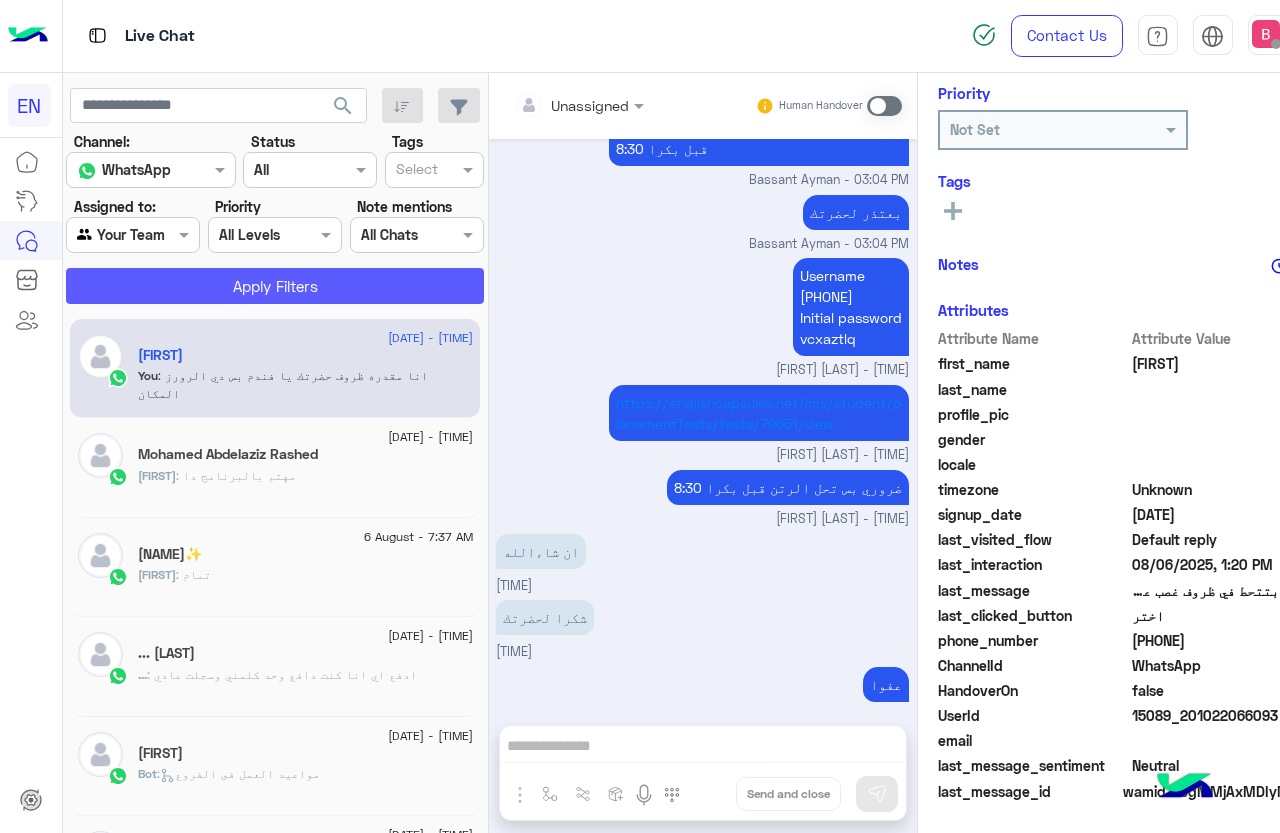 click on "Apply Filters" 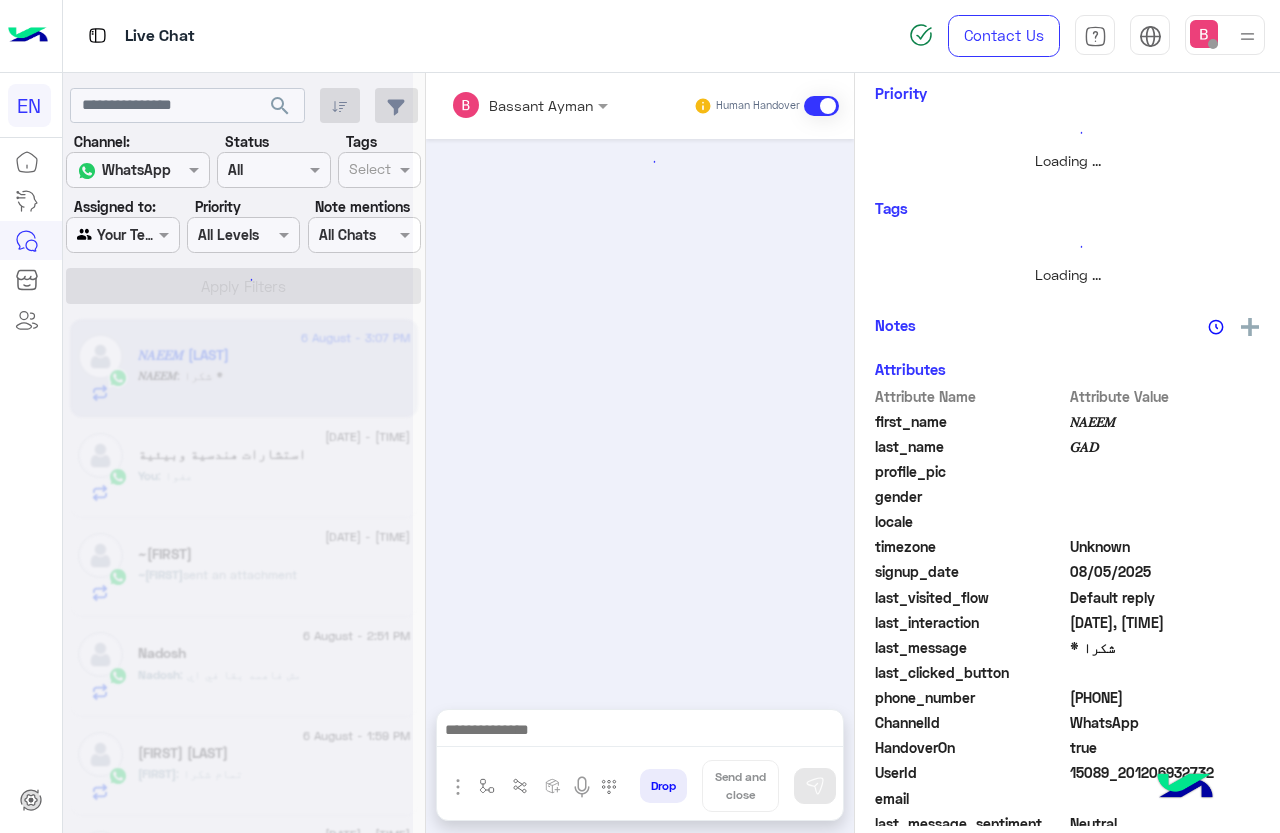 scroll, scrollTop: 301, scrollLeft: 0, axis: vertical 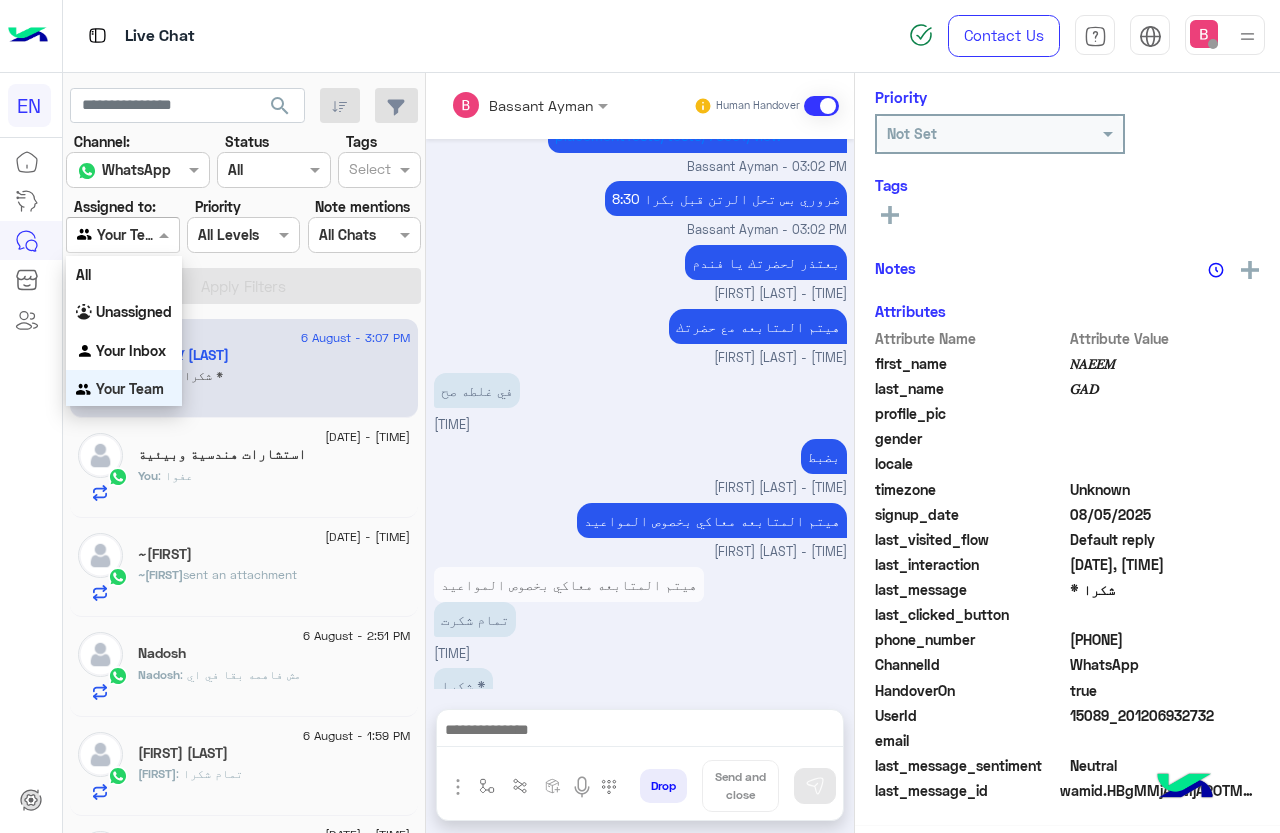 click at bounding box center (122, 234) 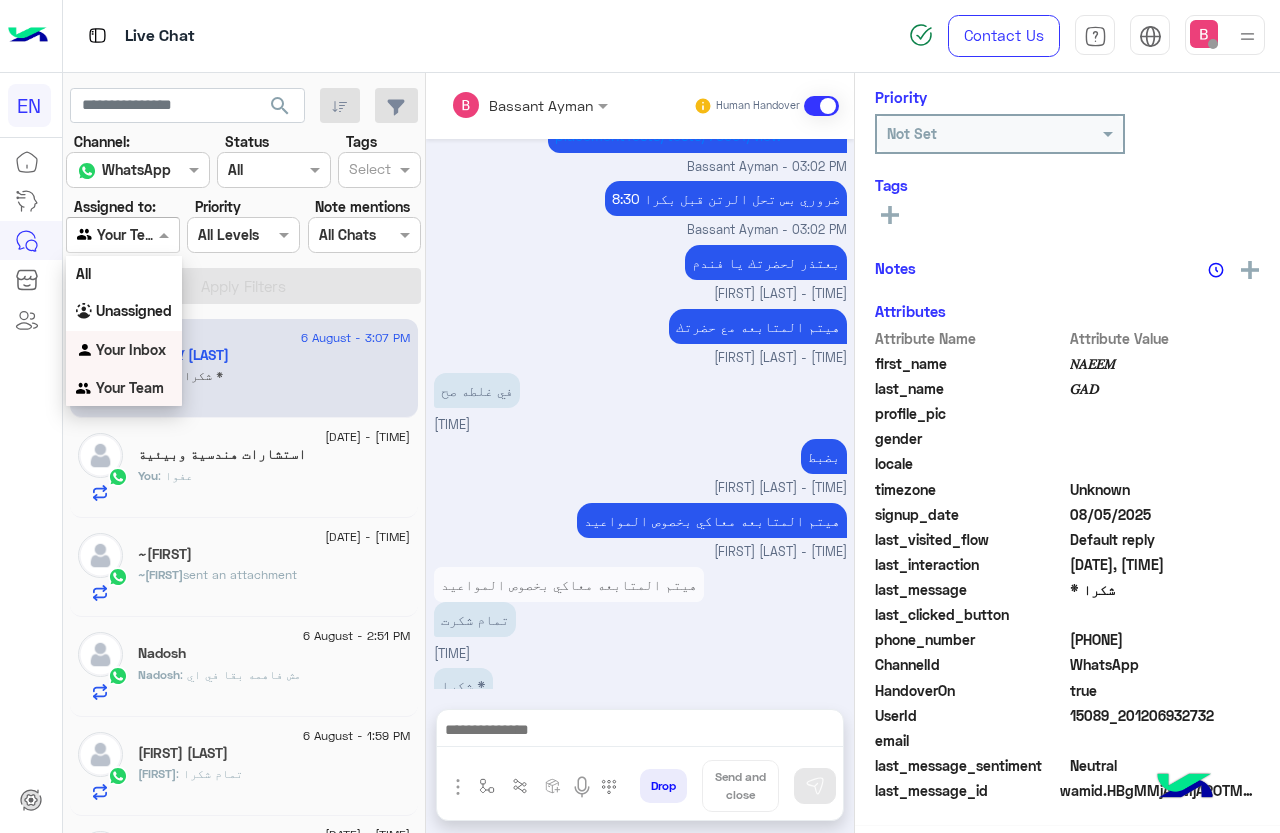 click on "Your Inbox" at bounding box center [131, 349] 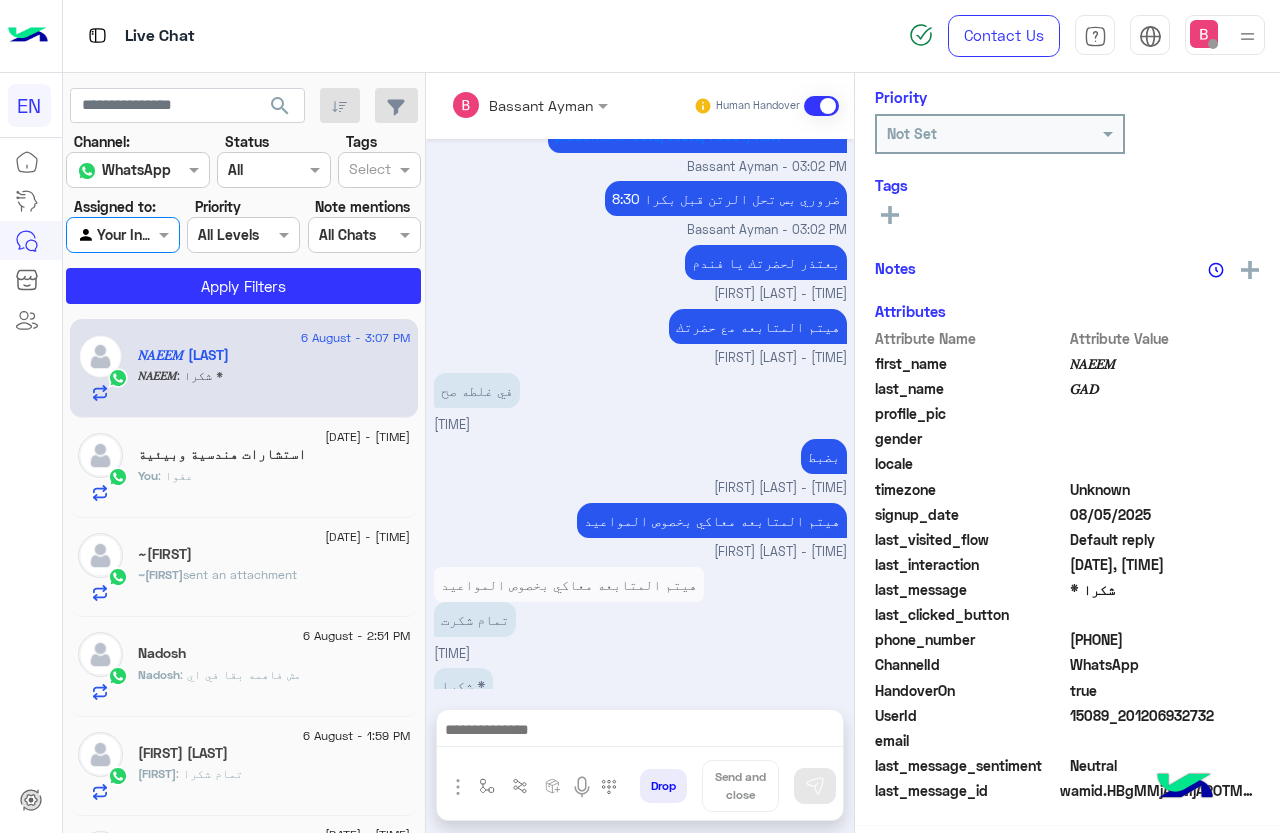 scroll, scrollTop: 244, scrollLeft: 0, axis: vertical 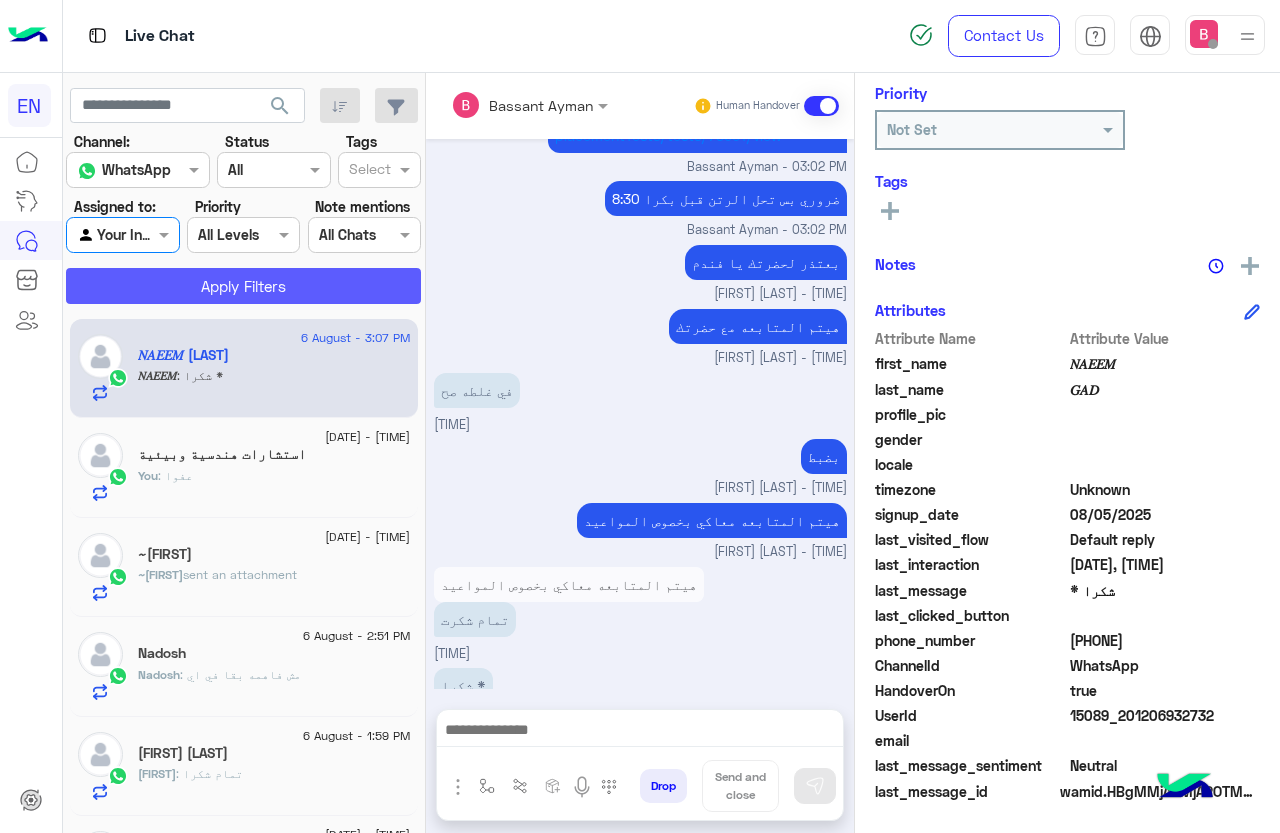 click on "Apply Filters" 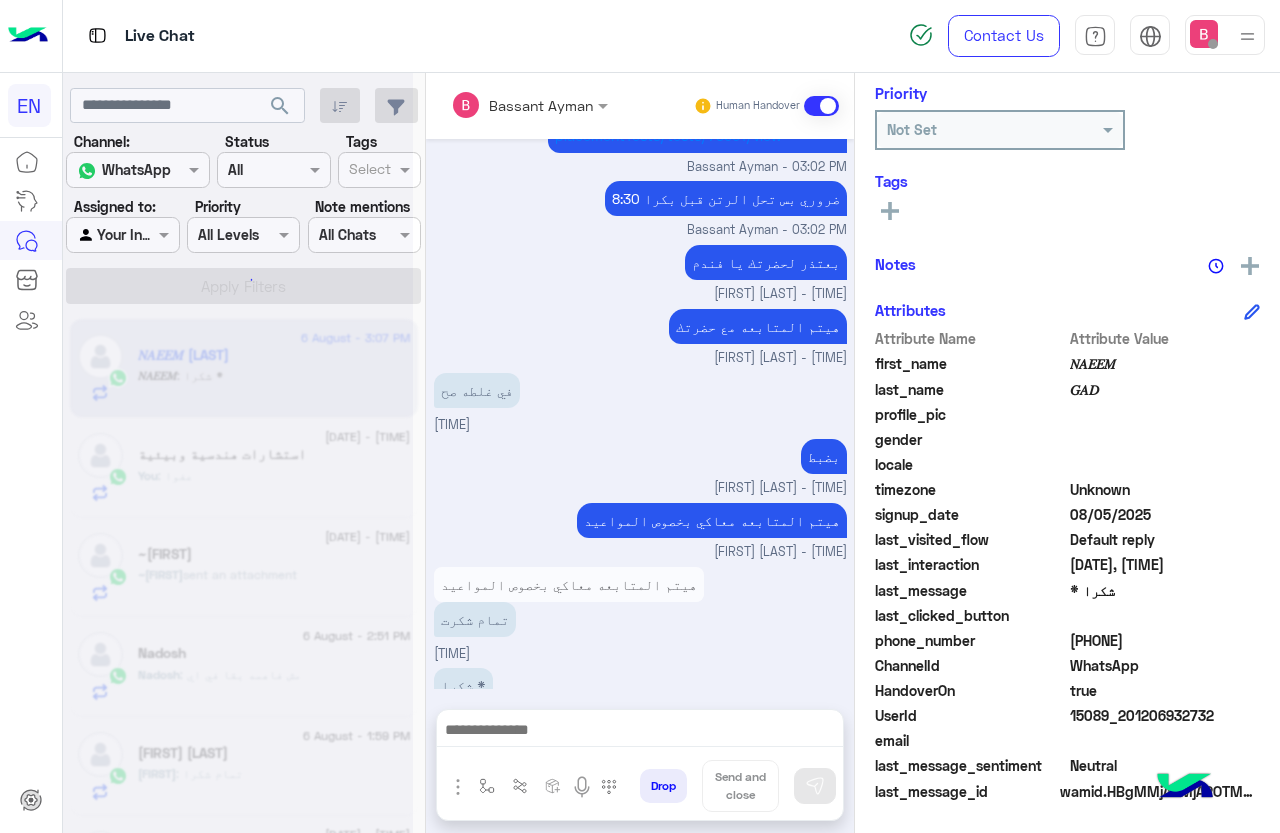 scroll, scrollTop: 301, scrollLeft: 0, axis: vertical 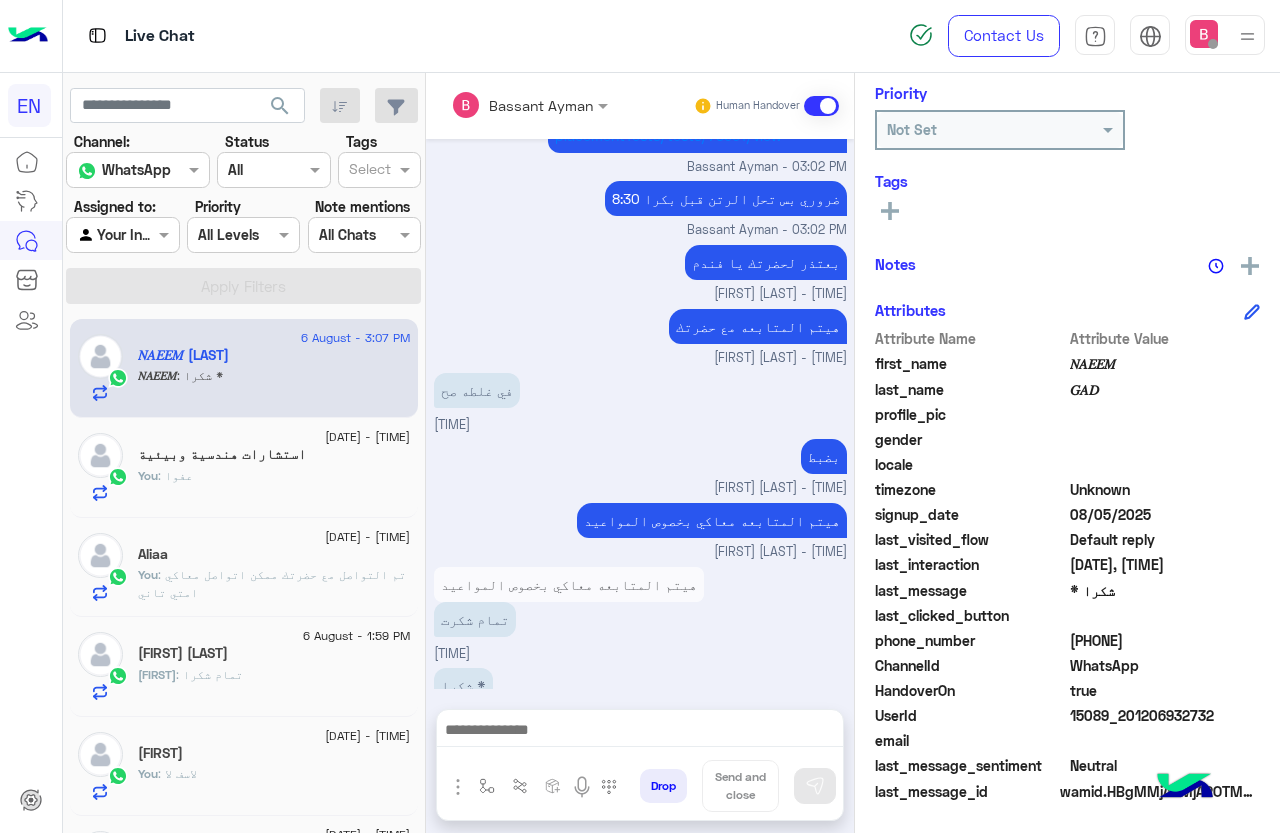 click on "You  : عفوا" 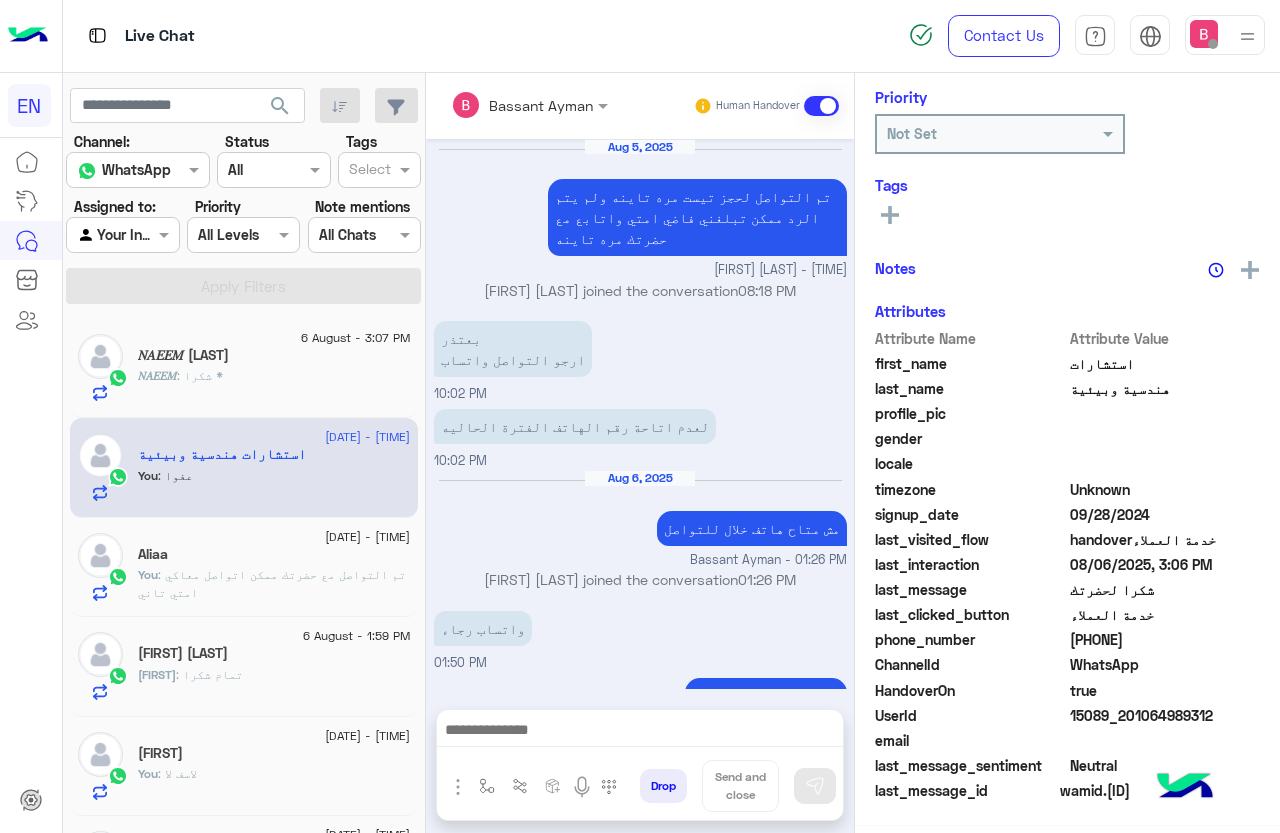scroll, scrollTop: 240, scrollLeft: 0, axis: vertical 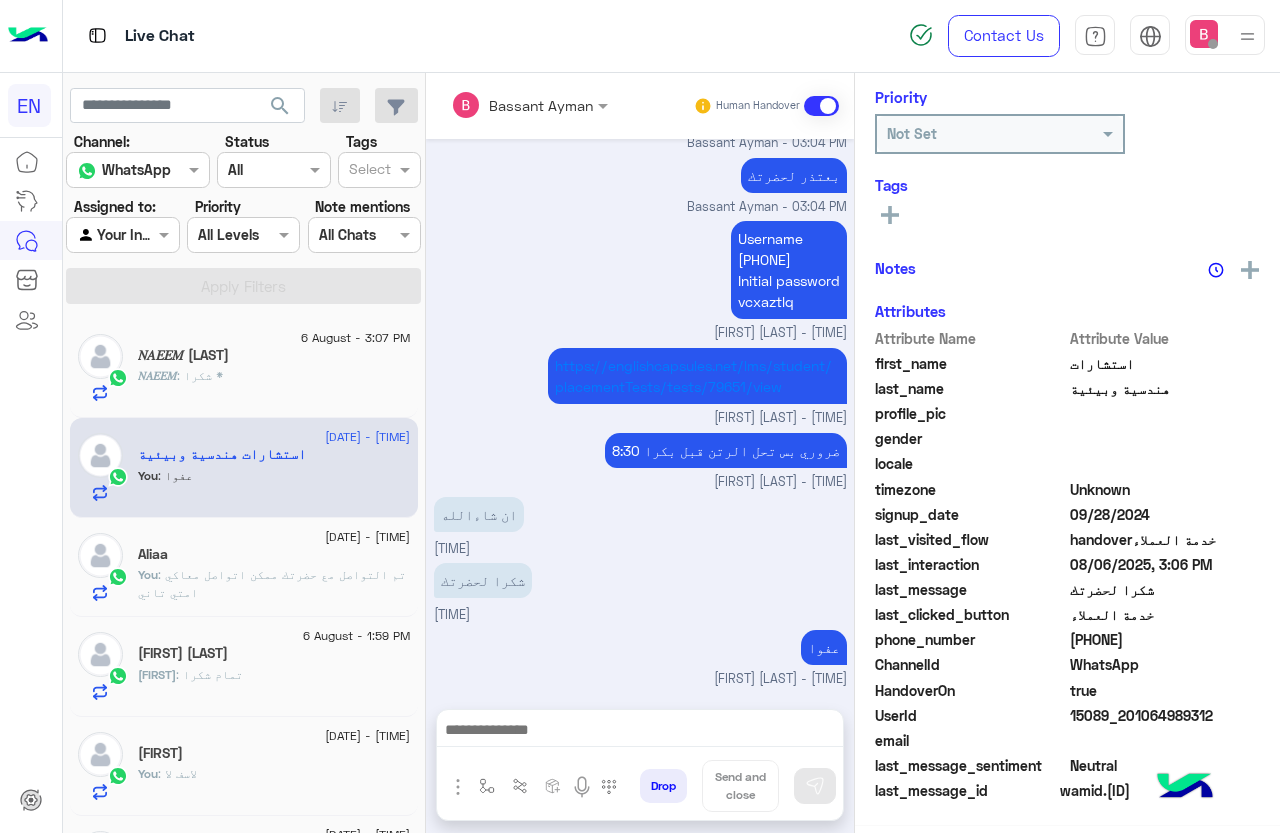 drag, startPoint x: 1079, startPoint y: 639, endPoint x: 1187, endPoint y: 638, distance: 108.00463 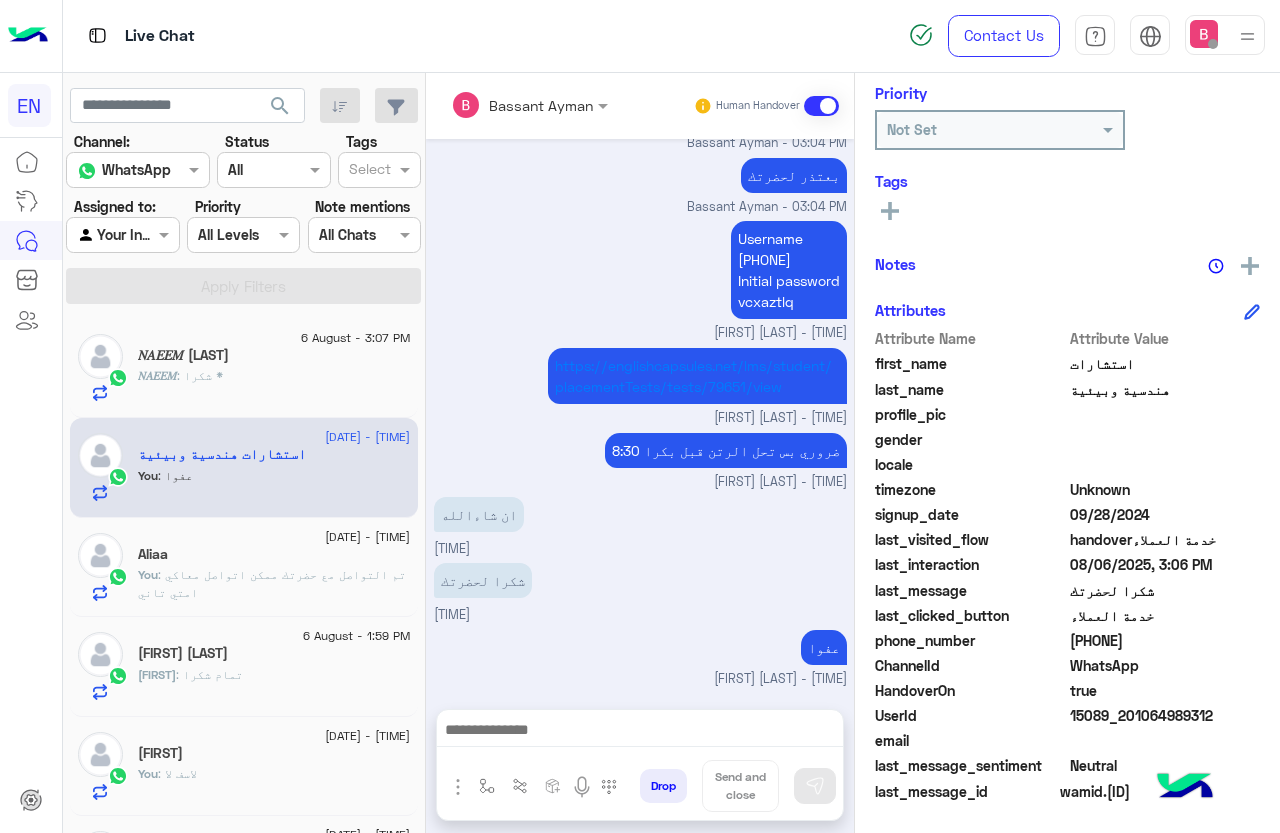 click on "phone_number  [PHONE]" 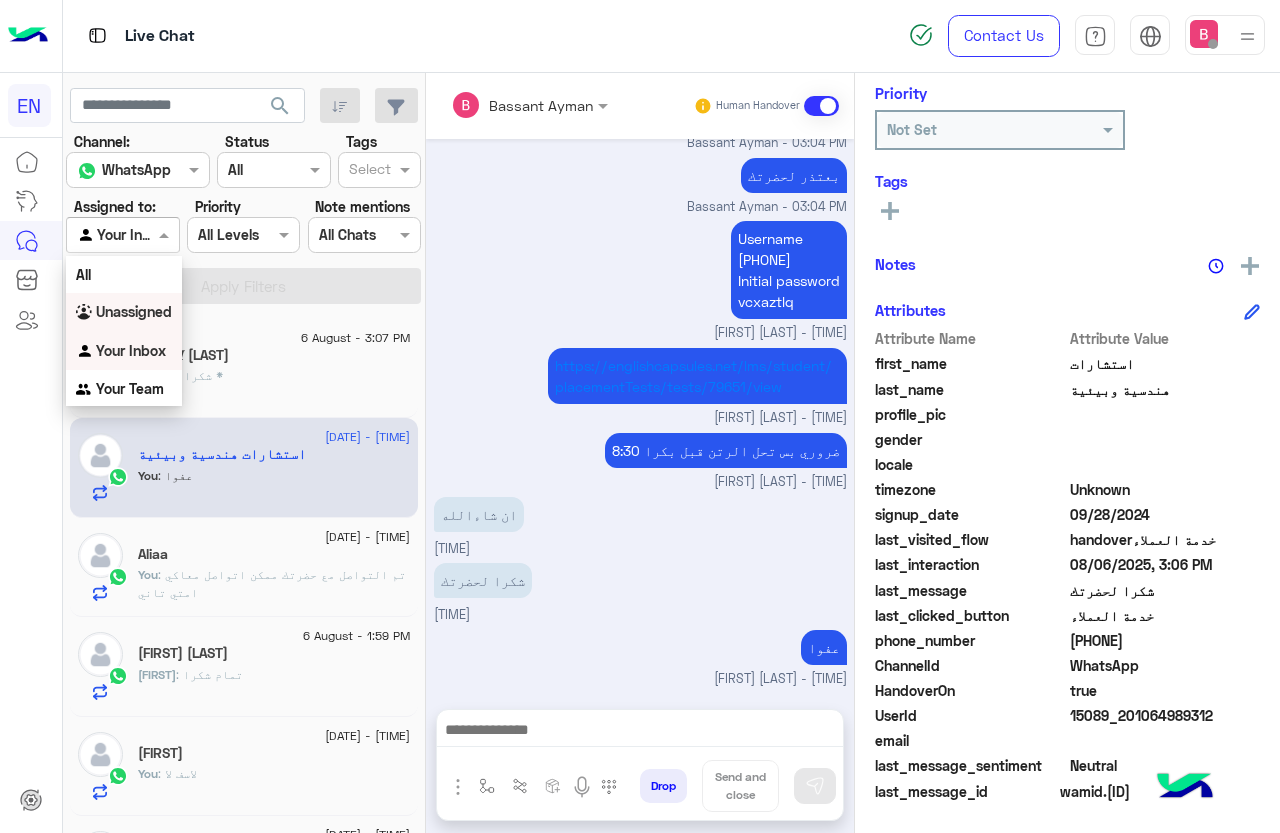 drag, startPoint x: 143, startPoint y: 308, endPoint x: 215, endPoint y: 279, distance: 77.62087 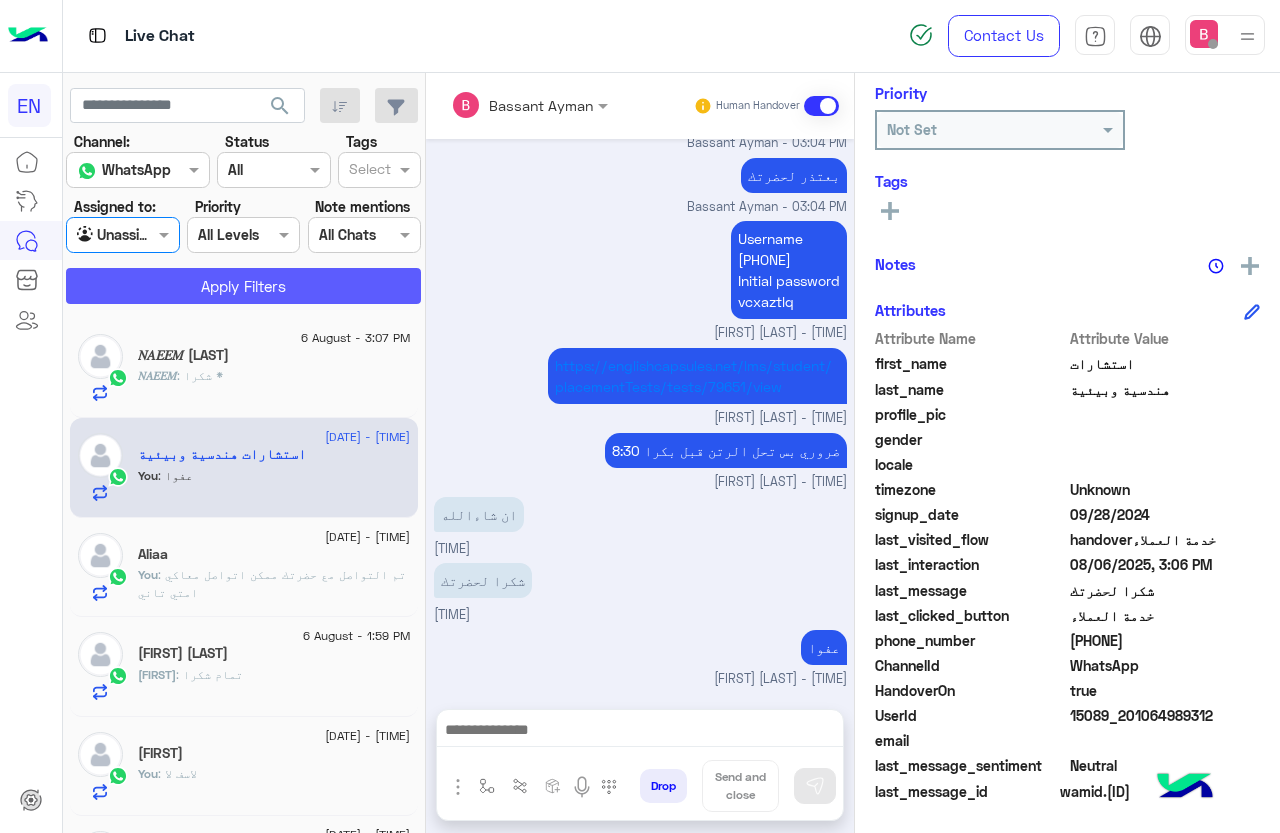 click on "Apply Filters" 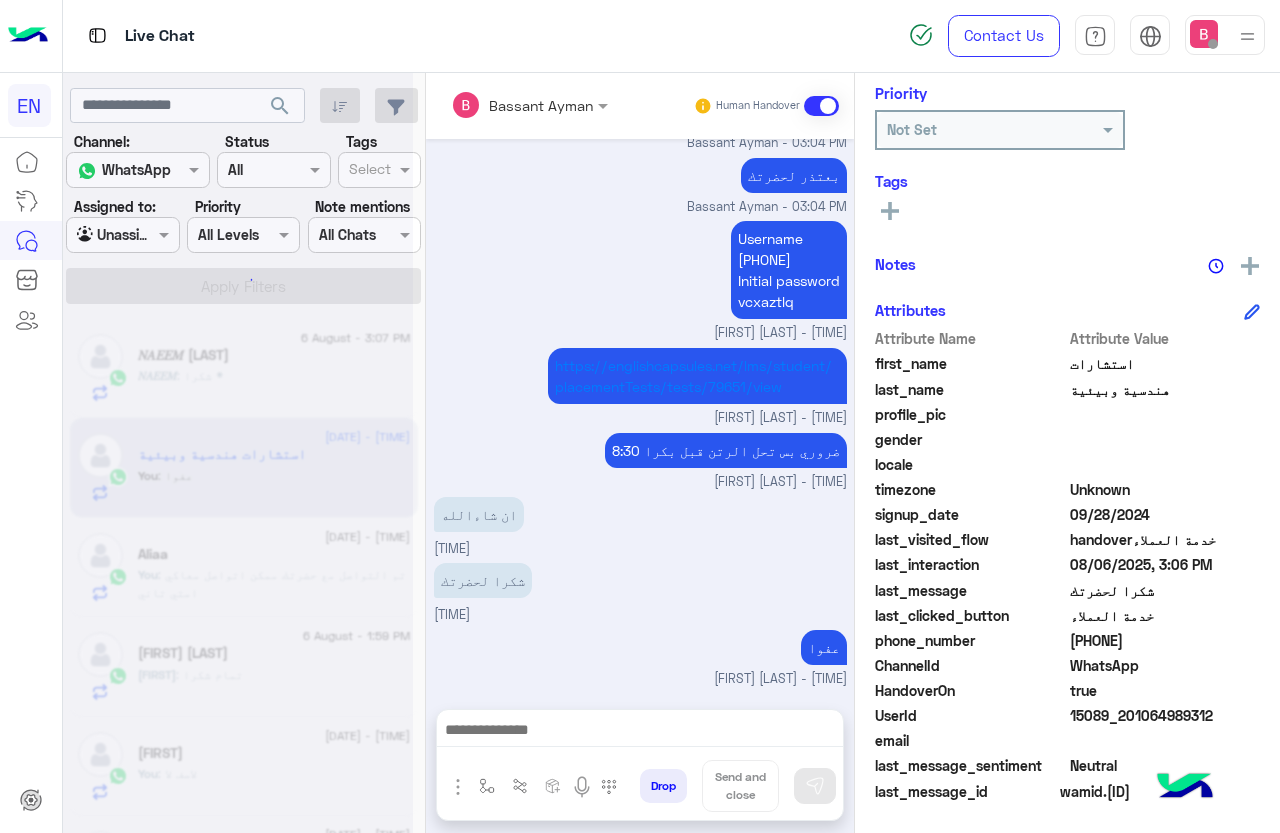 scroll, scrollTop: 301, scrollLeft: 0, axis: vertical 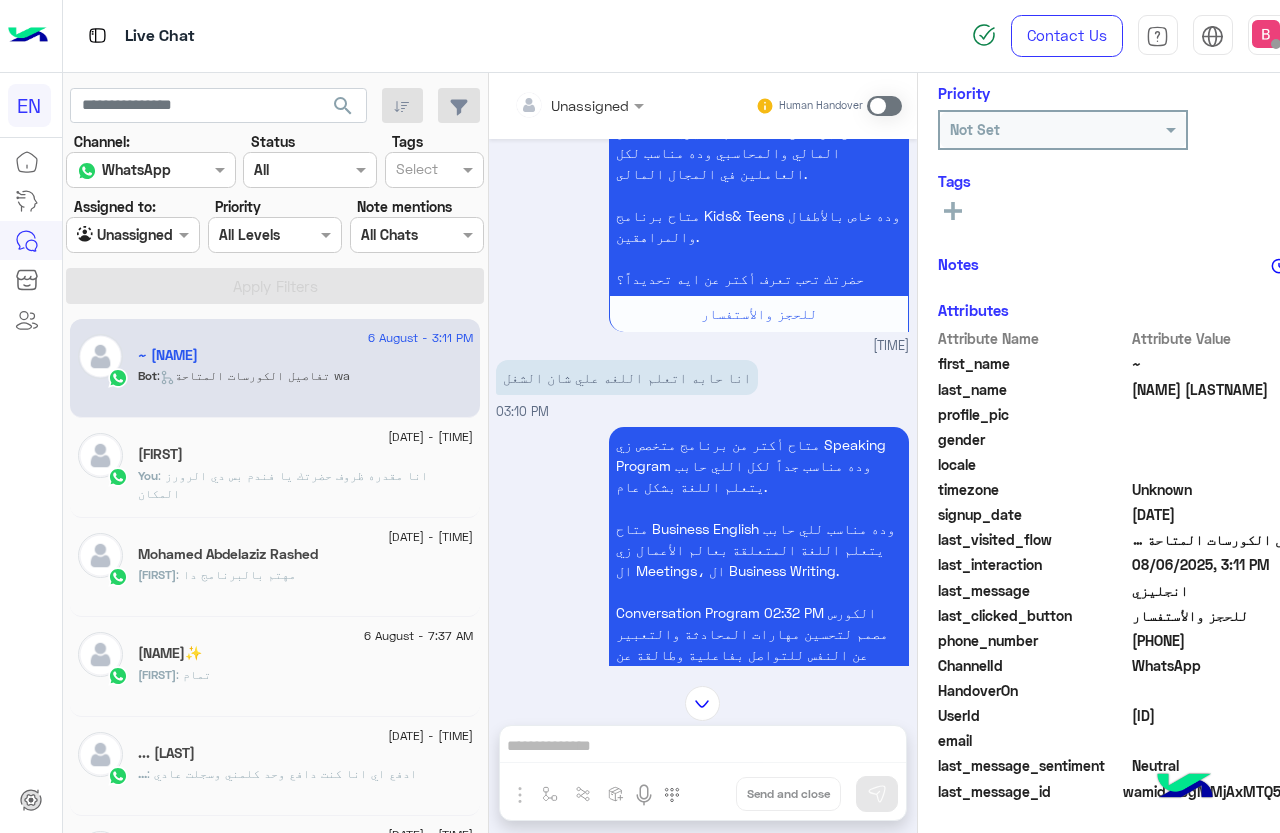 click on "Unassigned" at bounding box center [572, 105] 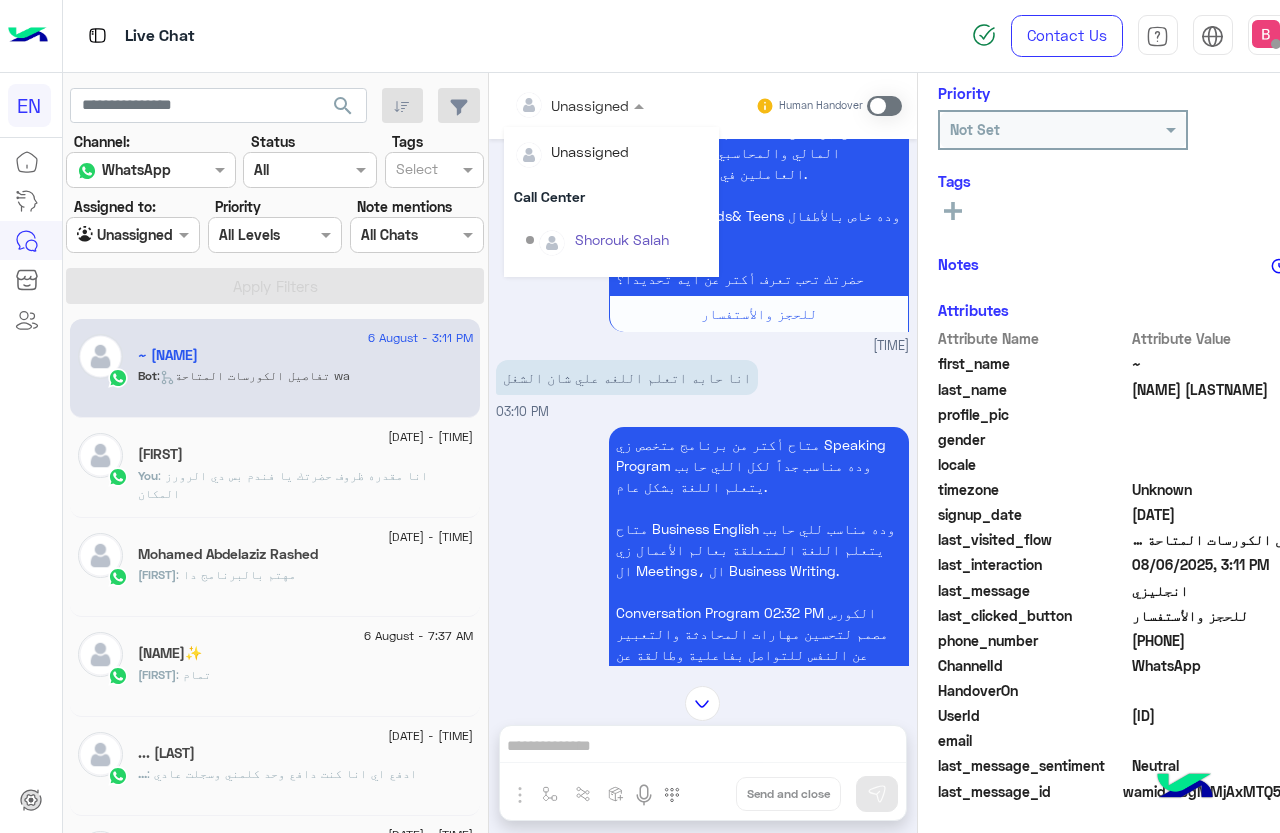 scroll, scrollTop: 332, scrollLeft: 0, axis: vertical 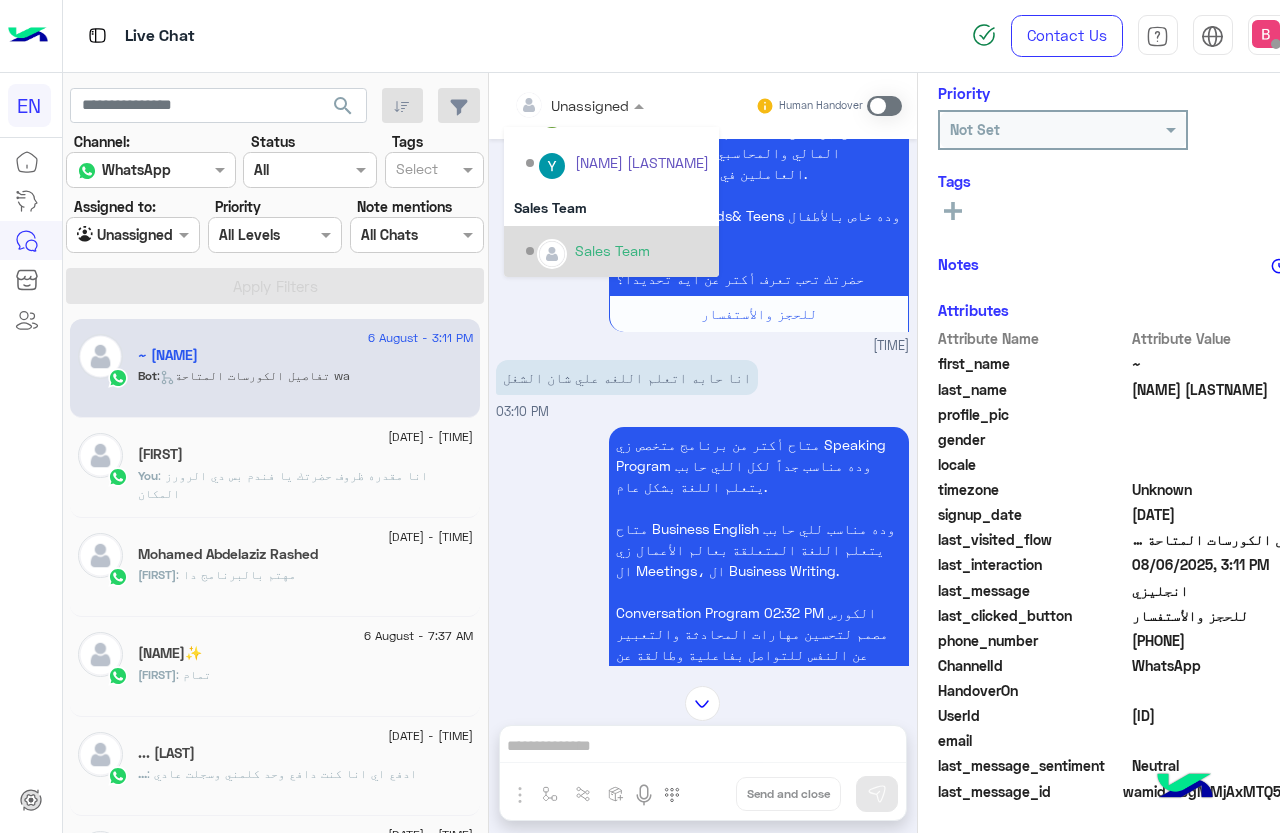 click at bounding box center (552, 254) 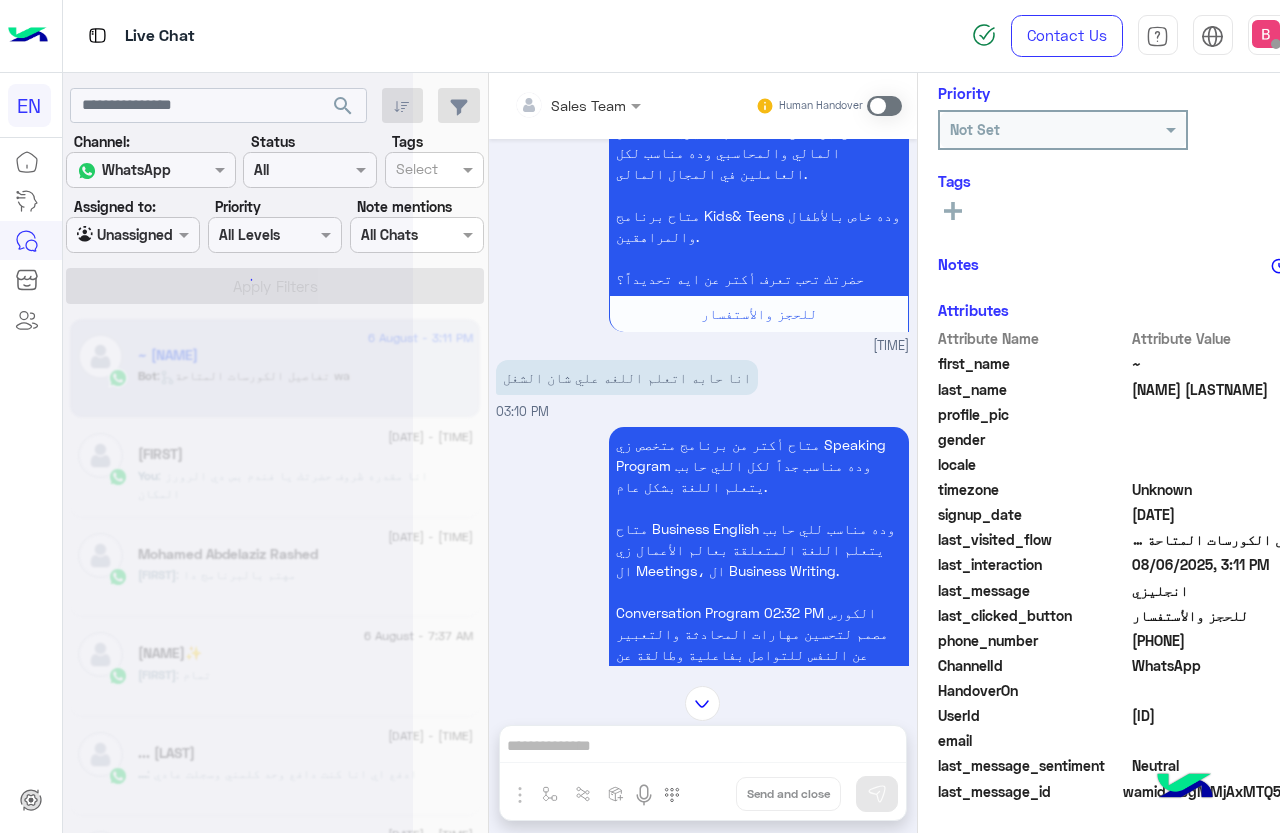 scroll, scrollTop: 301, scrollLeft: 0, axis: vertical 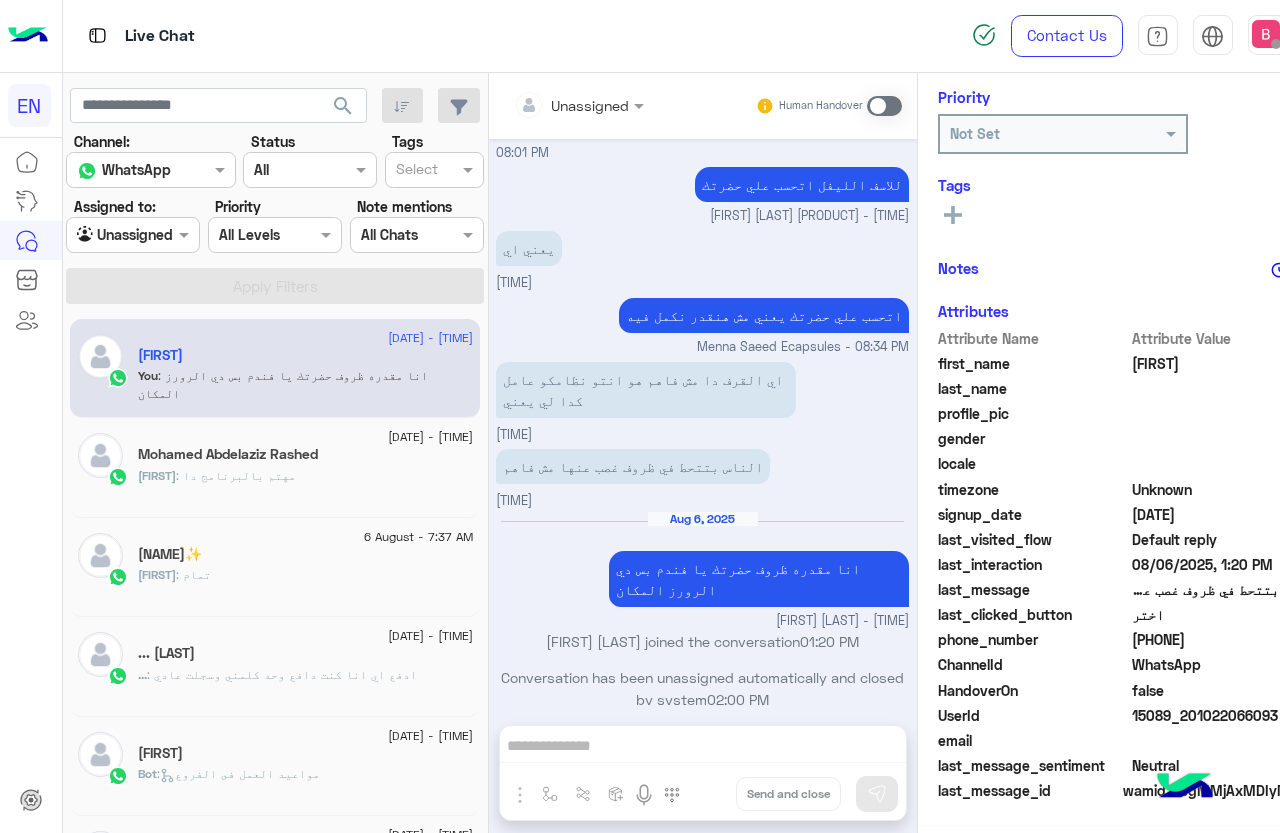 click on "[FIRST] : مهتم بالبرنامج دا" 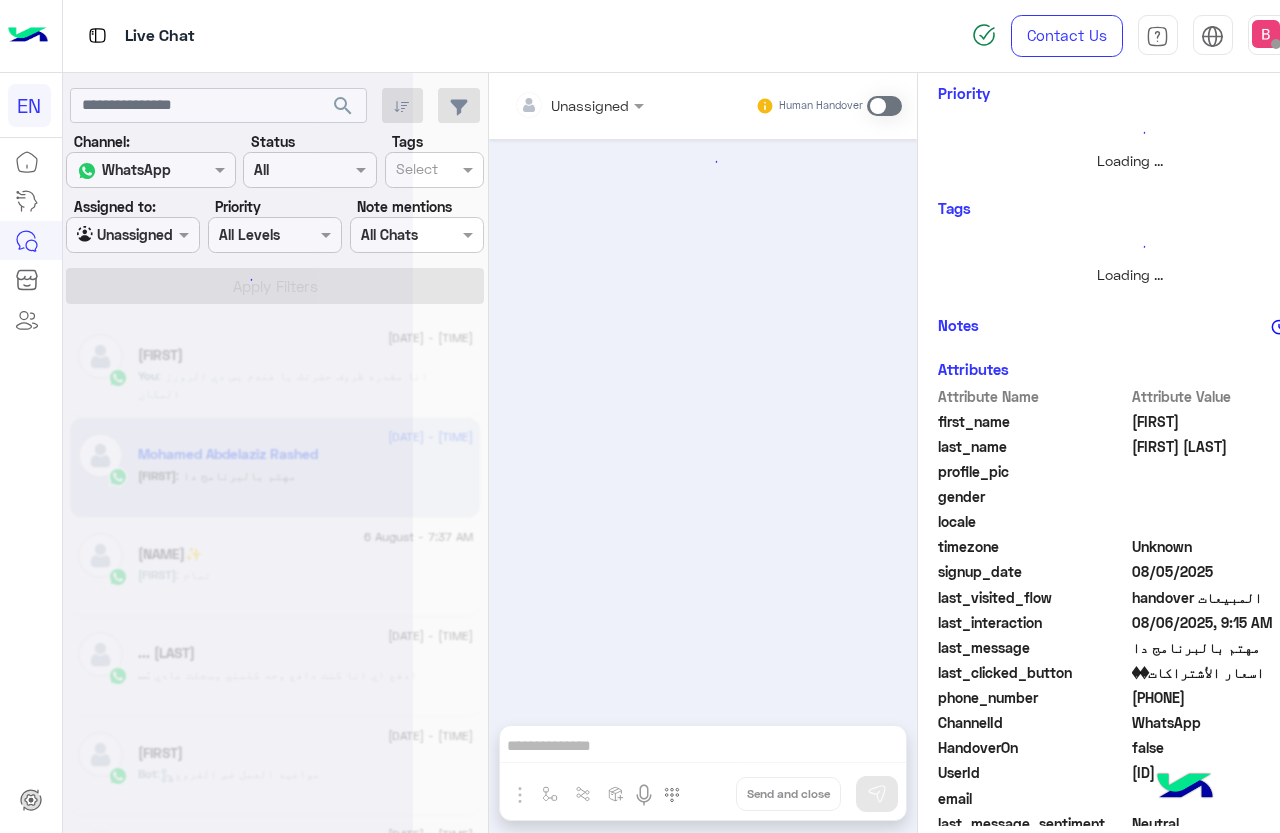 scroll, scrollTop: 301, scrollLeft: 0, axis: vertical 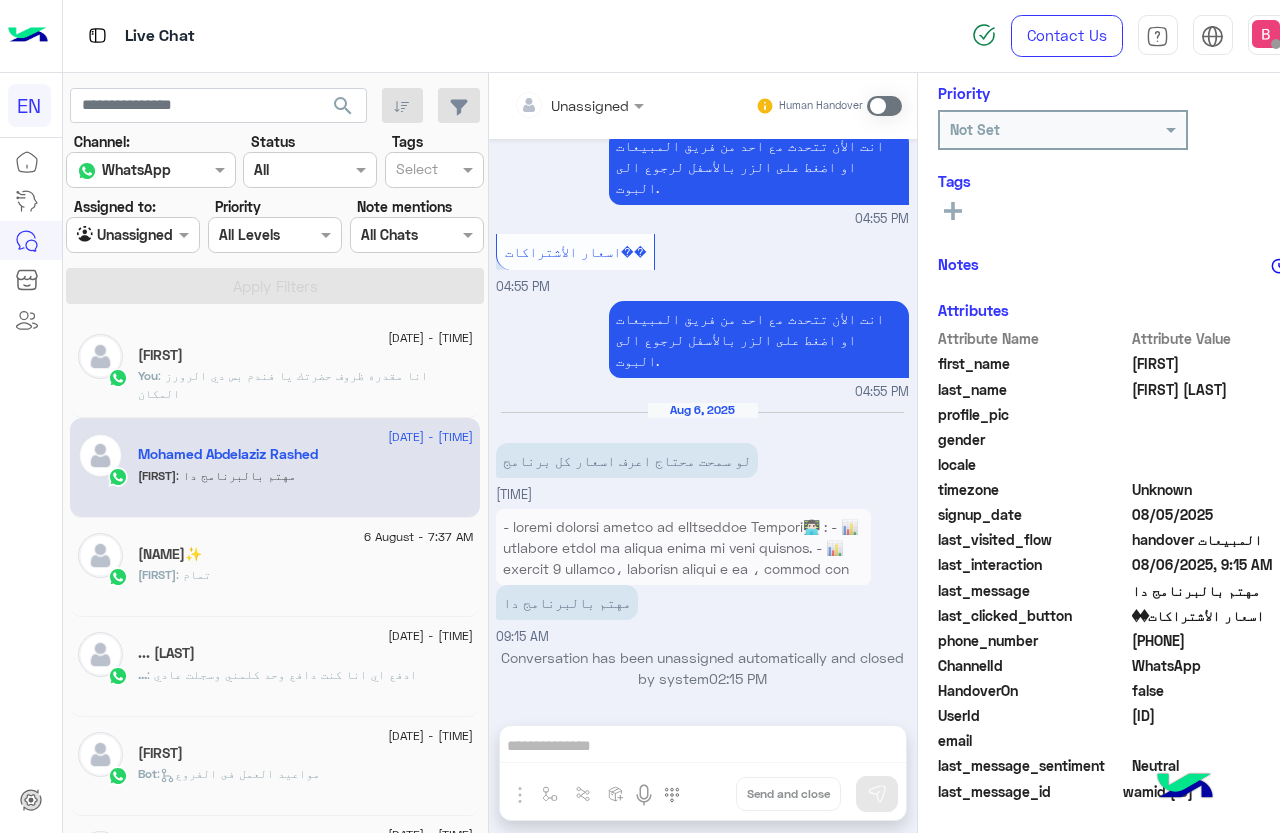 click on "Unassigned" at bounding box center (590, 105) 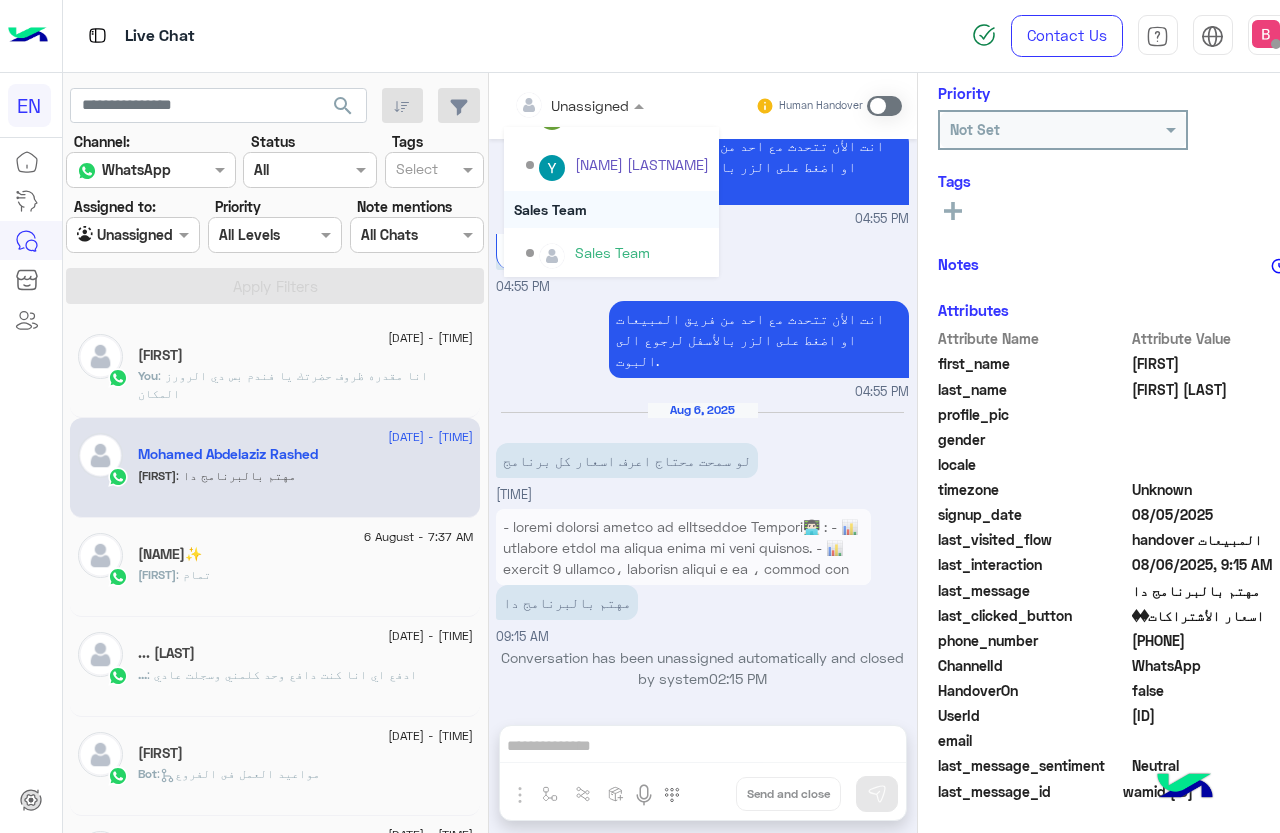 scroll, scrollTop: 332, scrollLeft: 0, axis: vertical 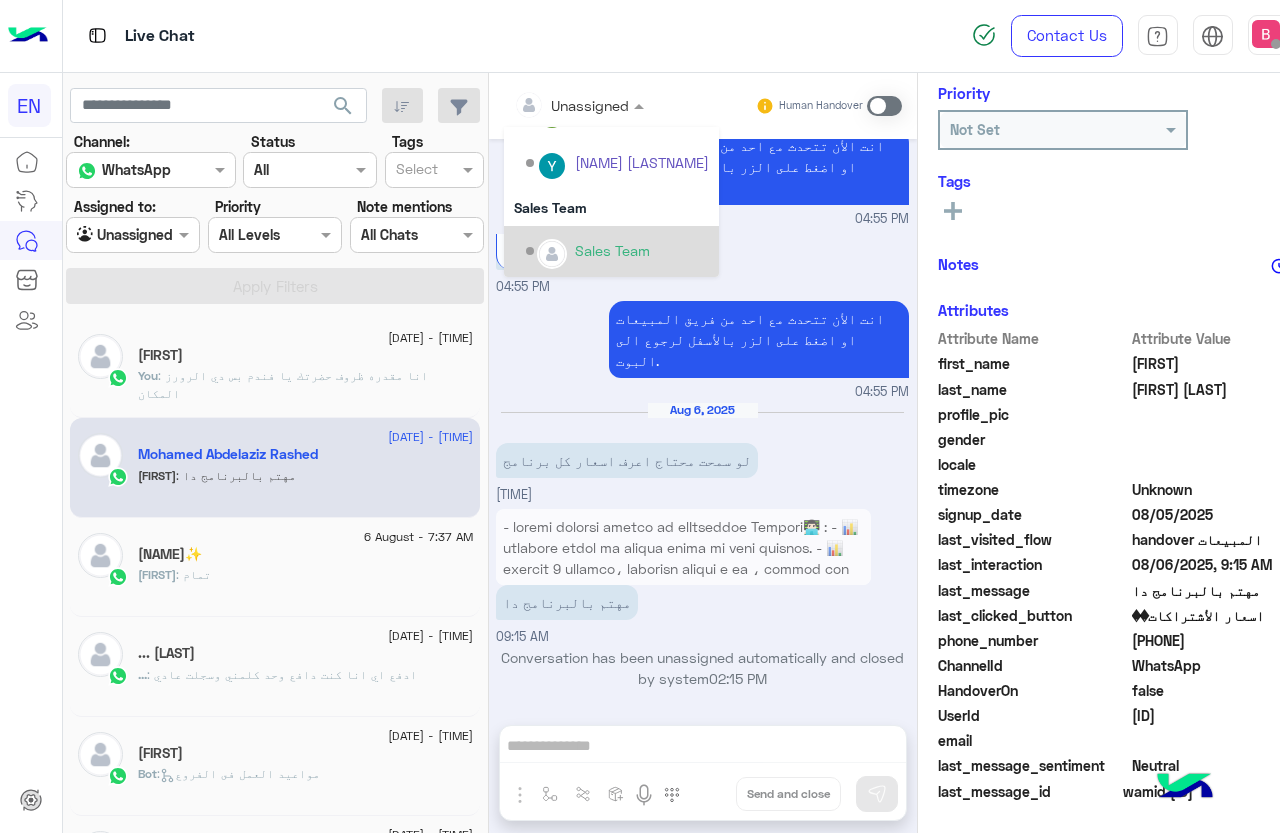 click on "Sales Team" at bounding box center [612, 250] 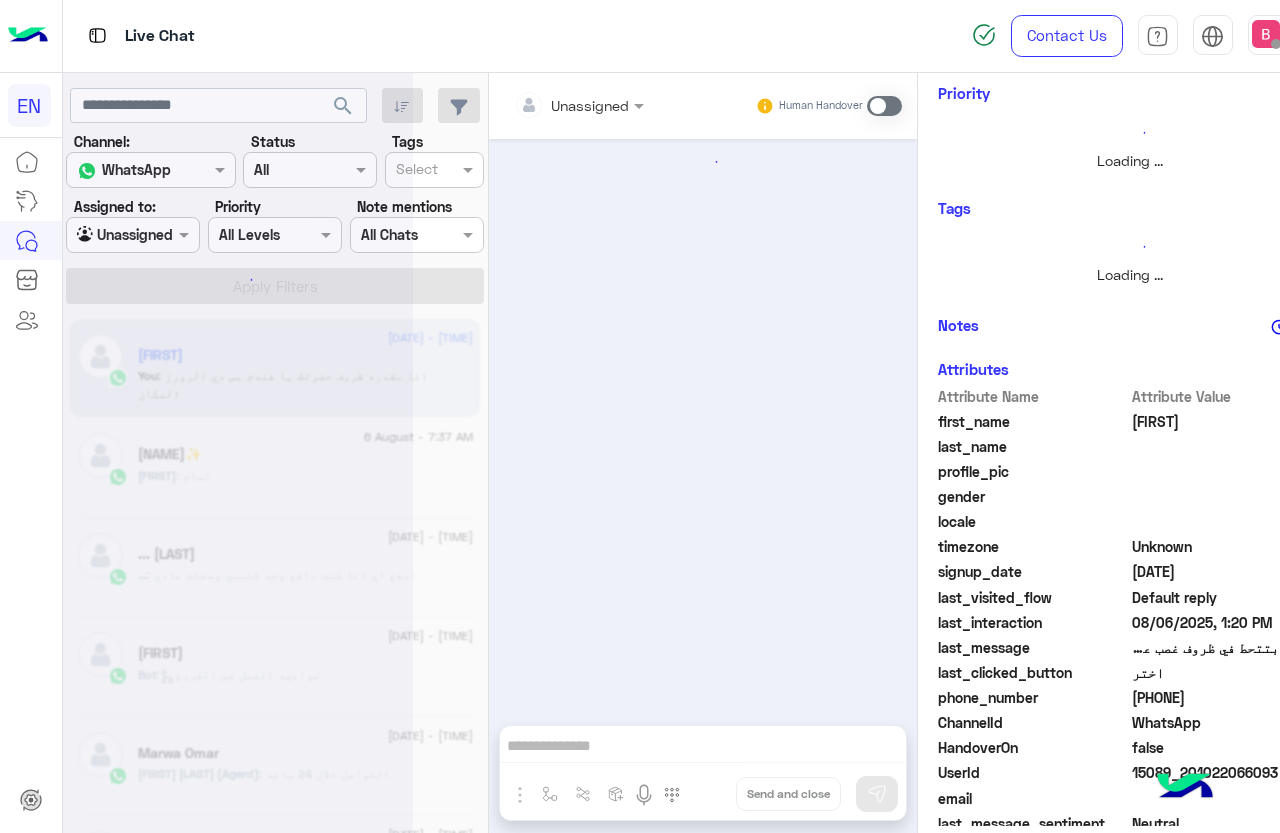 scroll, scrollTop: 301, scrollLeft: 0, axis: vertical 